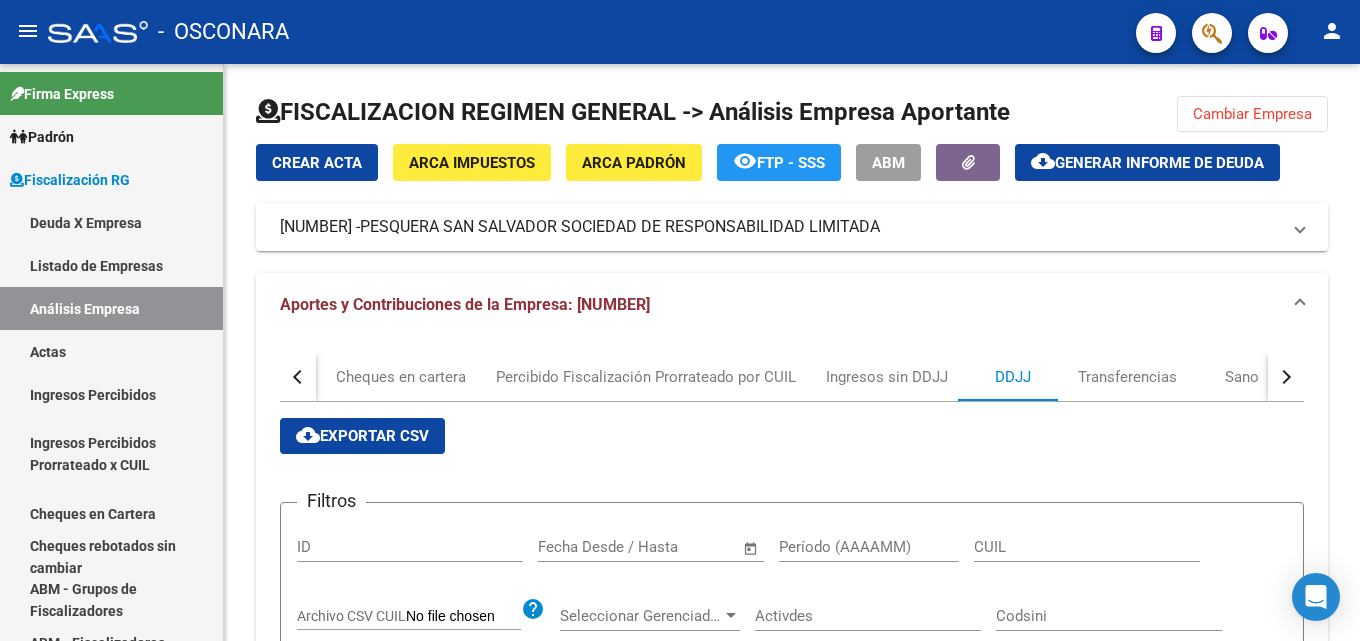 scroll, scrollTop: 0, scrollLeft: 0, axis: both 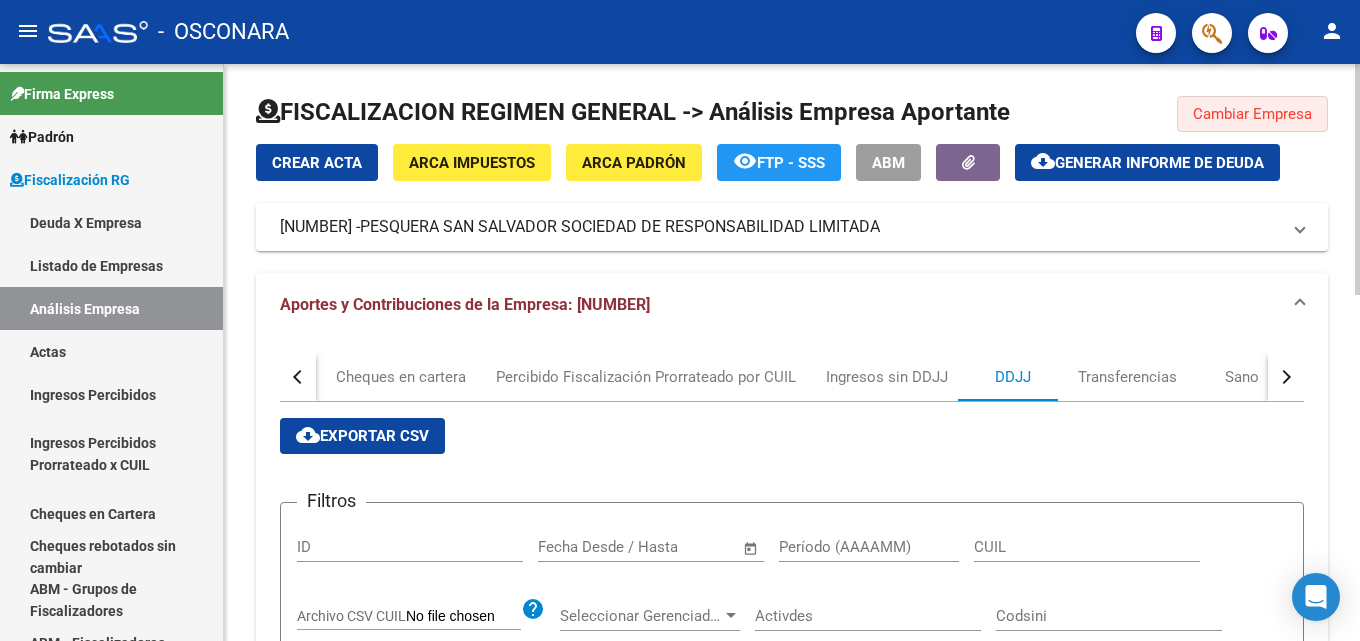 click on "Cambiar Empresa" 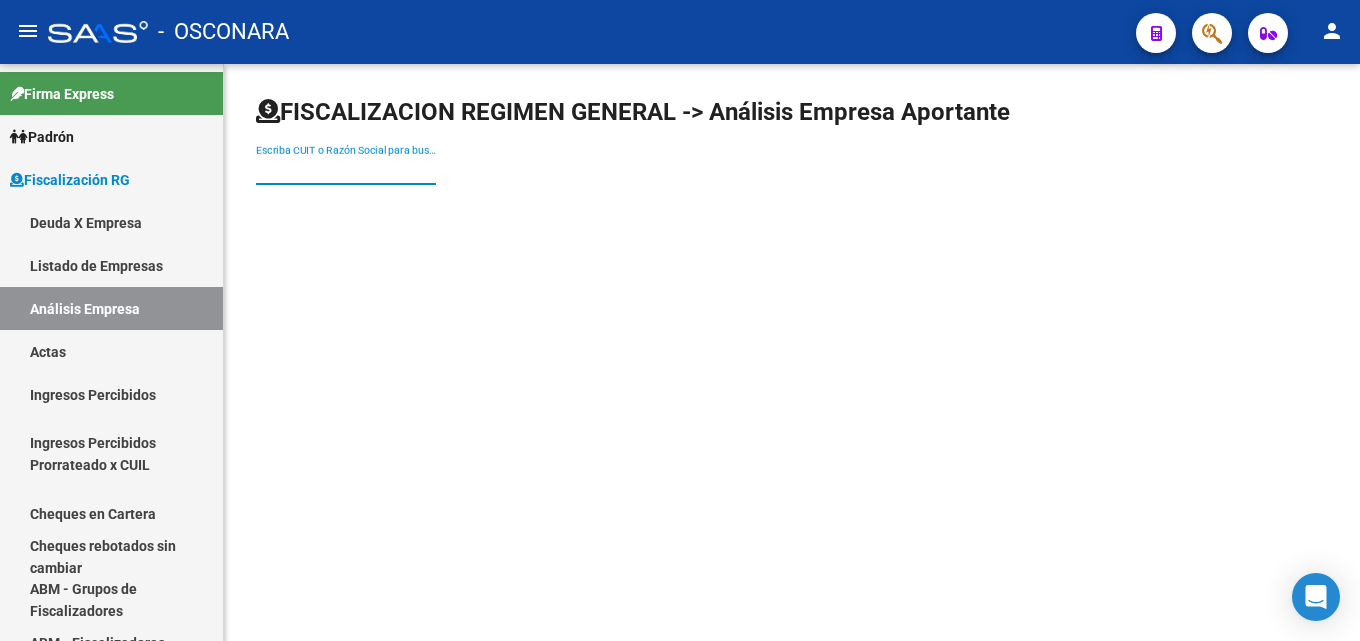 click on "Escriba CUIT o Razón Social para buscar" at bounding box center (346, 170) 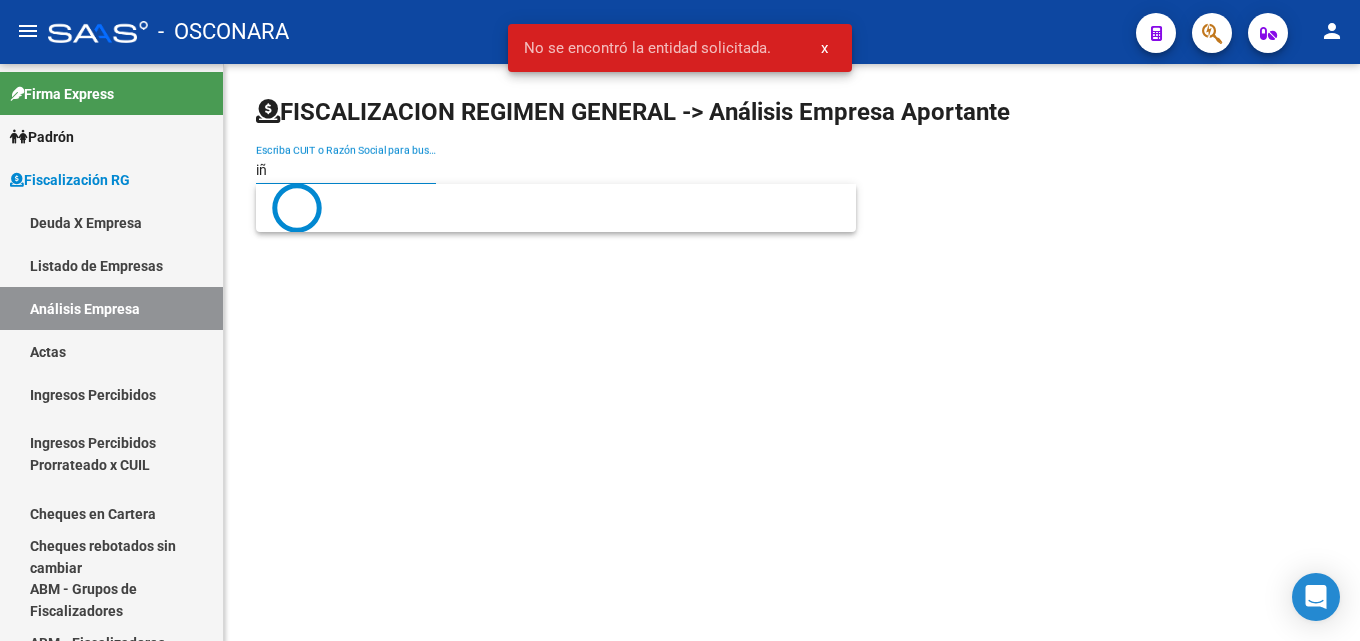 type on "i" 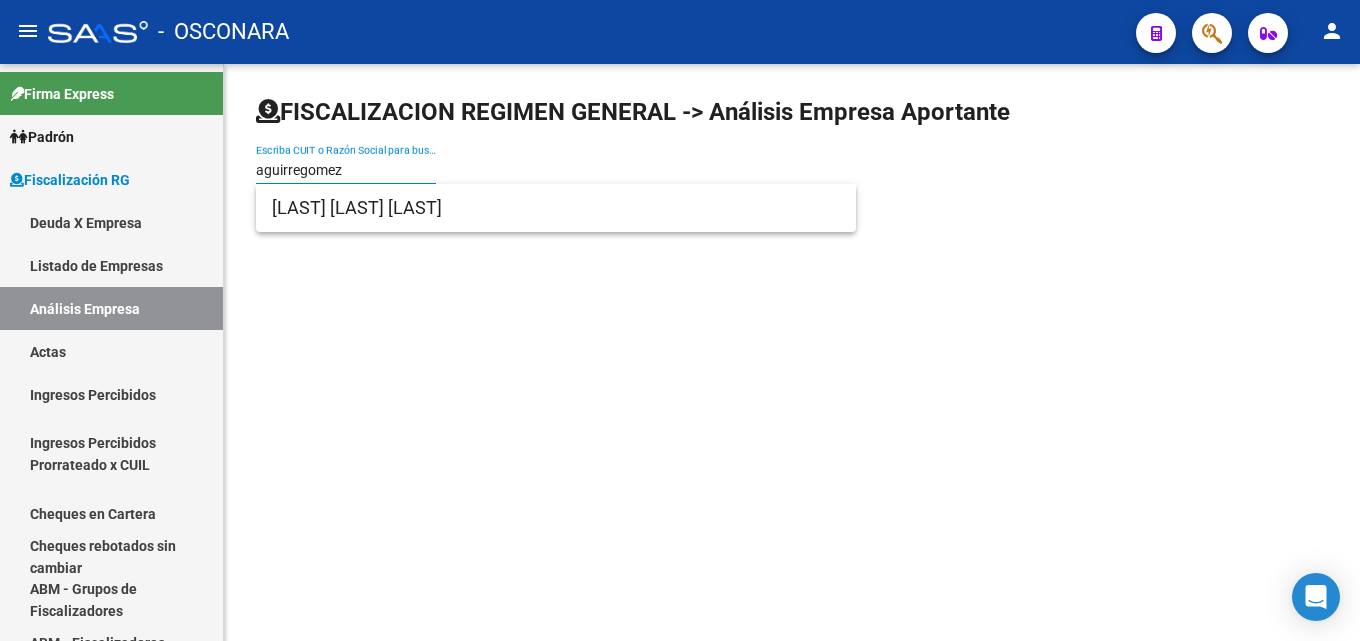 type on "aguirregomez" 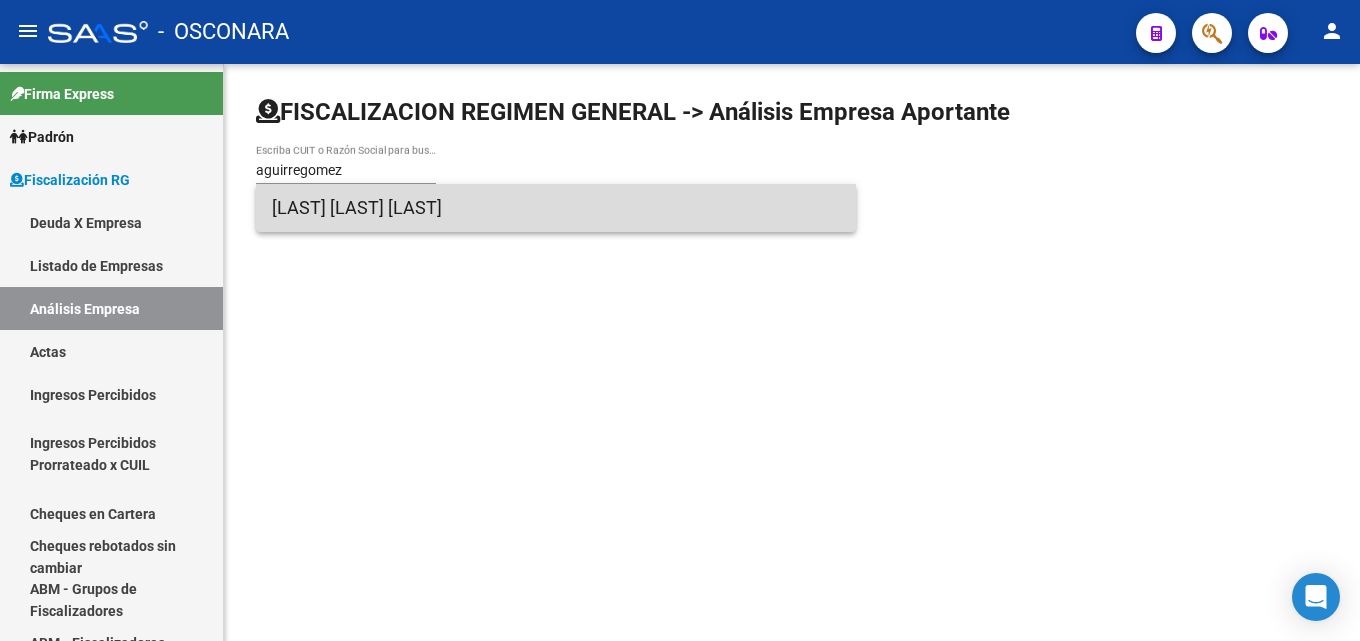 click on "[LAST] [LAST] [LAST]" at bounding box center [556, 208] 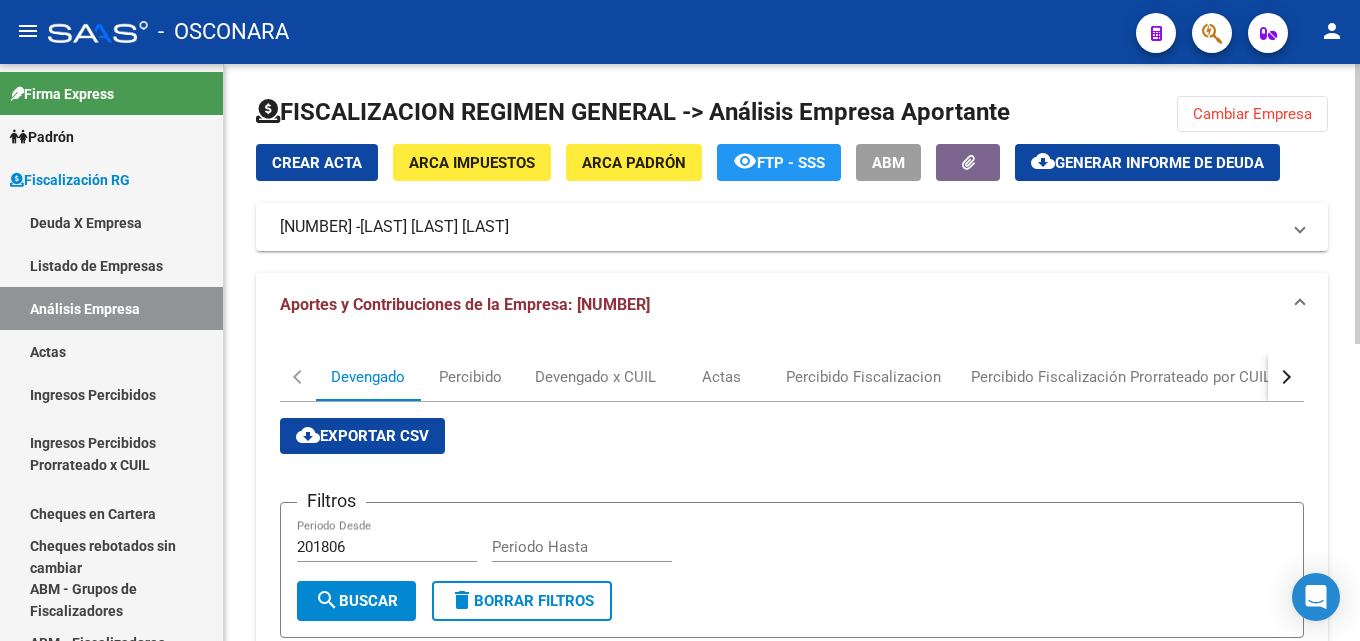 click on "cloud_download  Generar informe de deuda" 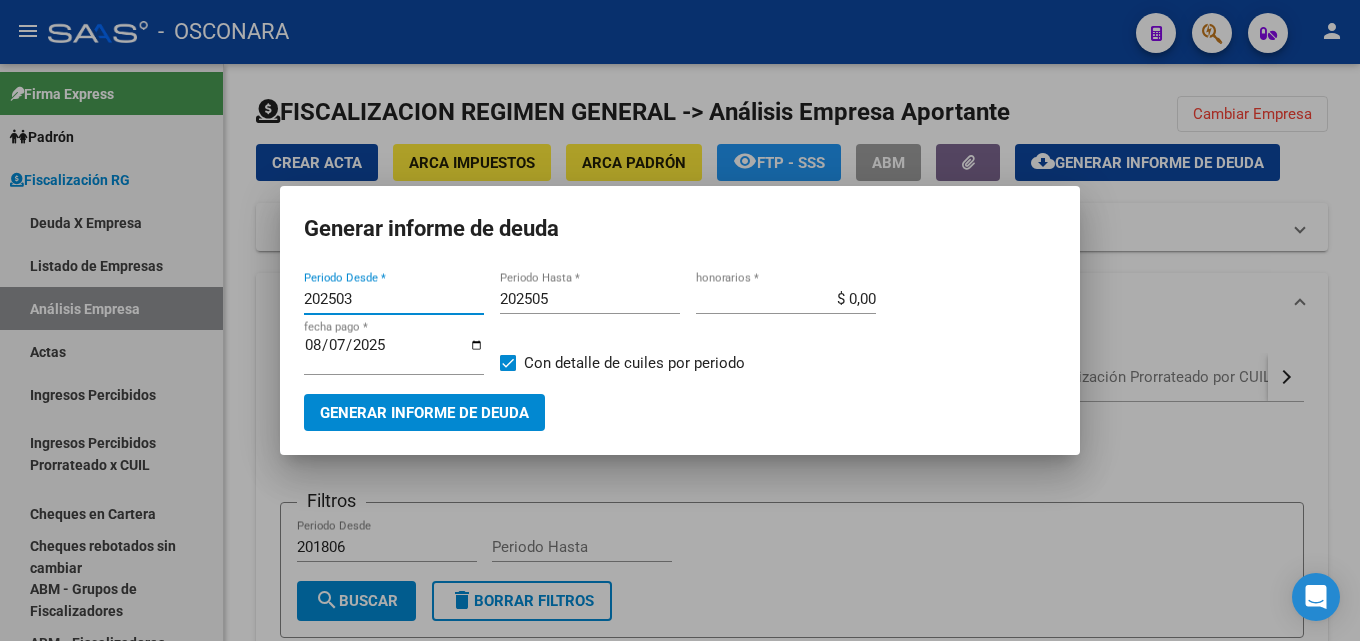 drag, startPoint x: 417, startPoint y: 297, endPoint x: 262, endPoint y: 296, distance: 155.00322 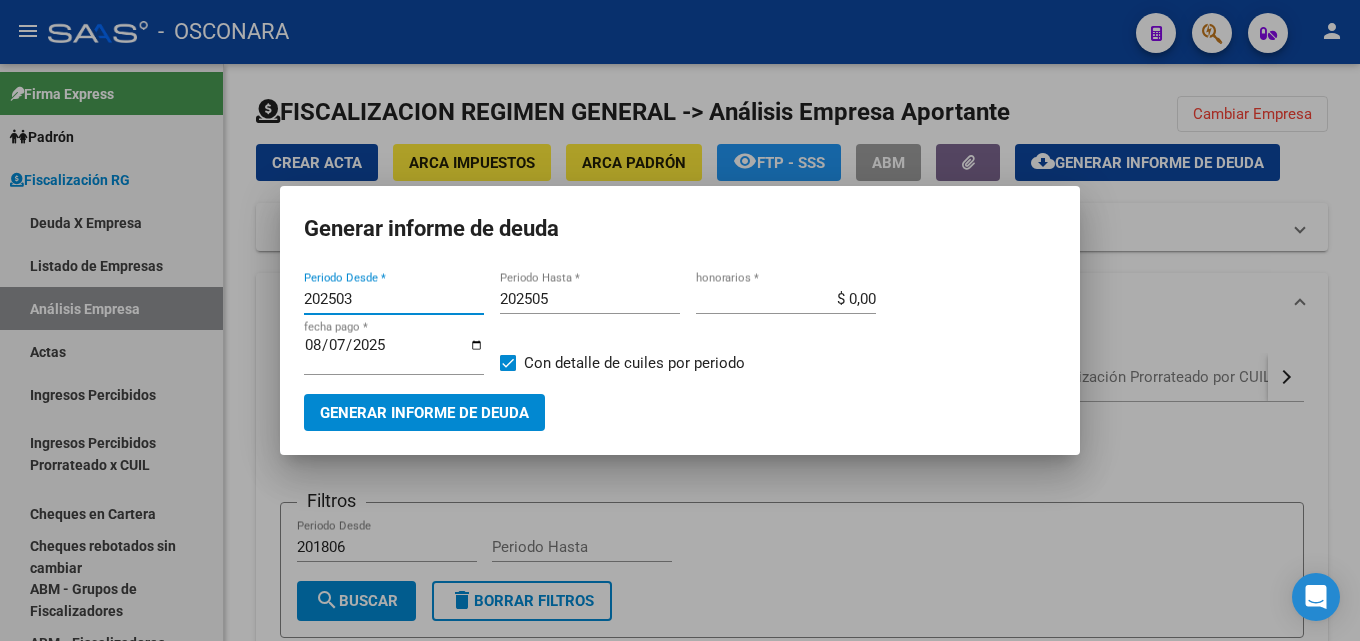 click on "Generar informe de deuda   [PERIOD] Periodo Desde *   [PERIOD] Periodo Hasta *   [PRICE] honorarios *   [DATE] fecha pago *   Con detalle de cuiles por periodo  Generar informe de deuda" at bounding box center (680, 320) 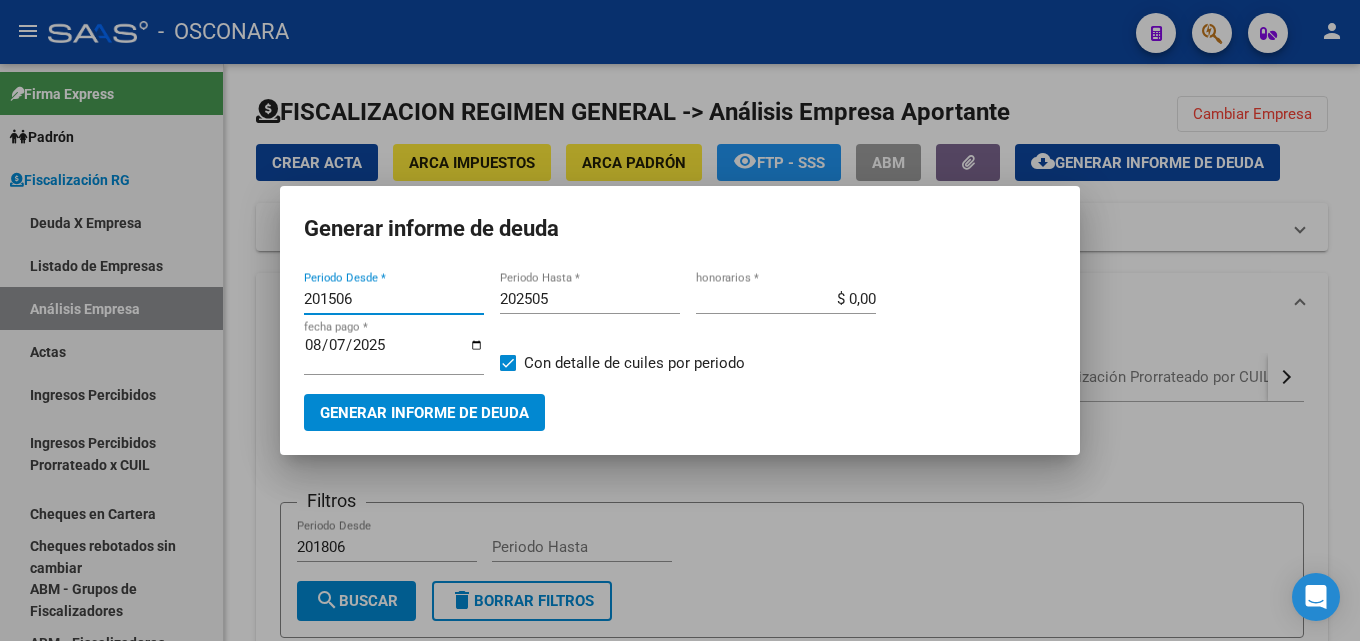 type on "201506" 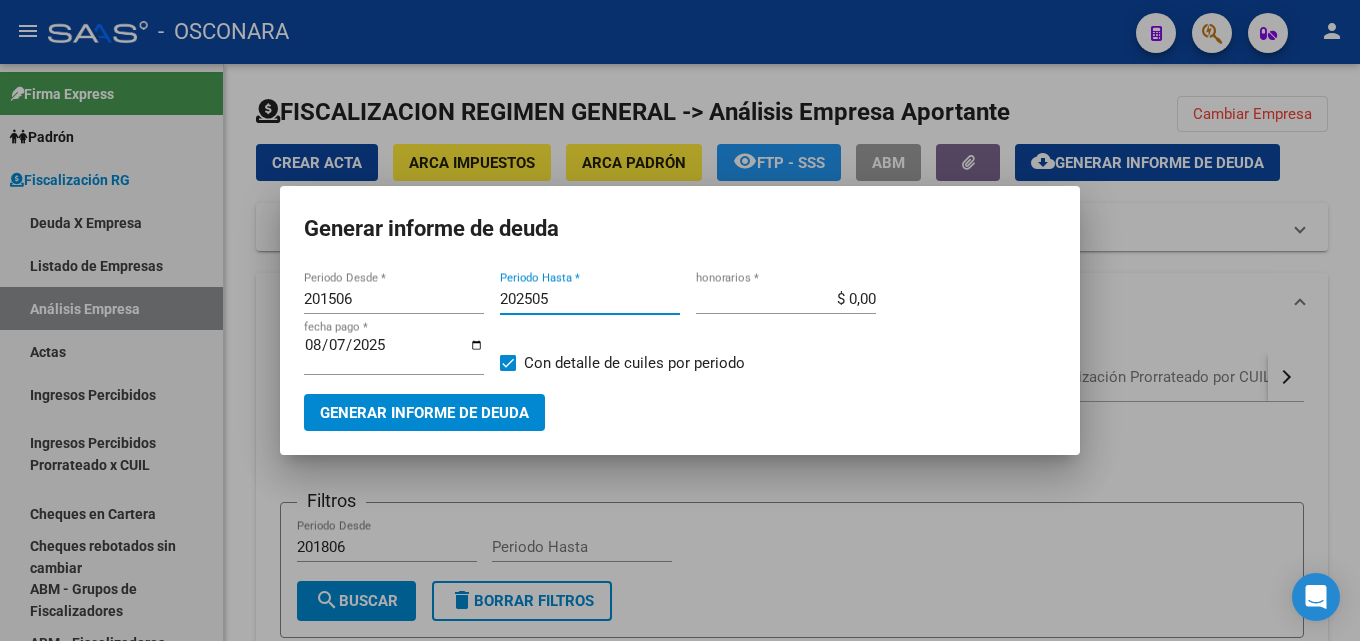 drag, startPoint x: 557, startPoint y: 303, endPoint x: 225, endPoint y: 290, distance: 332.25443 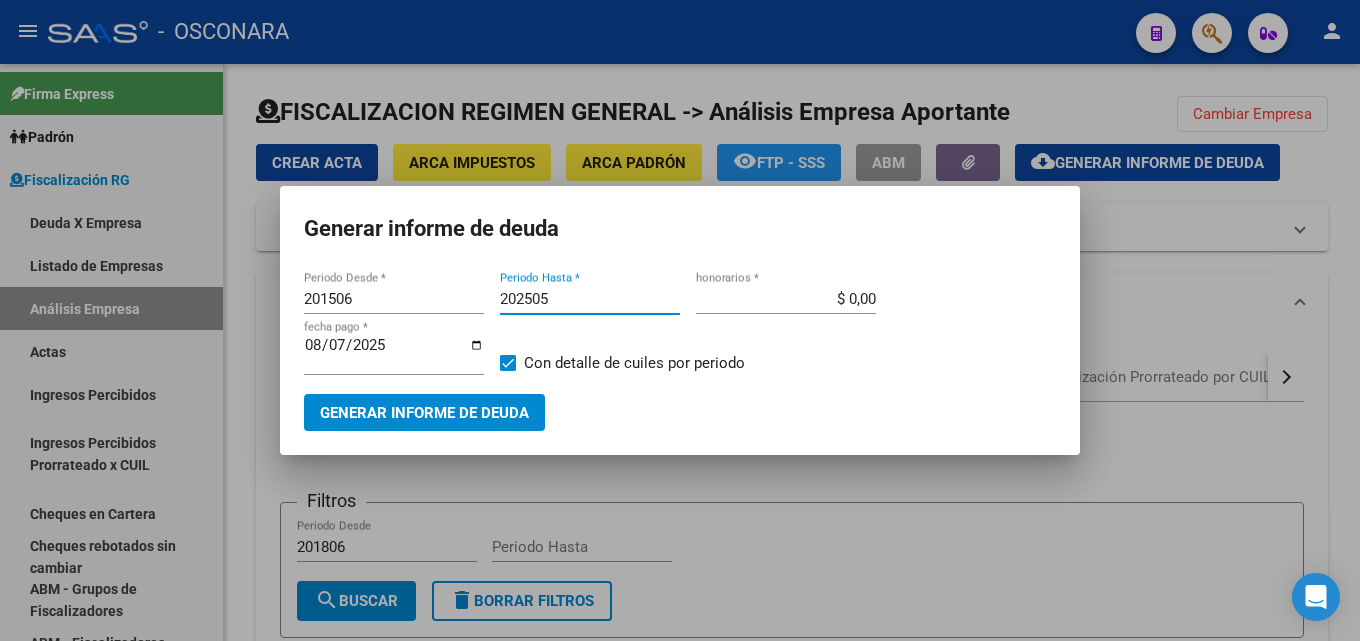 click on "Generar informe de deuda   [DATE] Periodo Desde *   [DATE] Periodo Hasta *   $ [PRICE] honorarios *   [DATE] fecha pago *   Con detalle de cuiles por periodo  Generar informe de deuda" at bounding box center [680, 320] 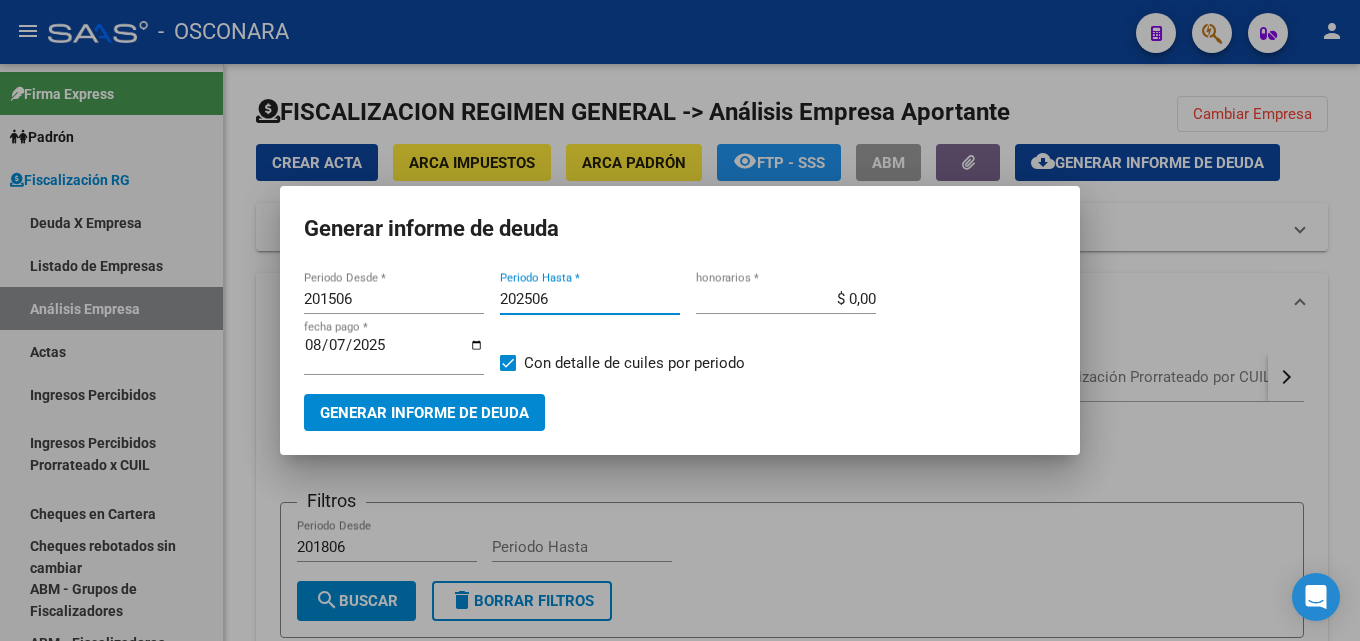 type on "202506" 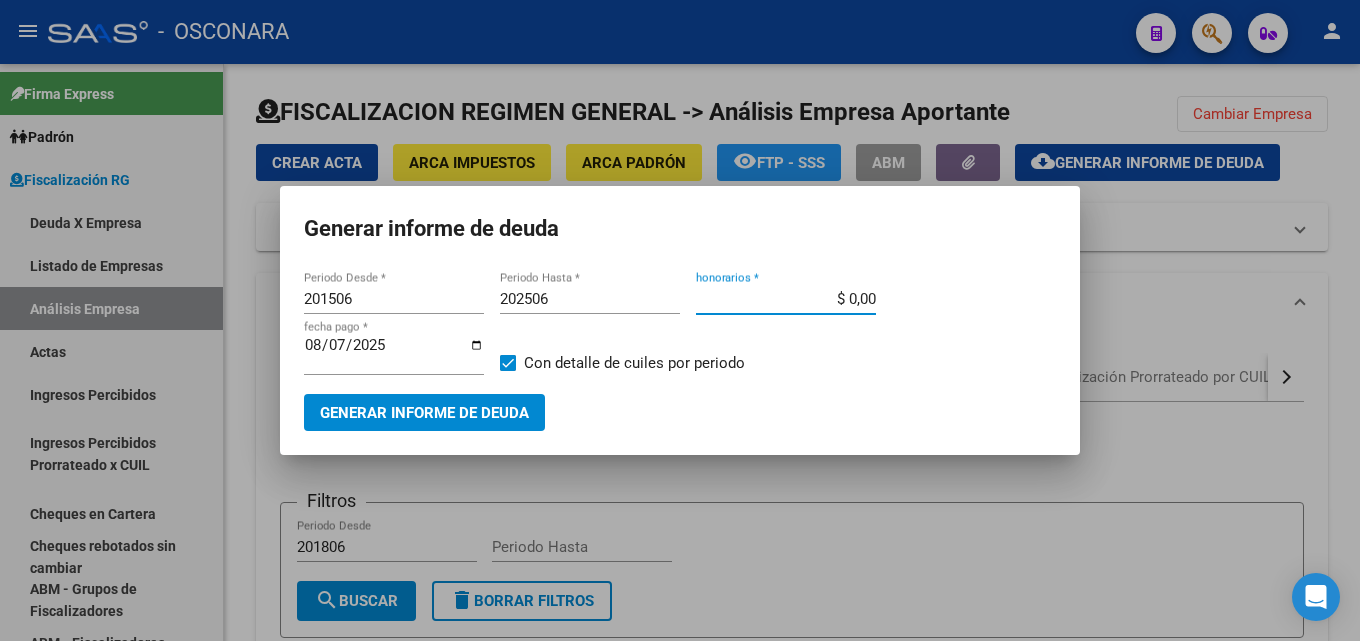 drag, startPoint x: 847, startPoint y: 300, endPoint x: 1070, endPoint y: 304, distance: 223.03587 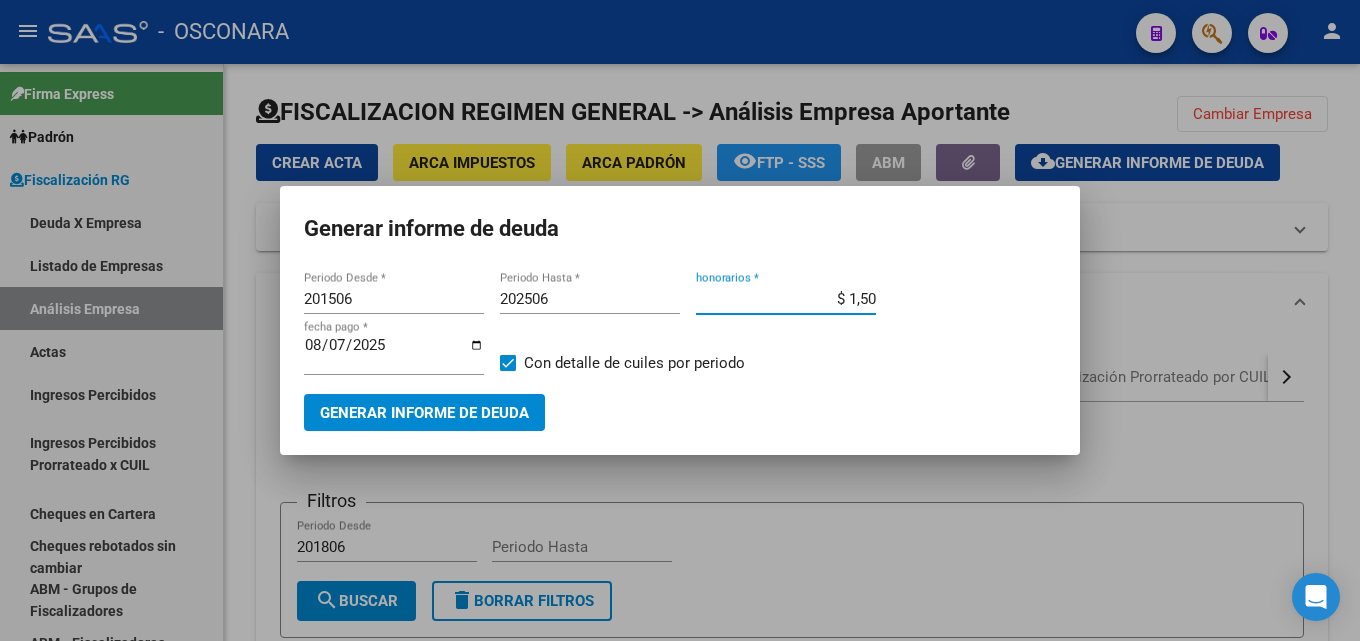 type on "$ 15,00" 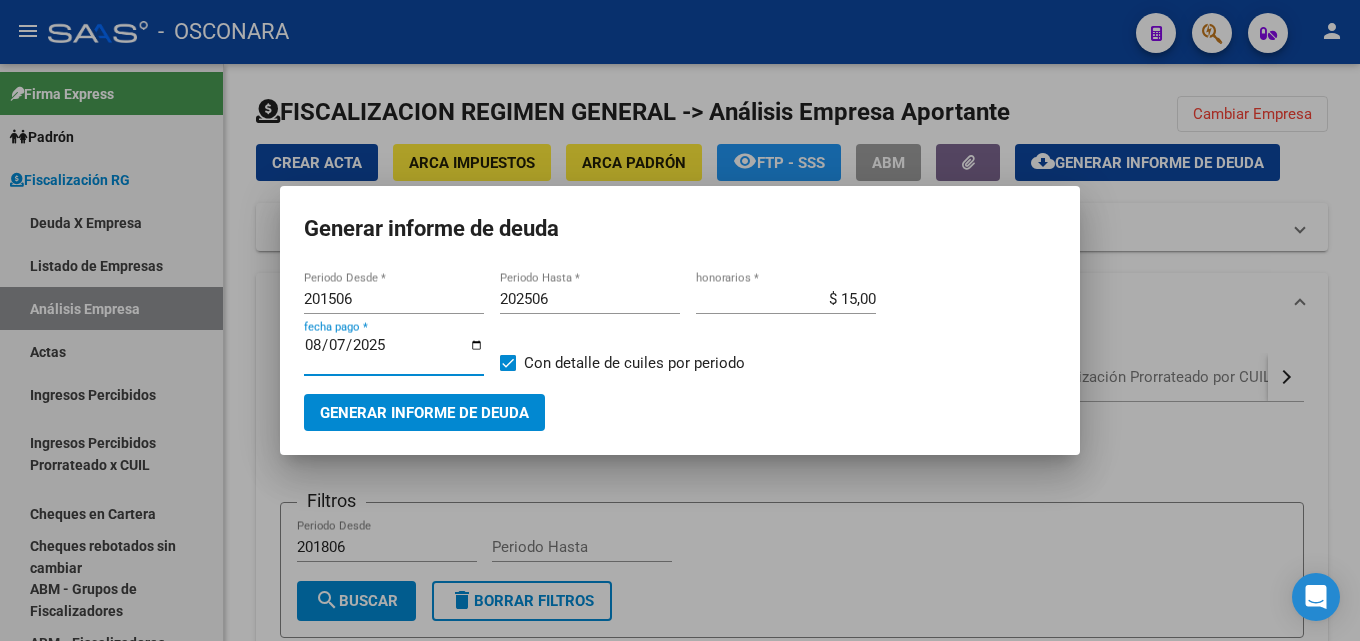 click on "2025-08-07" at bounding box center [394, 353] 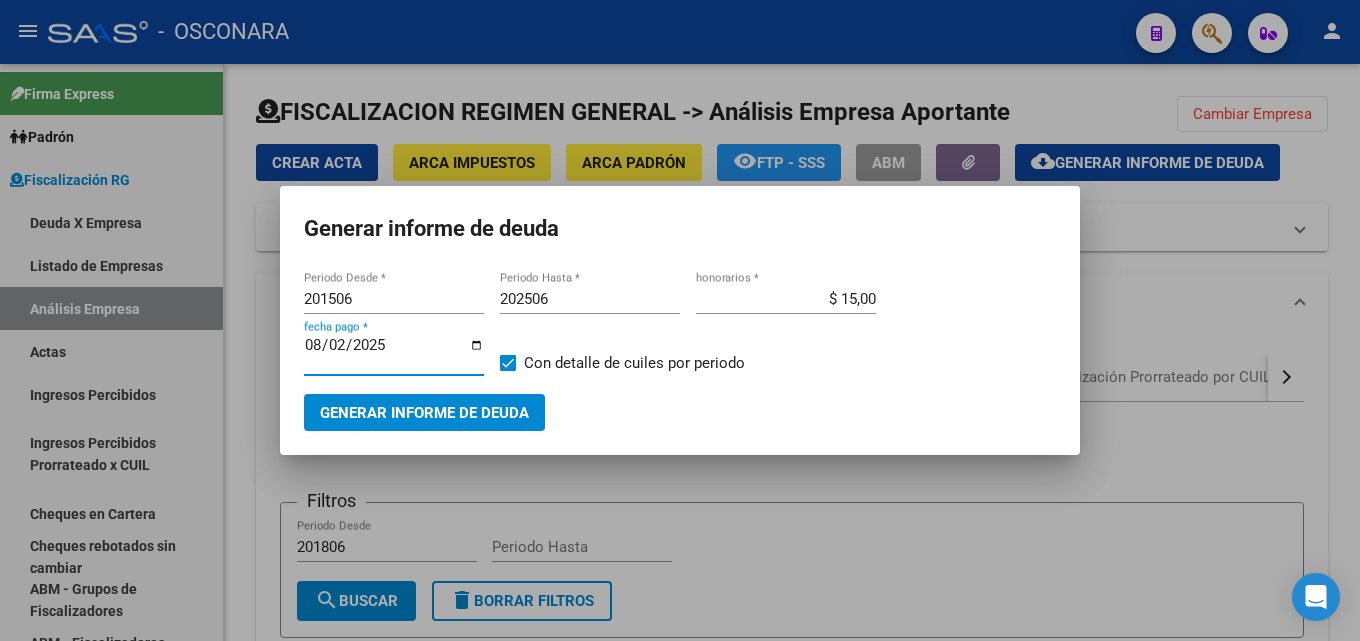 type on "2025-08-20" 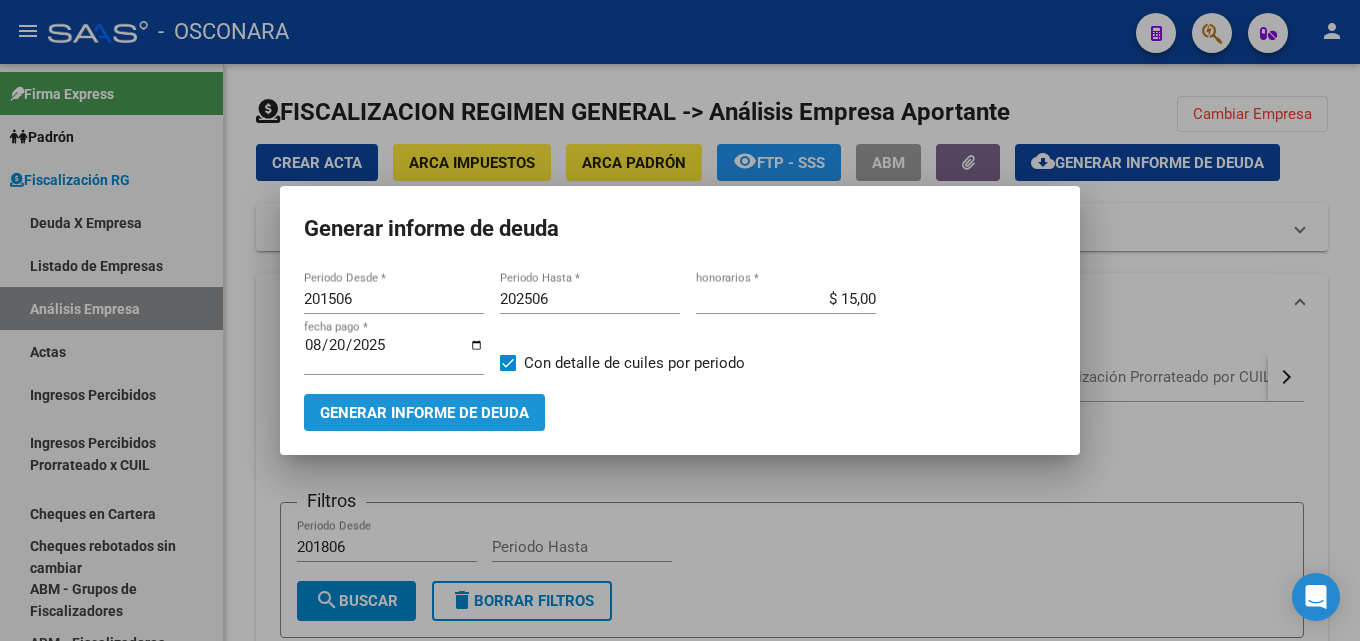 click on "Generar informe de deuda" at bounding box center (424, 413) 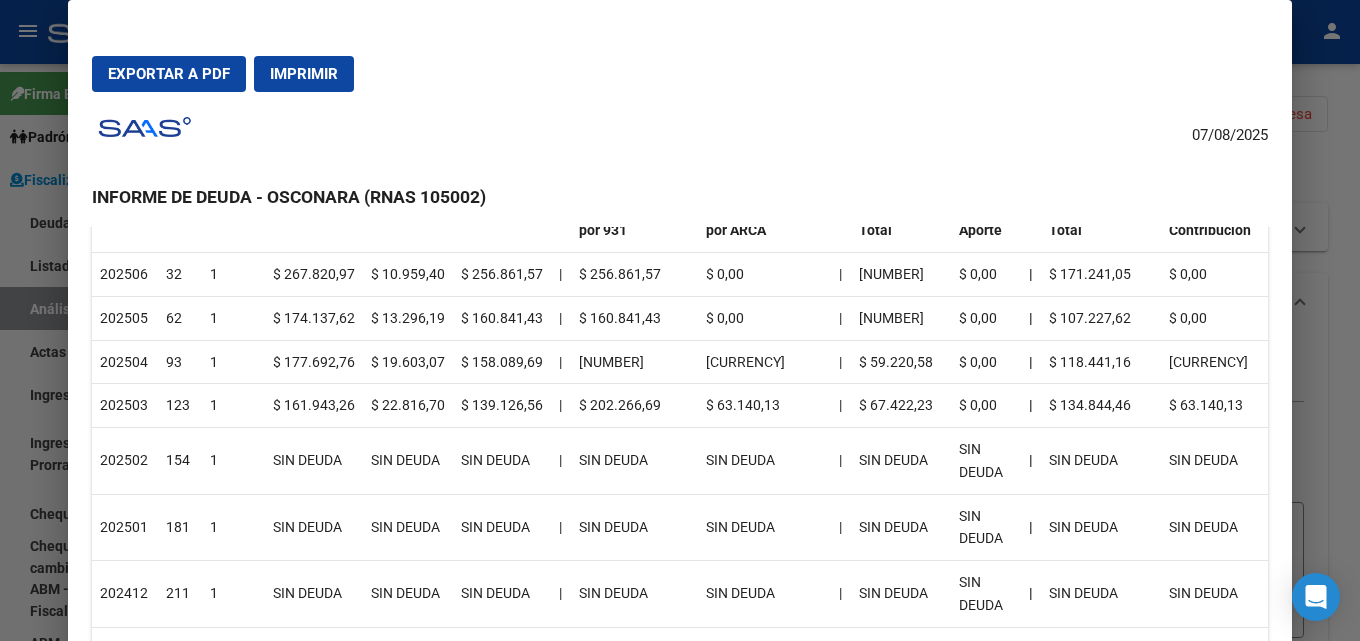 scroll, scrollTop: 300, scrollLeft: 0, axis: vertical 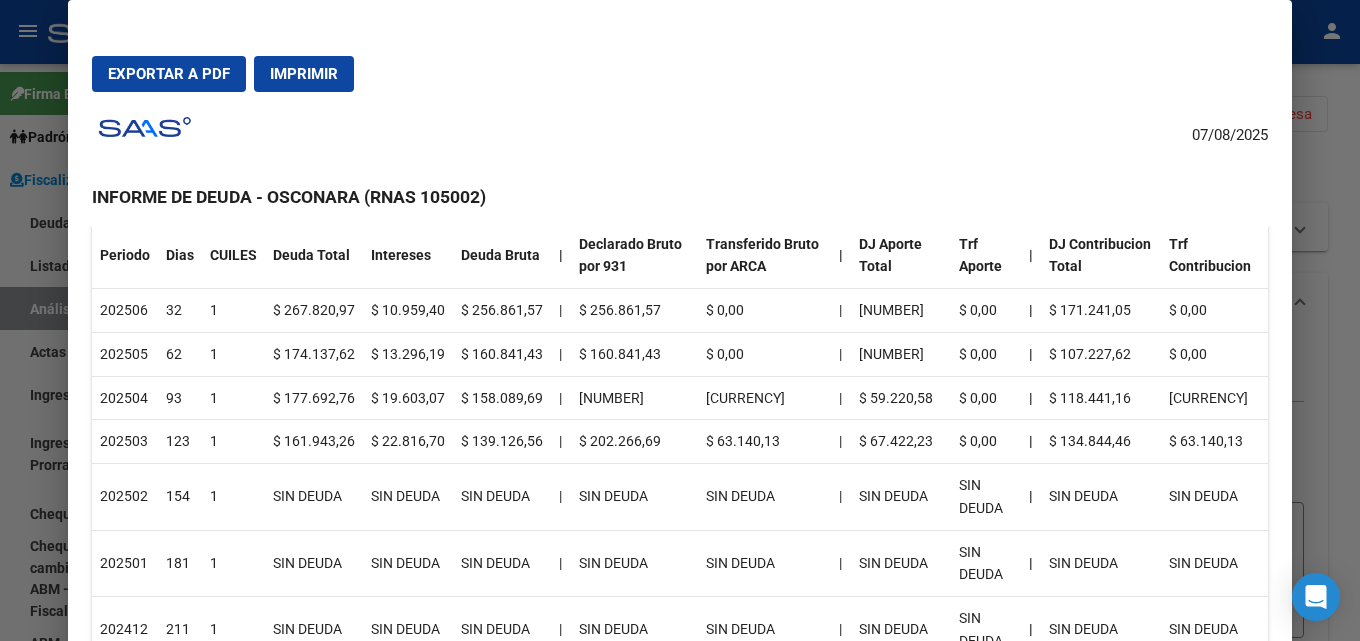 drag, startPoint x: 148, startPoint y: 438, endPoint x: 345, endPoint y: 458, distance: 198.01262 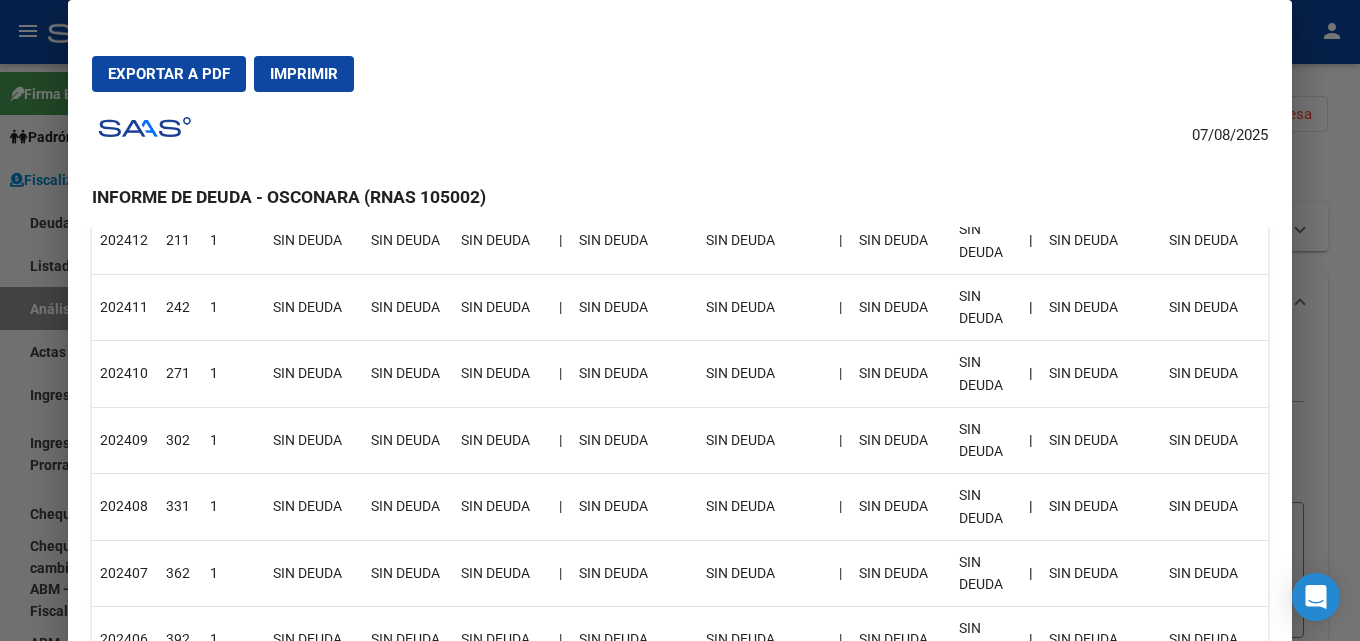 scroll, scrollTop: 691, scrollLeft: 0, axis: vertical 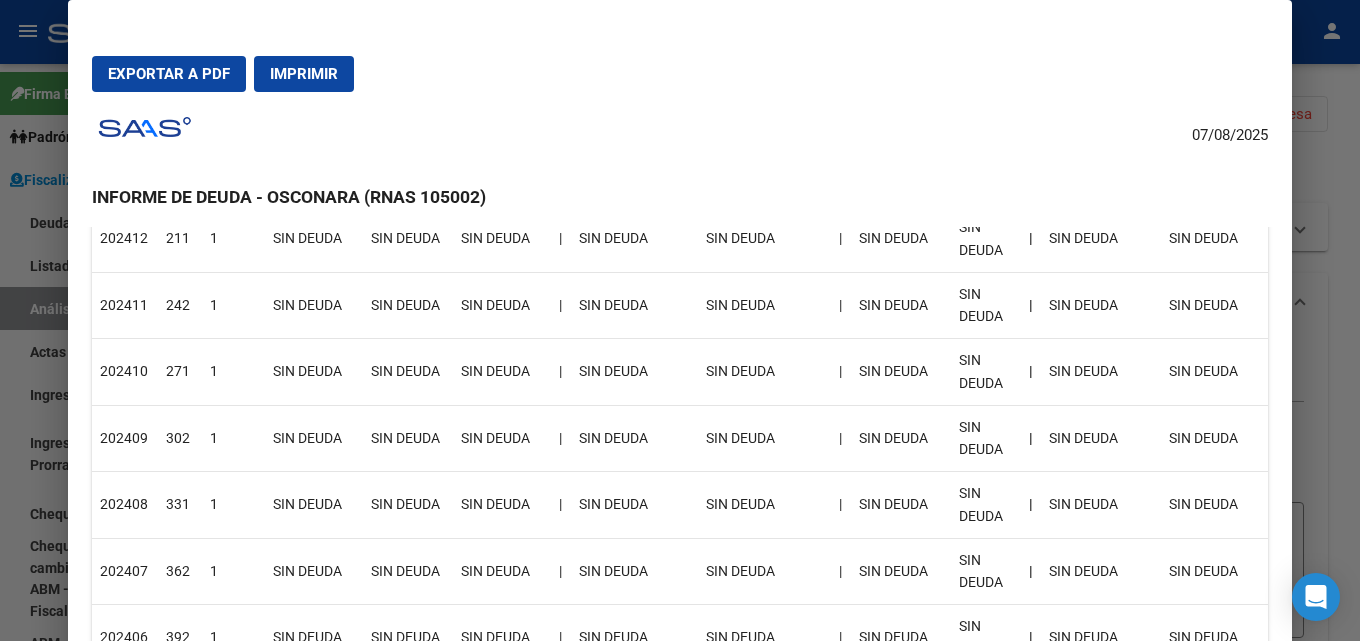 click at bounding box center [680, 320] 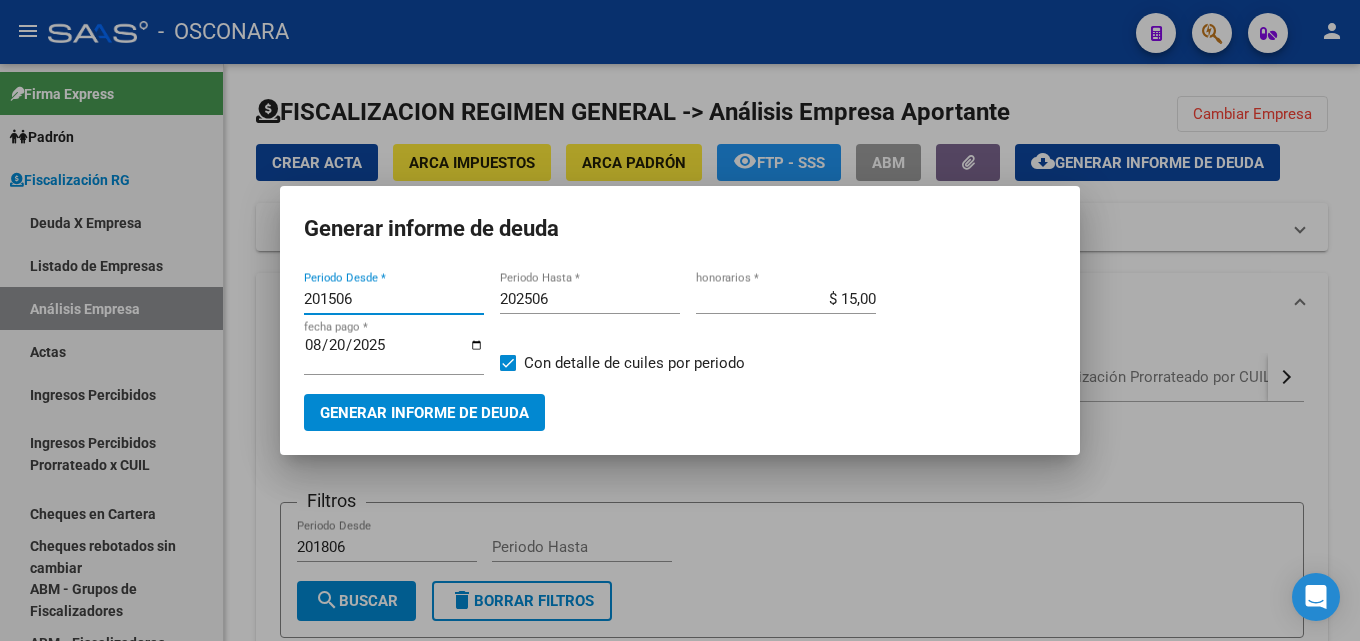 drag, startPoint x: 407, startPoint y: 304, endPoint x: 0, endPoint y: 322, distance: 407.39783 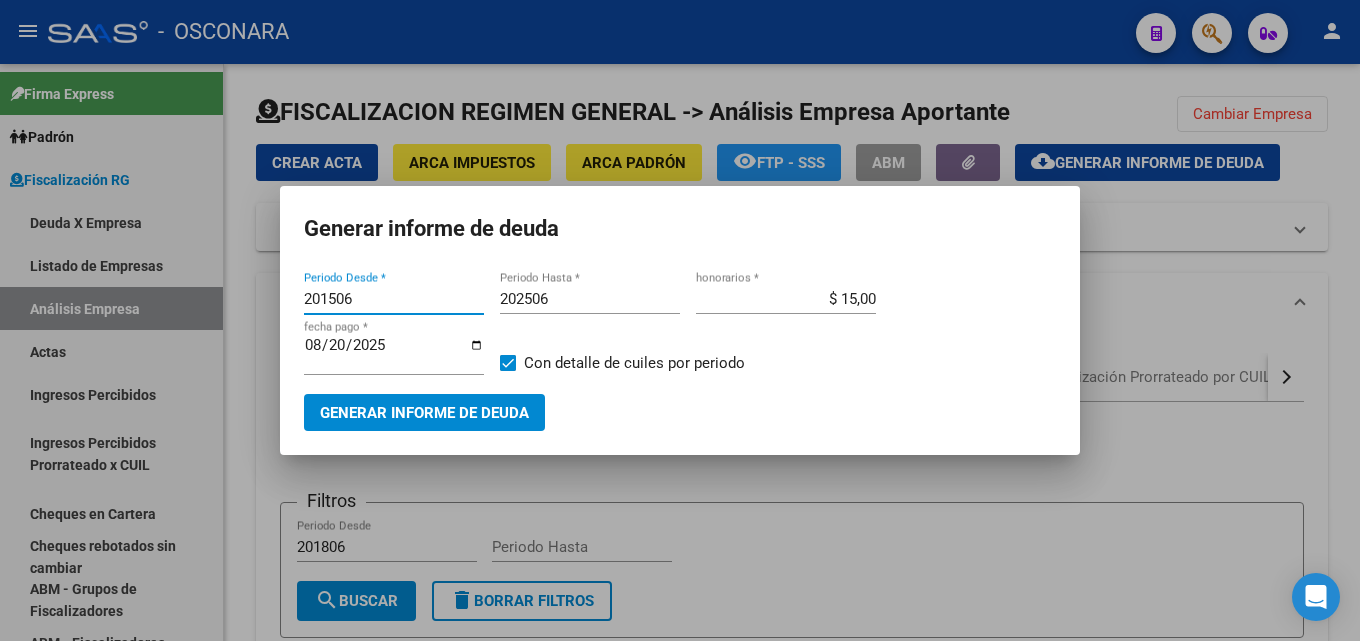 click on "Generar informe de deuda   201506 Periodo Desde *   202506 Periodo Hasta *   $ 15,00 honorarios *   2025-08-20 fecha pago *   Con detalle de cuiles por periodo  Generar informe de deuda" at bounding box center [680, 320] 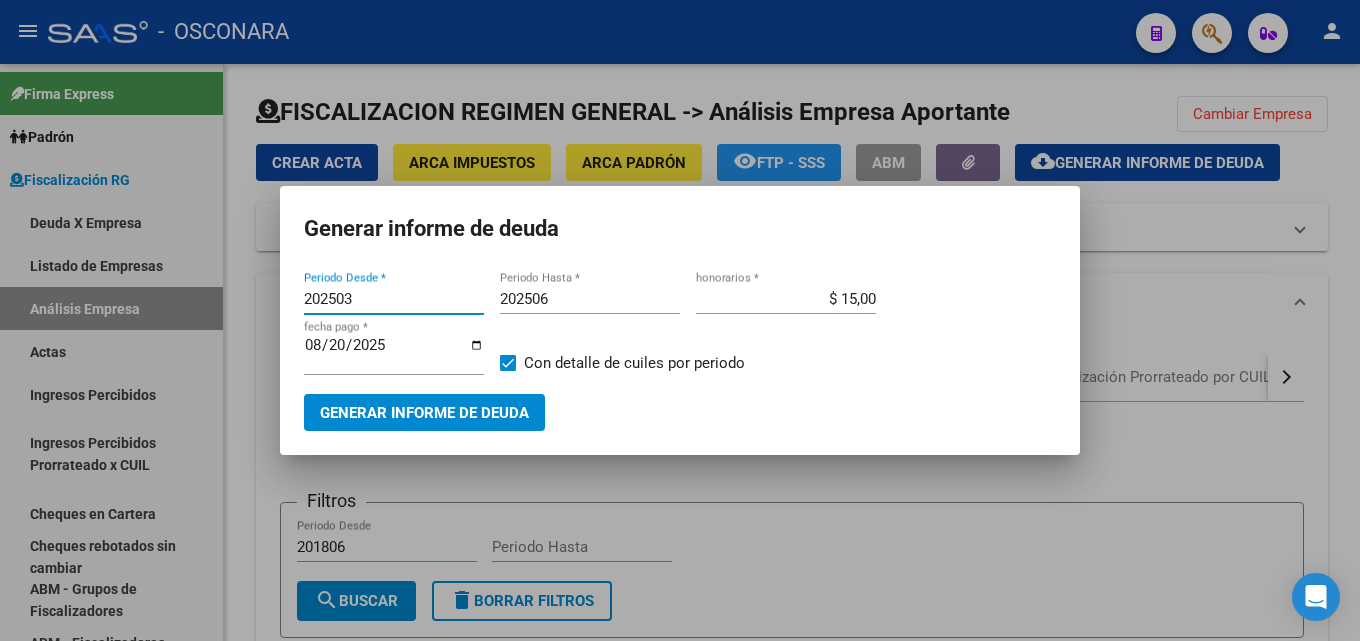 type on "202503" 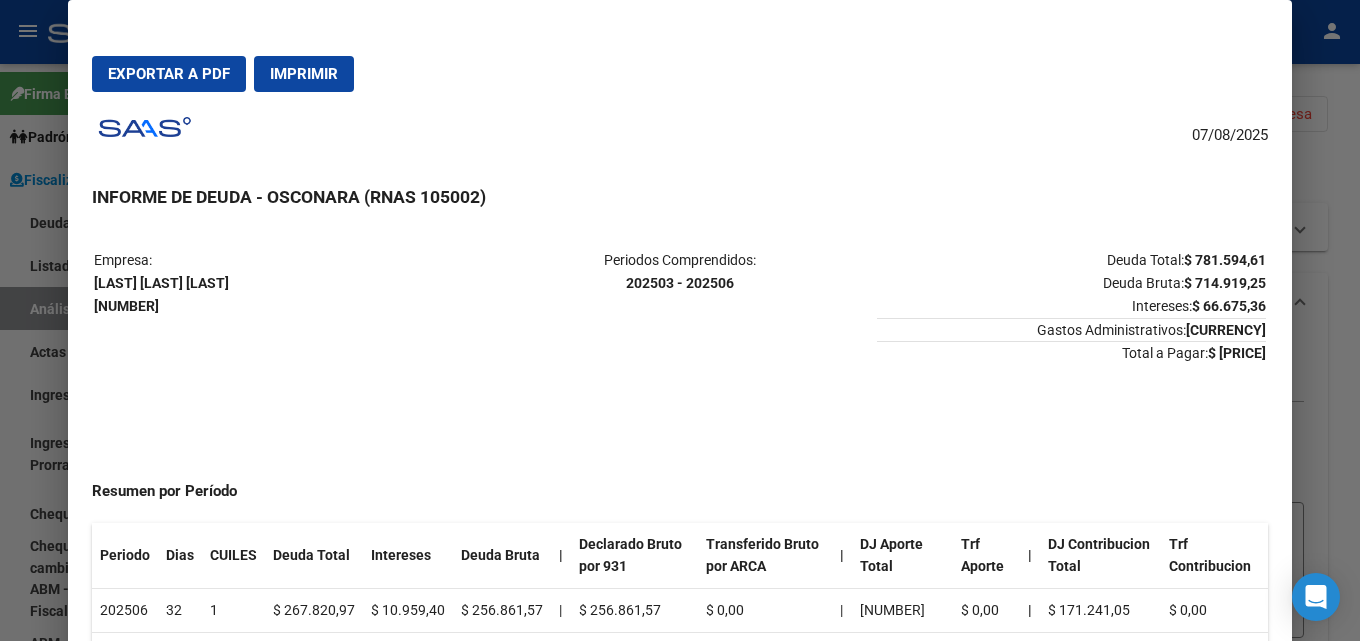 click on "Exportar a PDF" at bounding box center [169, 74] 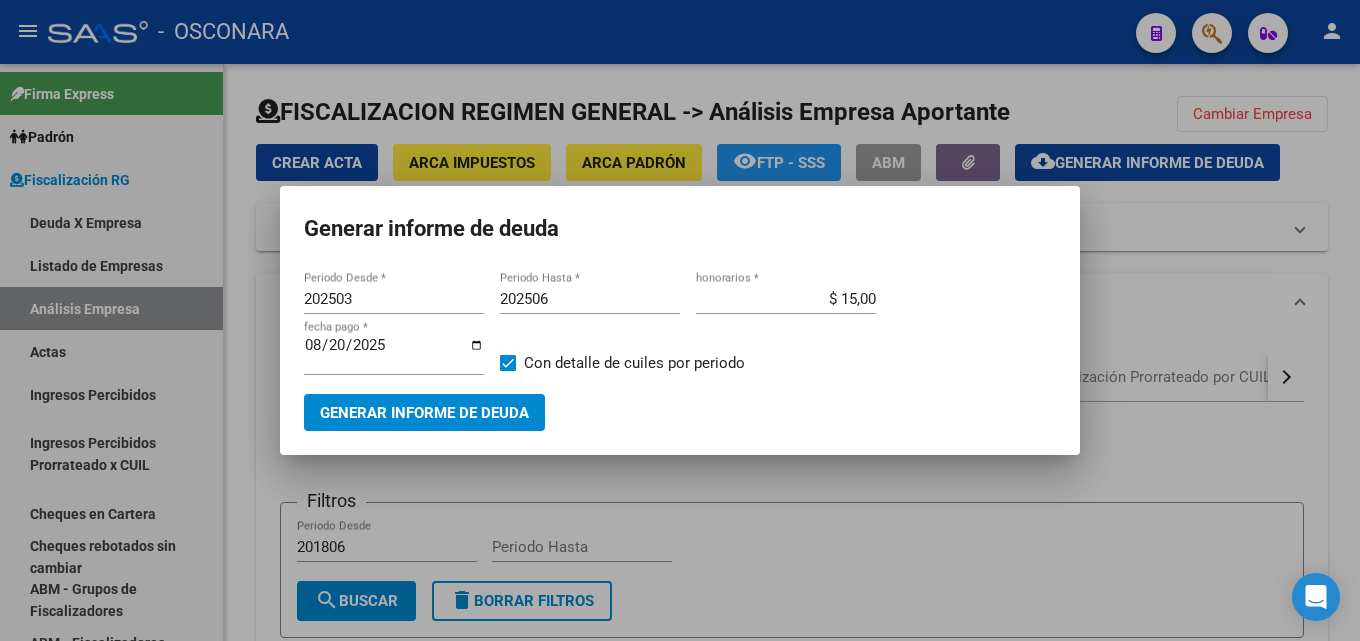 click at bounding box center [680, 320] 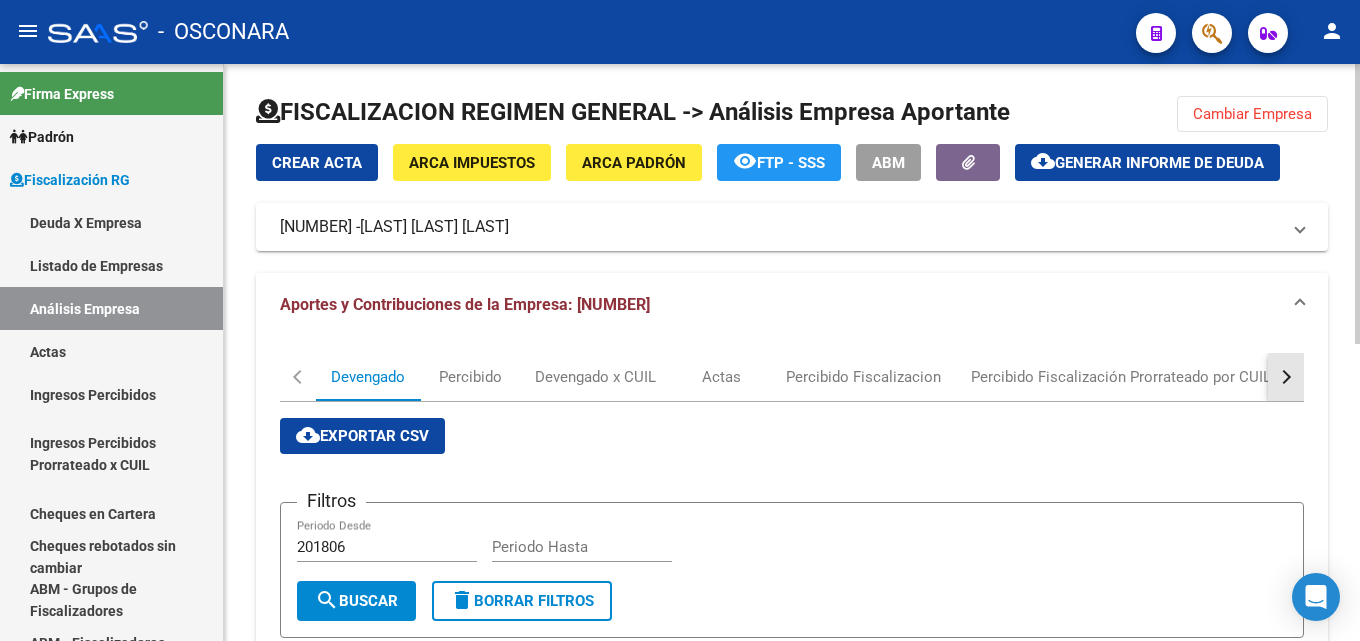 click at bounding box center (1286, 377) 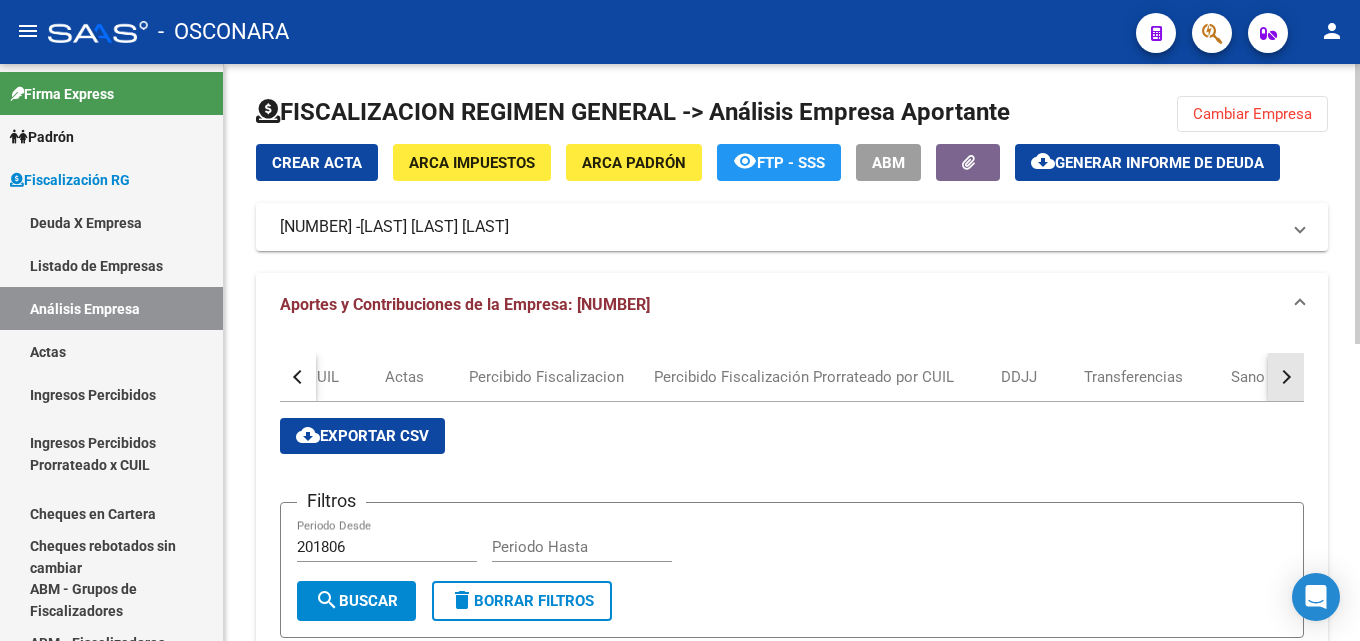 click at bounding box center [1286, 377] 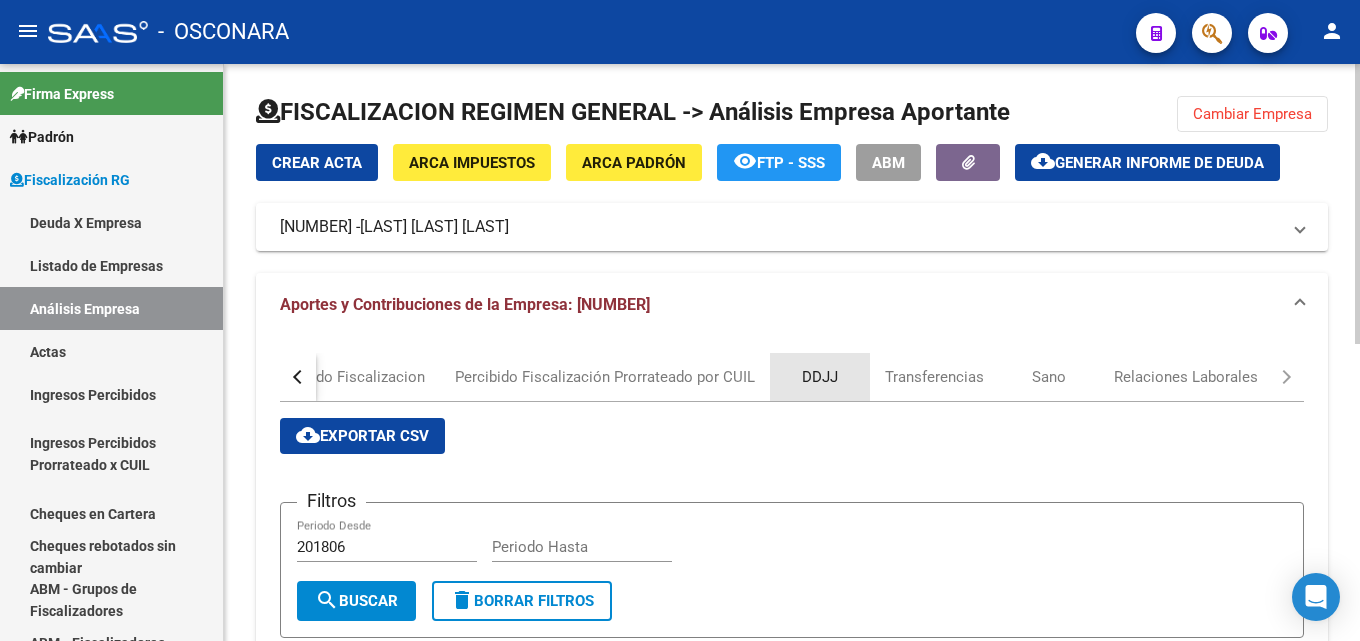 click on "DDJJ" at bounding box center [820, 377] 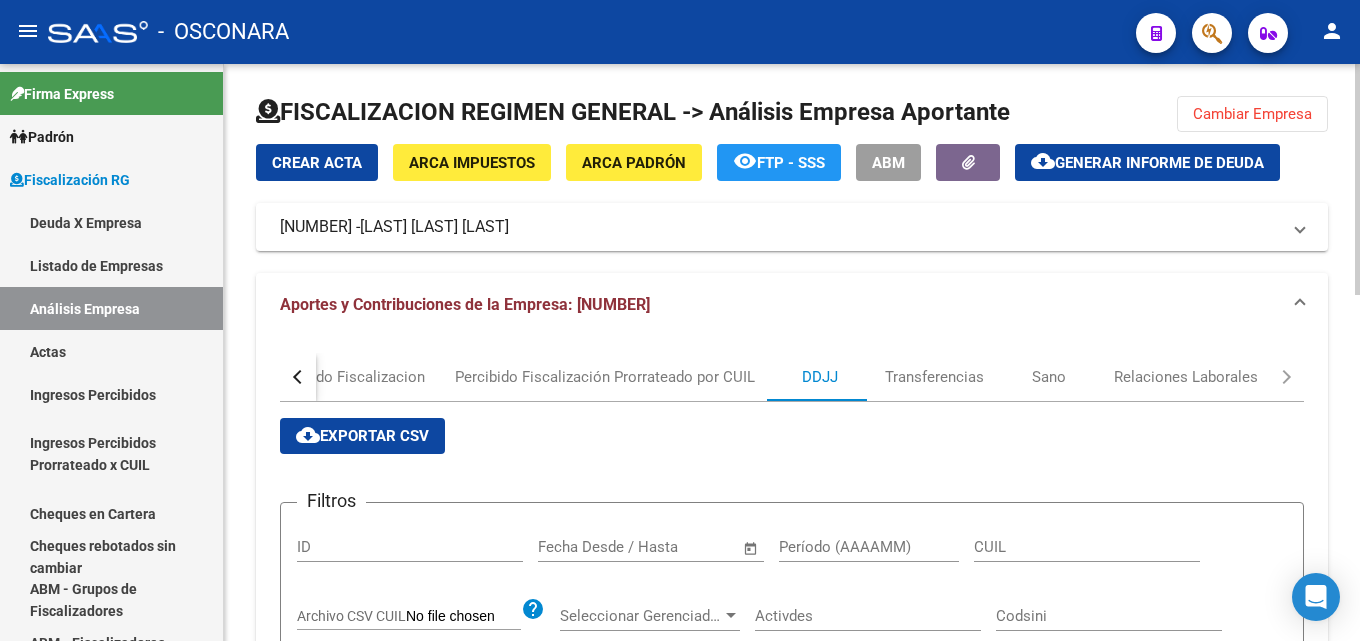 click on "cloud_download  Exportar CSV" at bounding box center (362, 436) 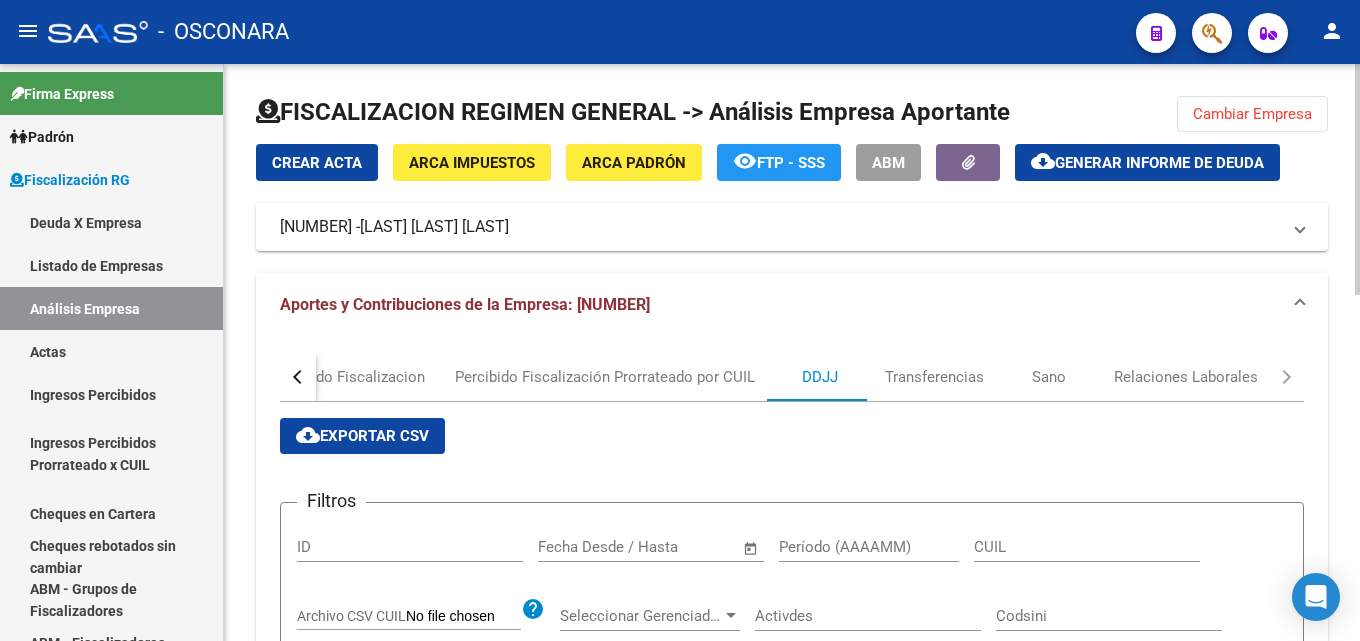 click on "Cambiar Empresa" 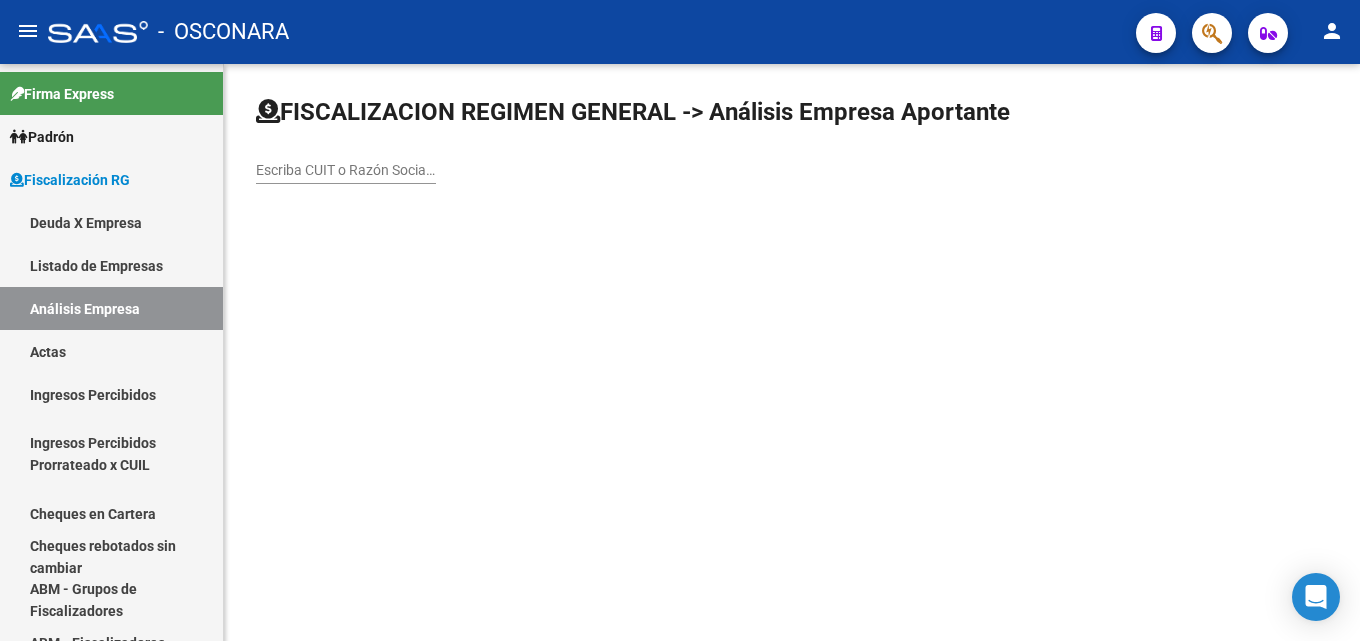 click on "Escriba CUIT o Razón Social para buscar" 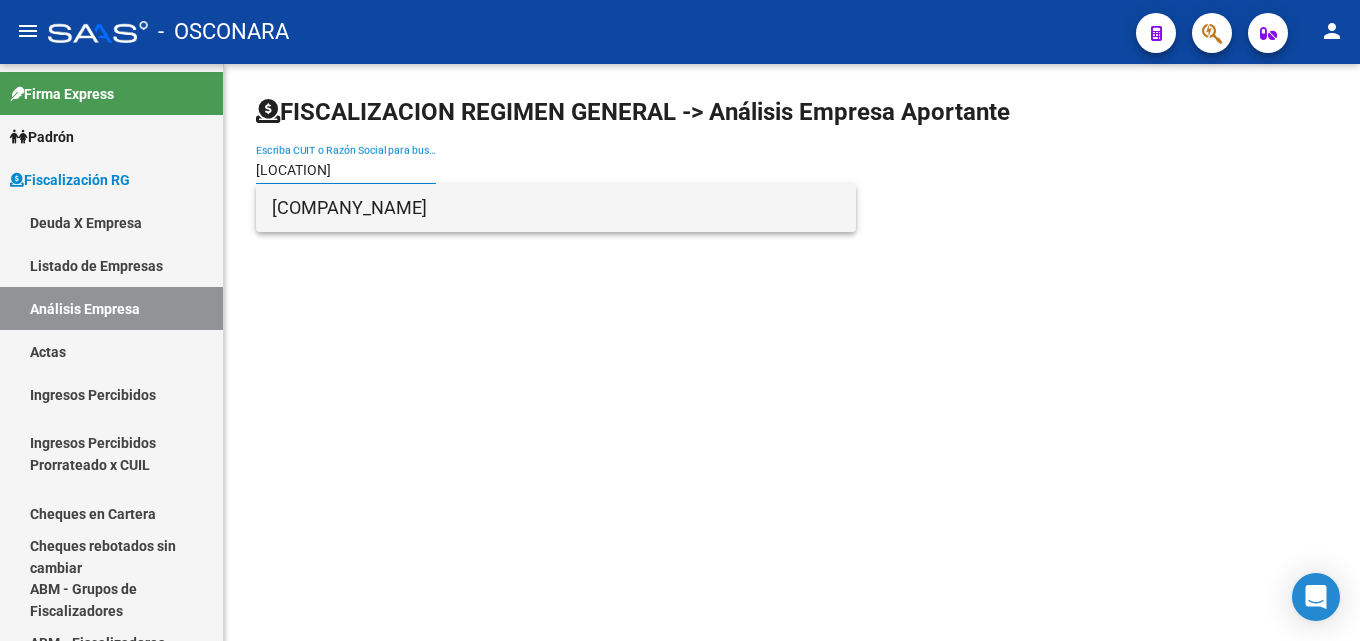 type on "PUERTO MARIEL" 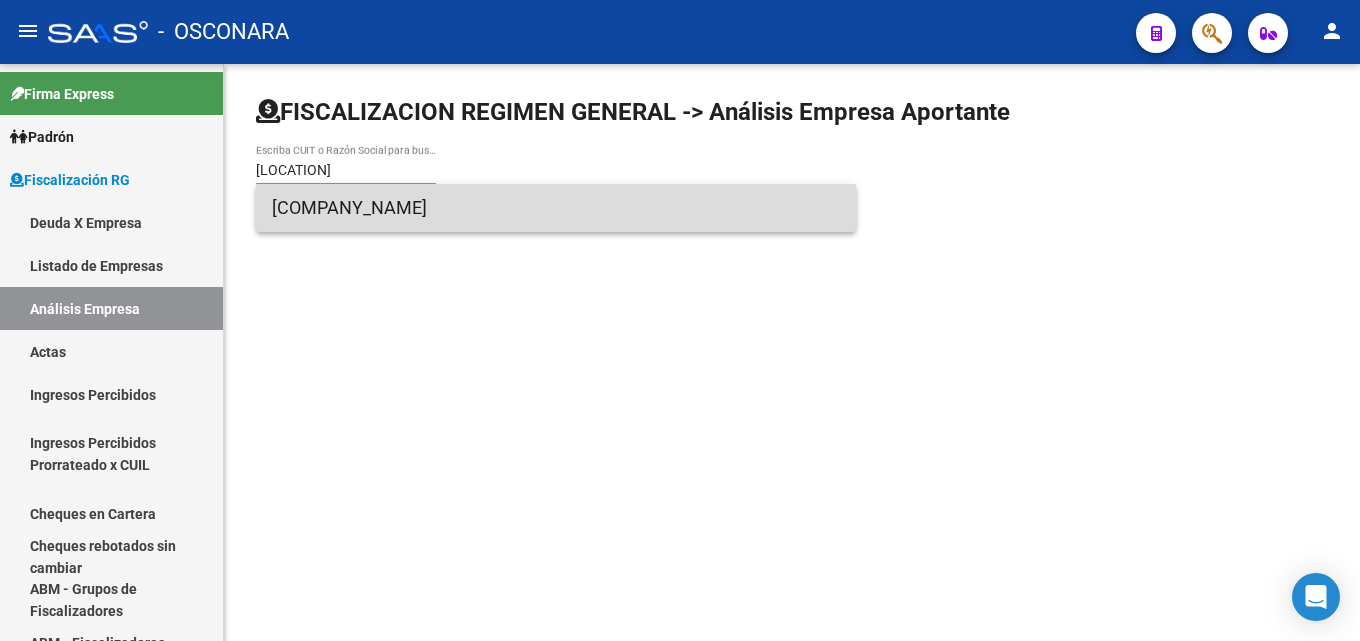 click on "PUERTO MARIEL SOCIEDAD ANONIMA" at bounding box center (556, 208) 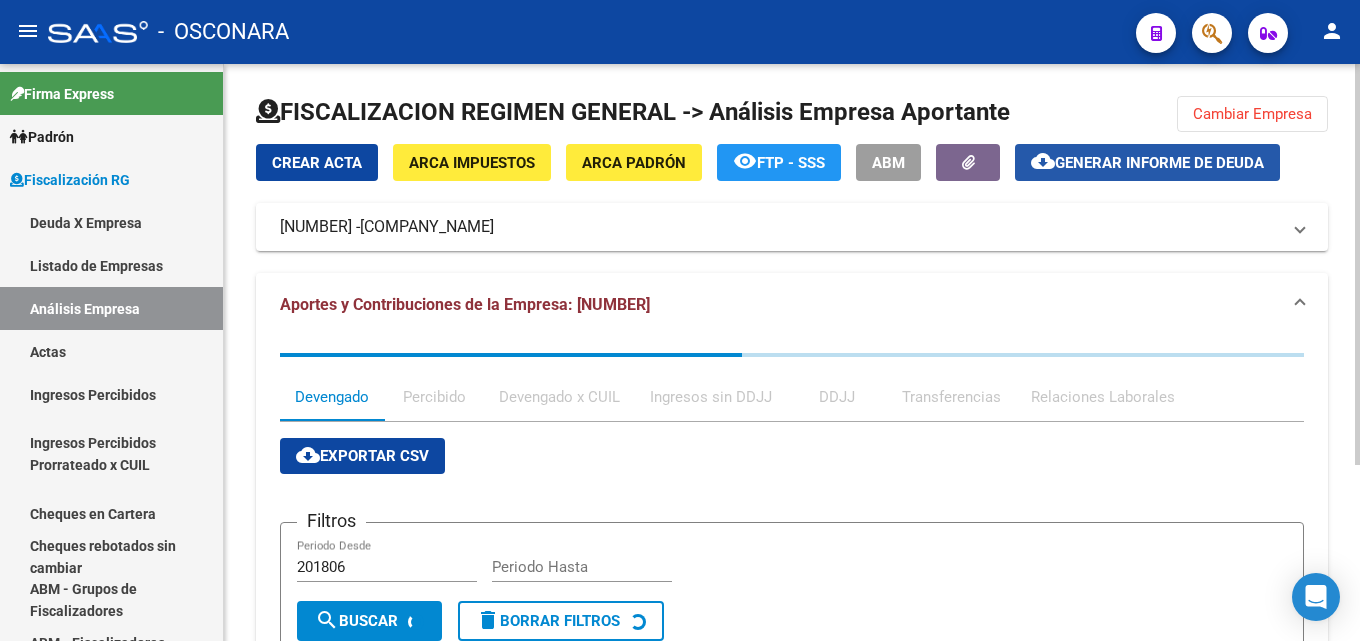 click on "cloud_download  Generar informe de deuda" 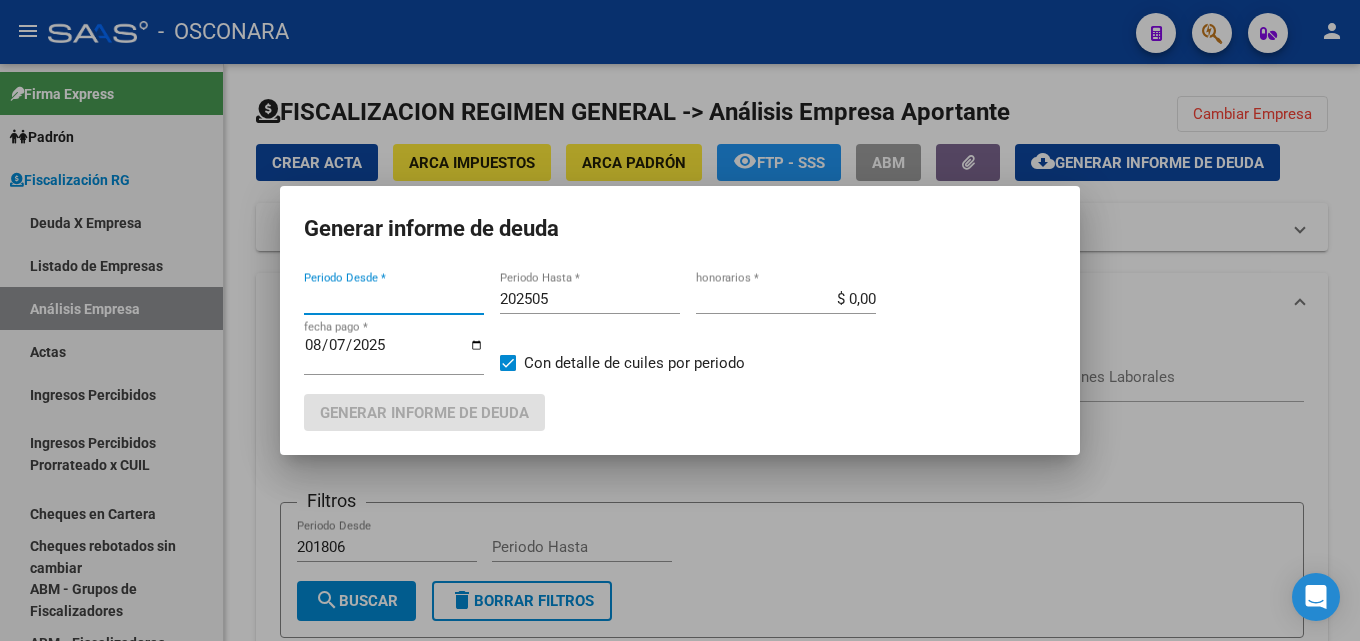 type on "201806" 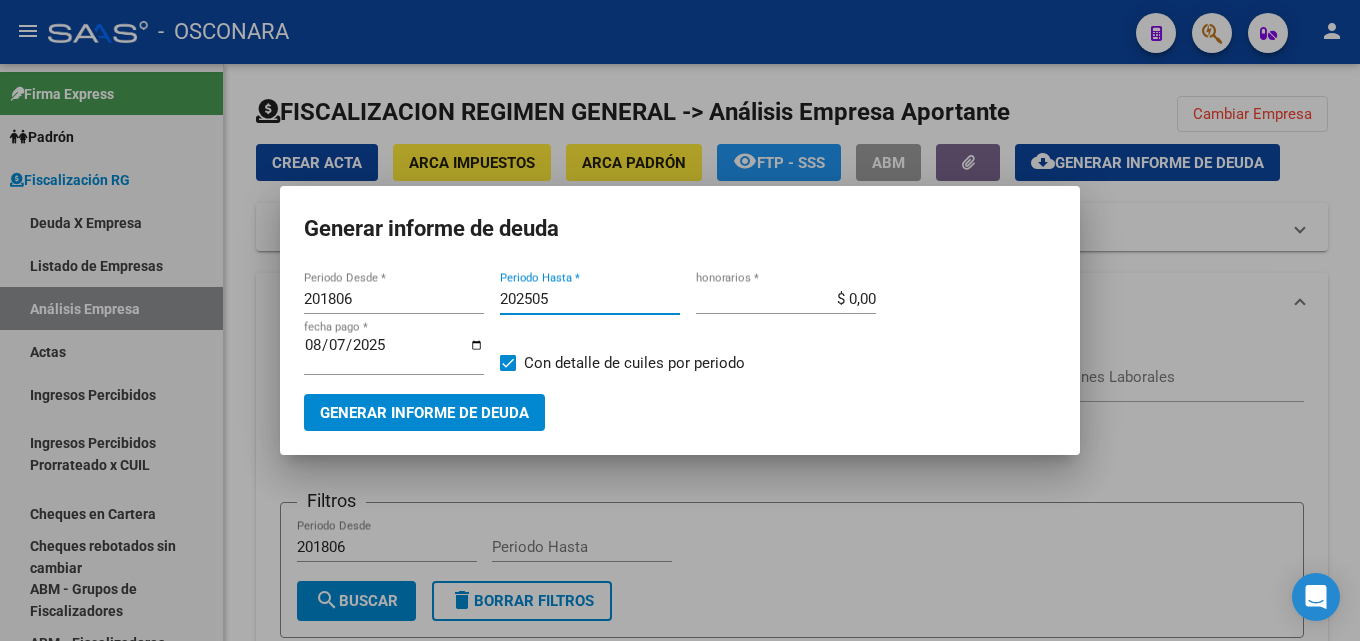click on "202505" at bounding box center [590, 299] 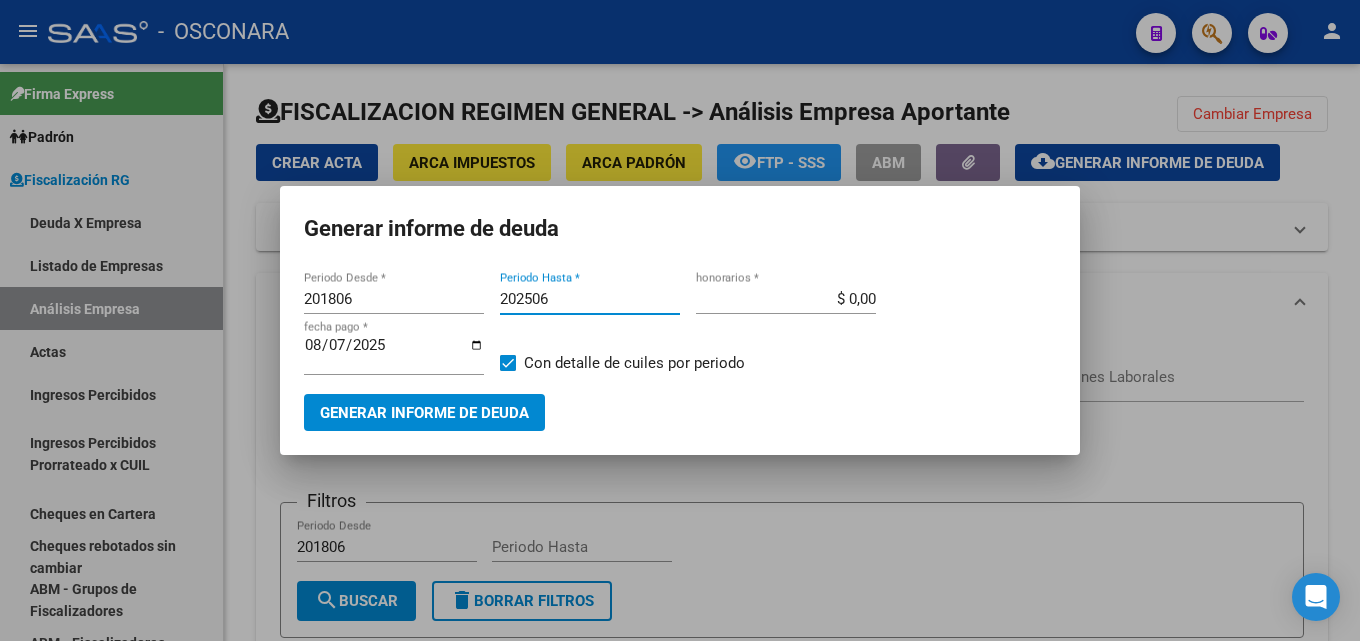 type on "202506" 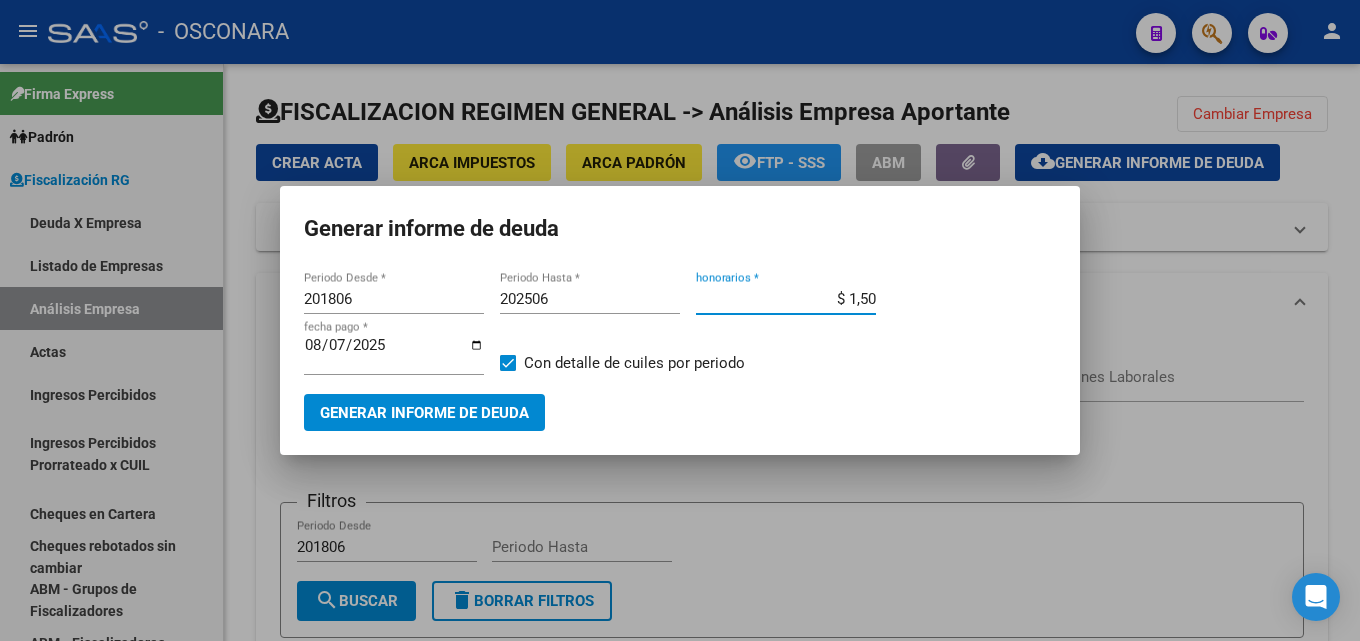 type on "$ 15,00" 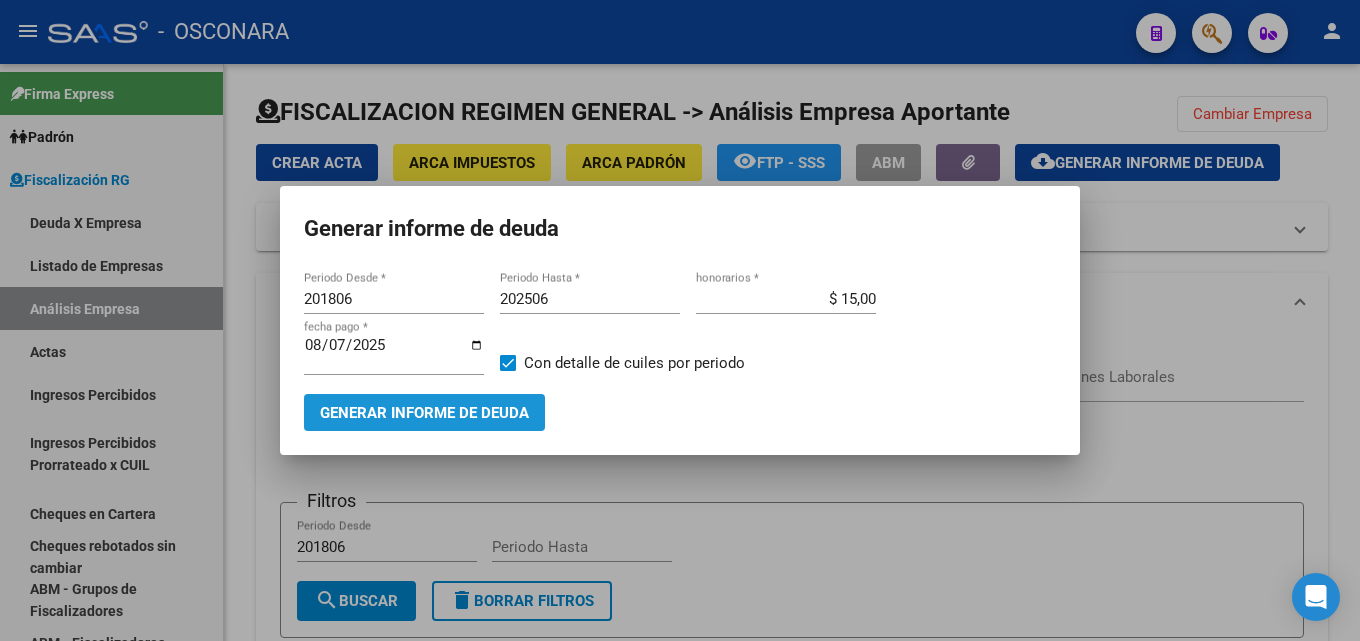 click on "Generar informe de deuda" at bounding box center [424, 412] 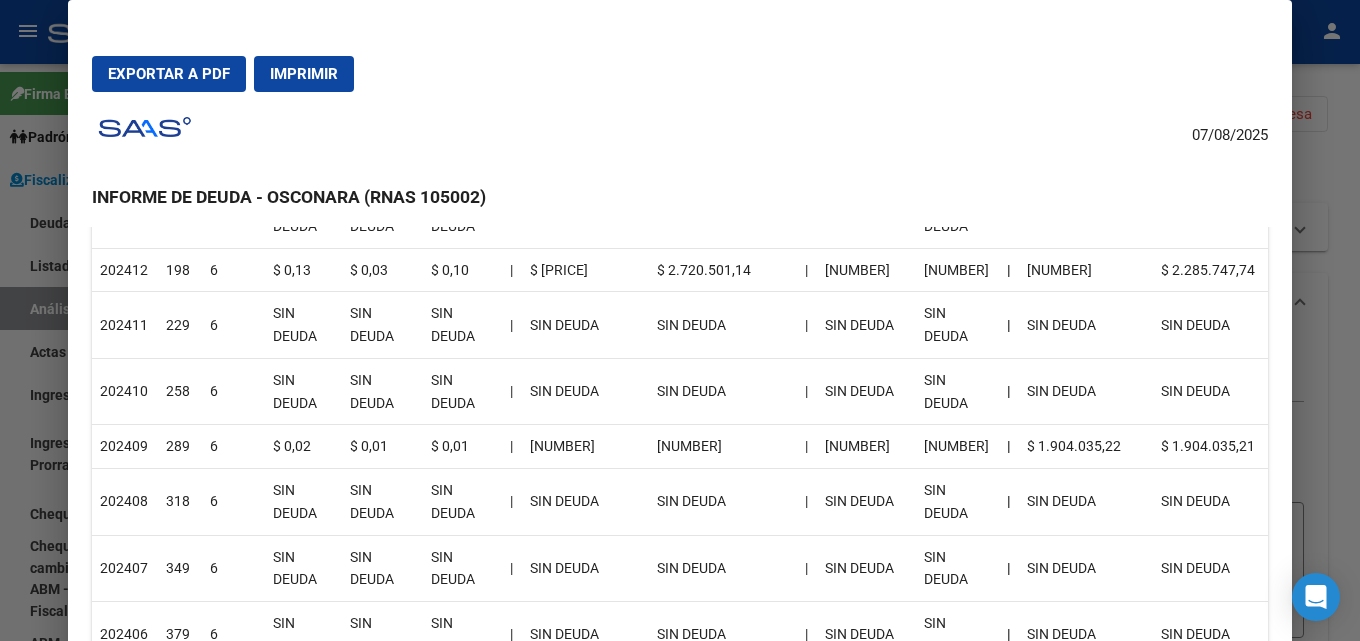 scroll, scrollTop: 800, scrollLeft: 0, axis: vertical 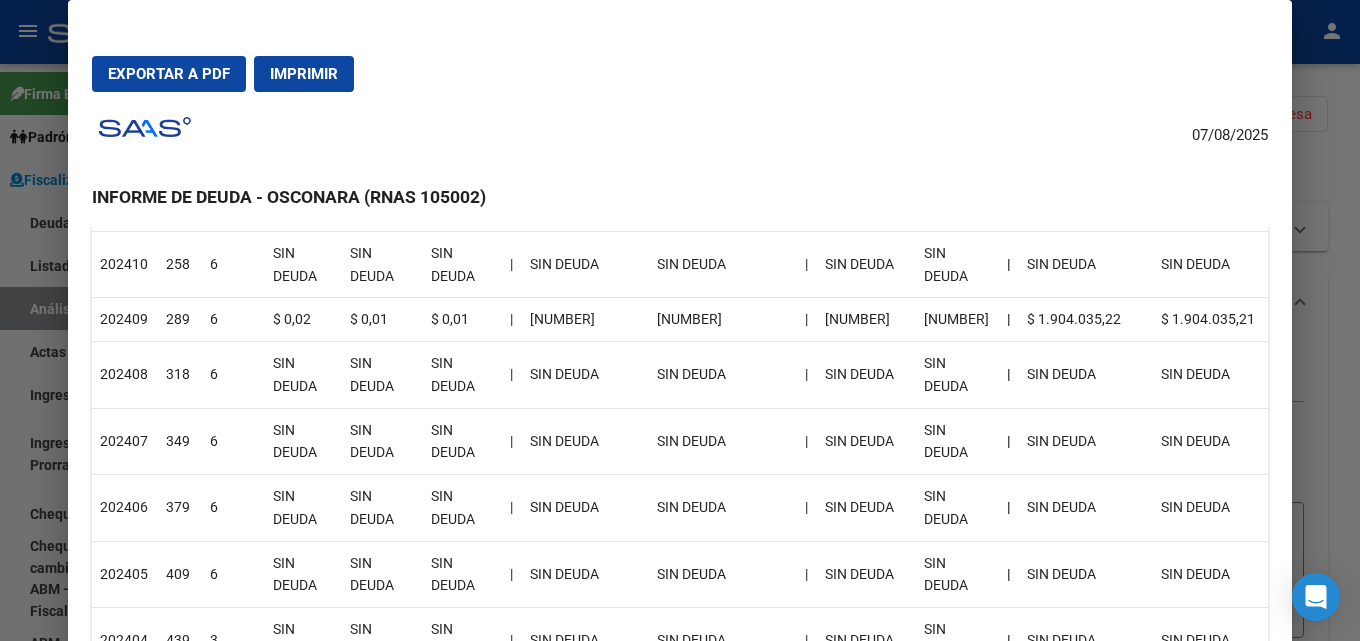 click at bounding box center (680, 320) 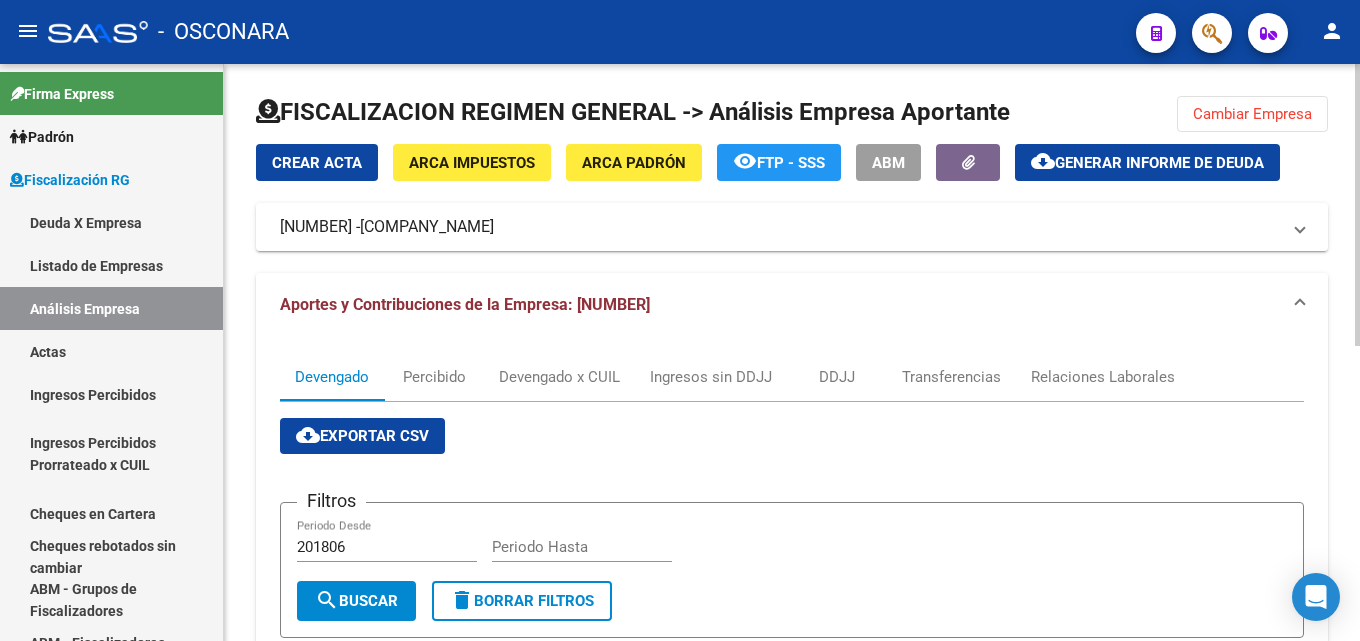 click on "cloud_download  Generar informe de deuda" 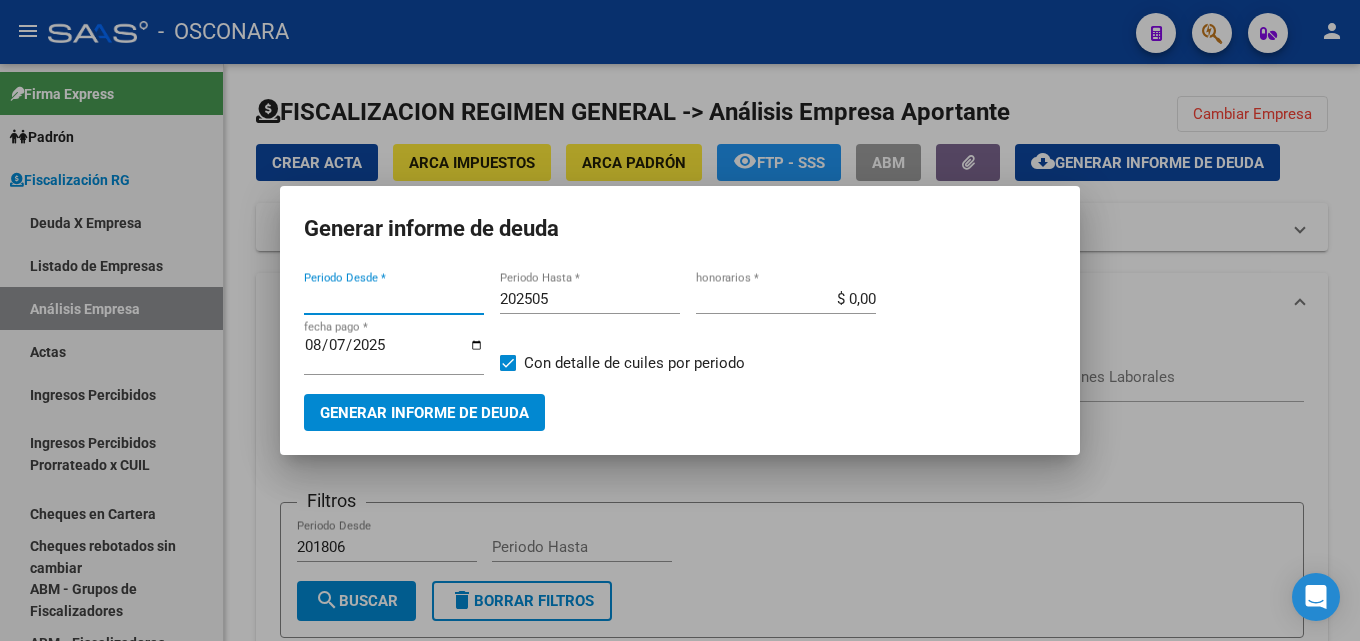 type on "201806" 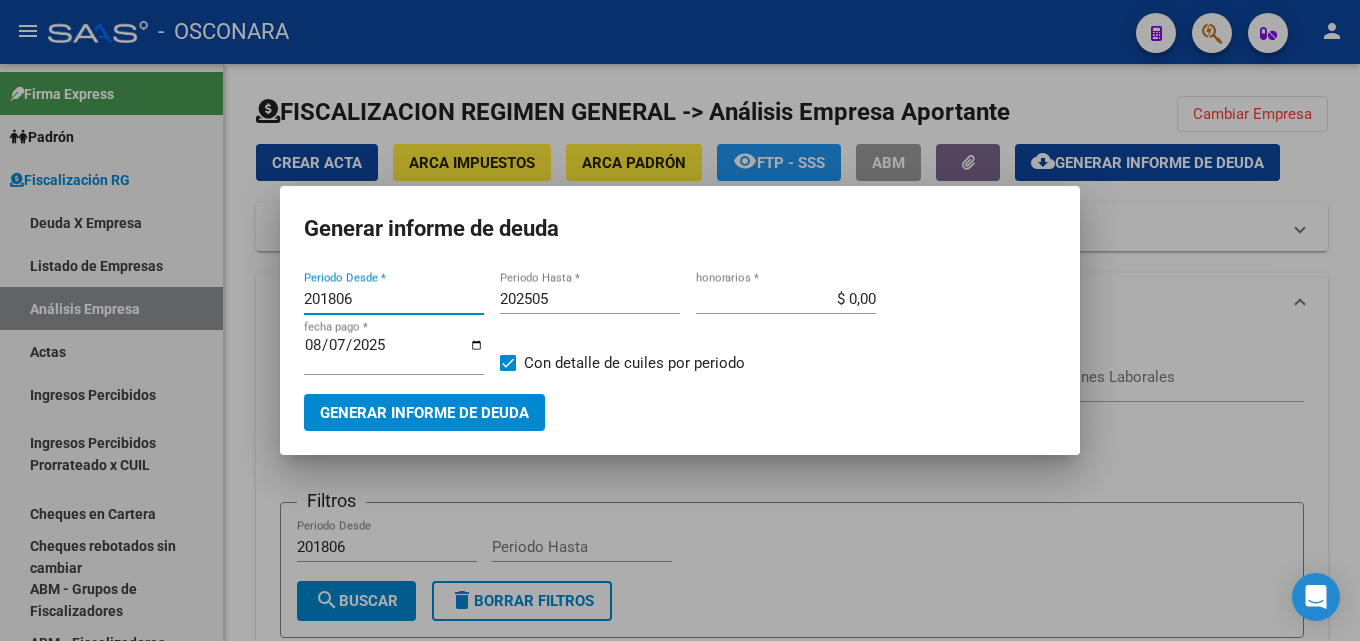 click on "202505 Periodo Hasta *" at bounding box center (590, 308) 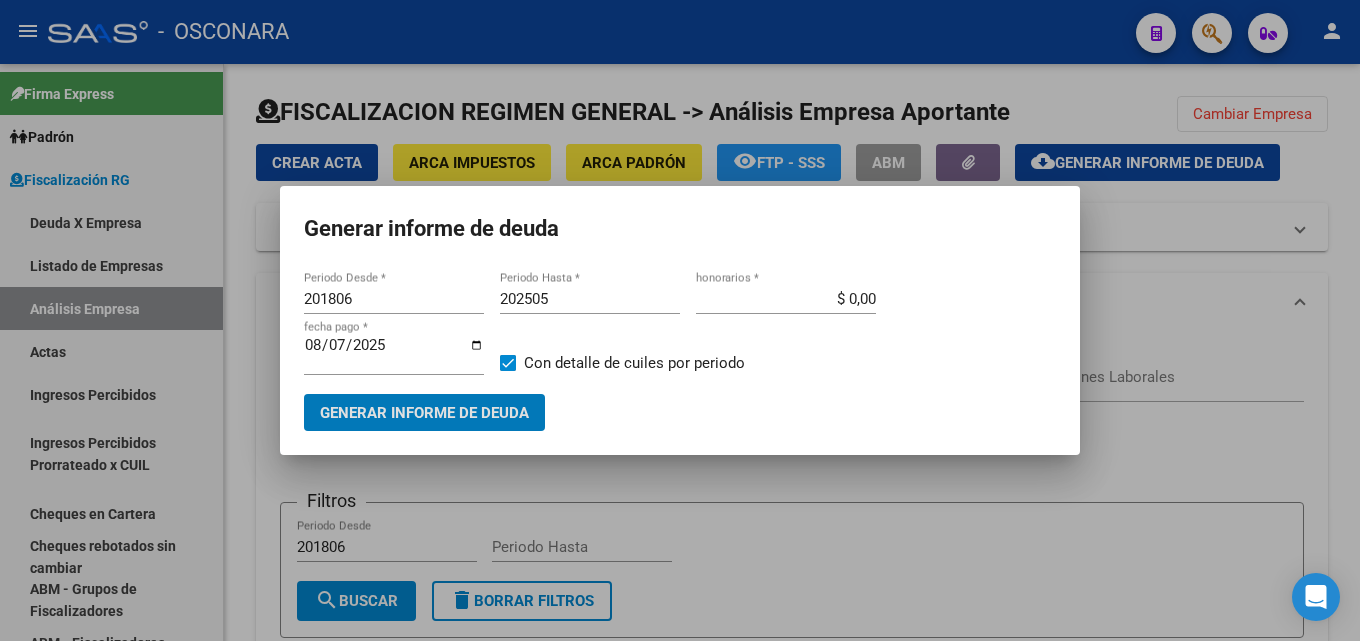 click on "202505" at bounding box center [590, 299] 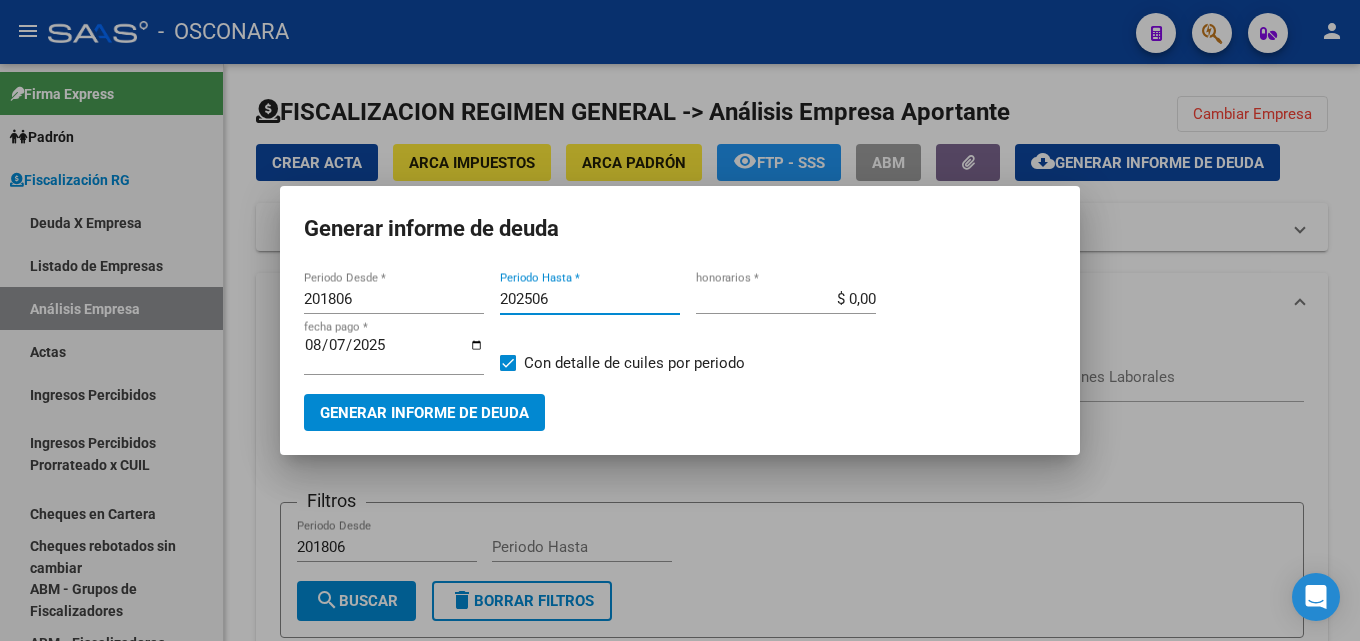 type on "202506" 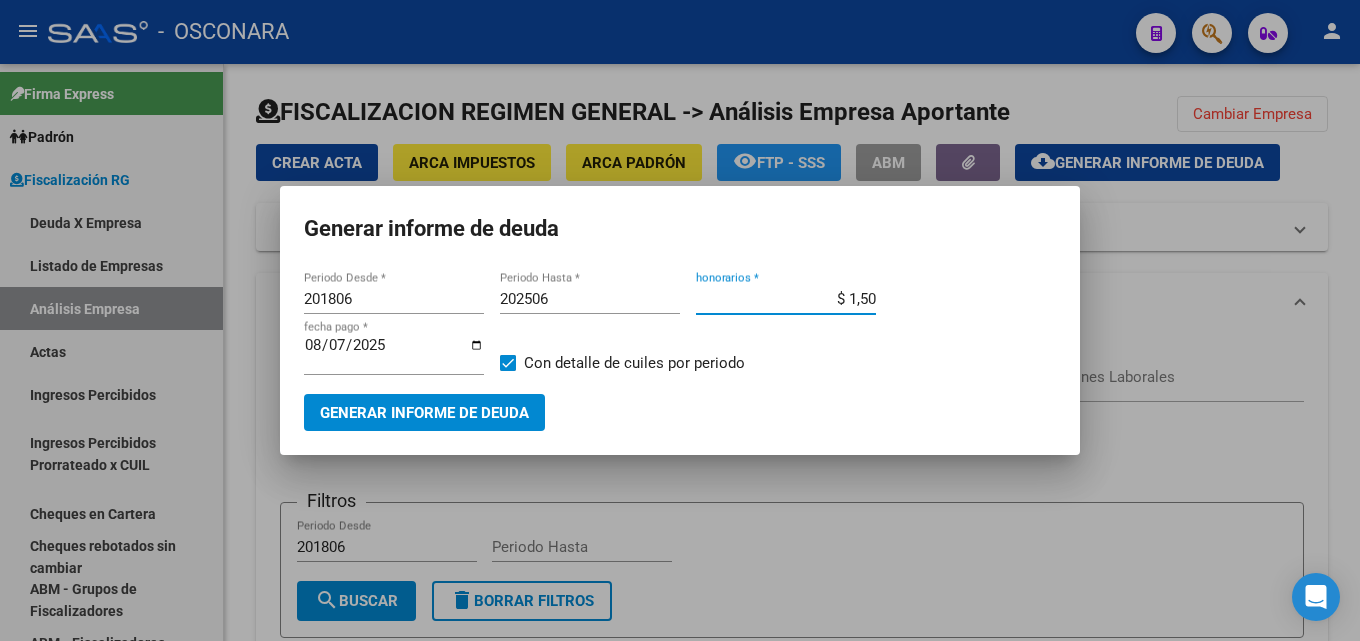type on "$ 15,00" 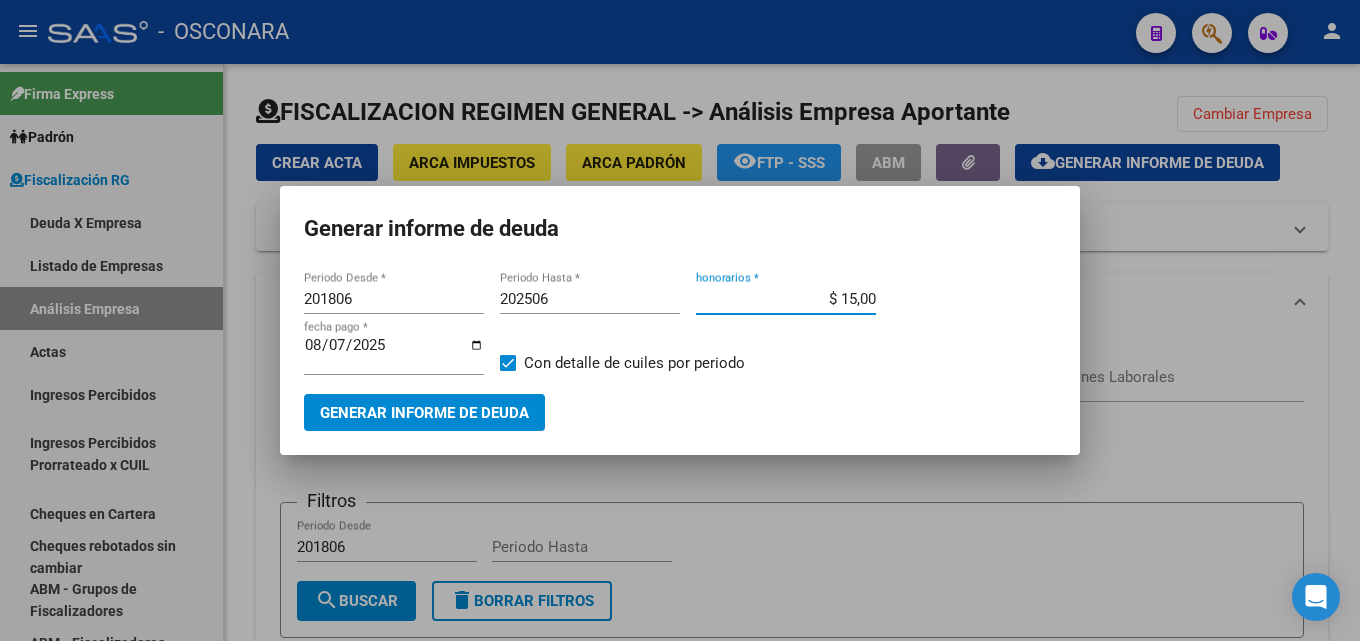 click on "Generar informe de deuda" at bounding box center [424, 412] 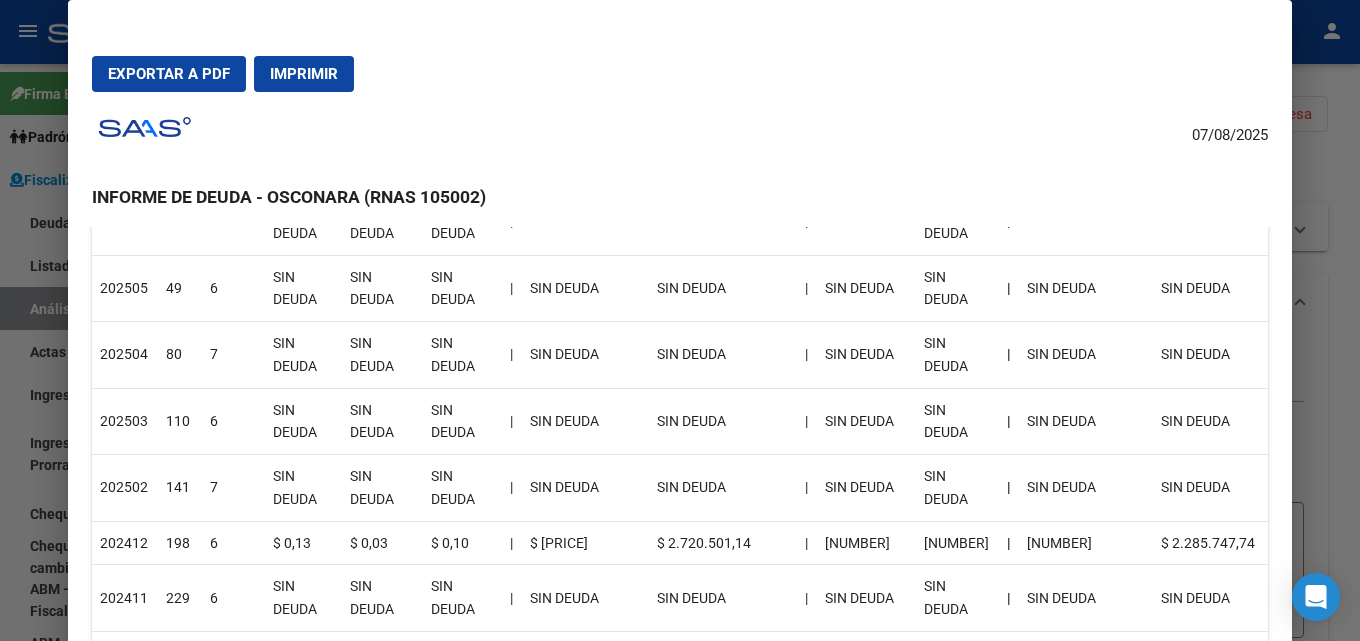 scroll, scrollTop: 500, scrollLeft: 0, axis: vertical 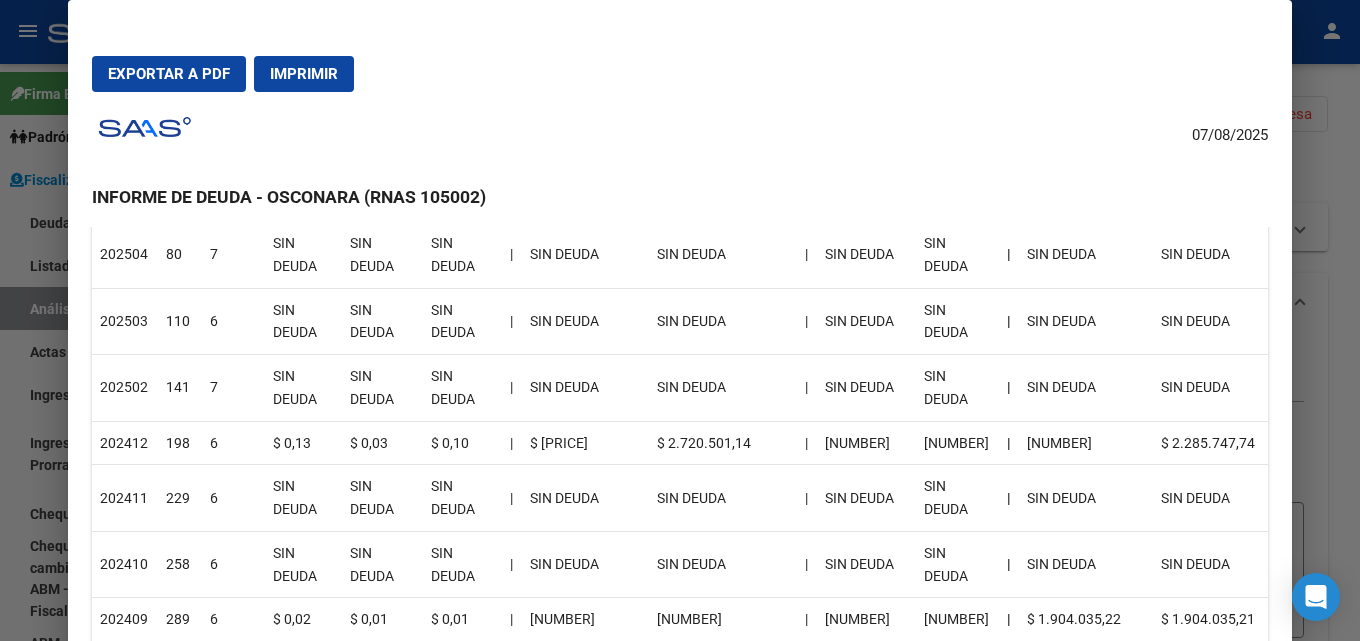 drag, startPoint x: 608, startPoint y: 390, endPoint x: 350, endPoint y: 395, distance: 258.04843 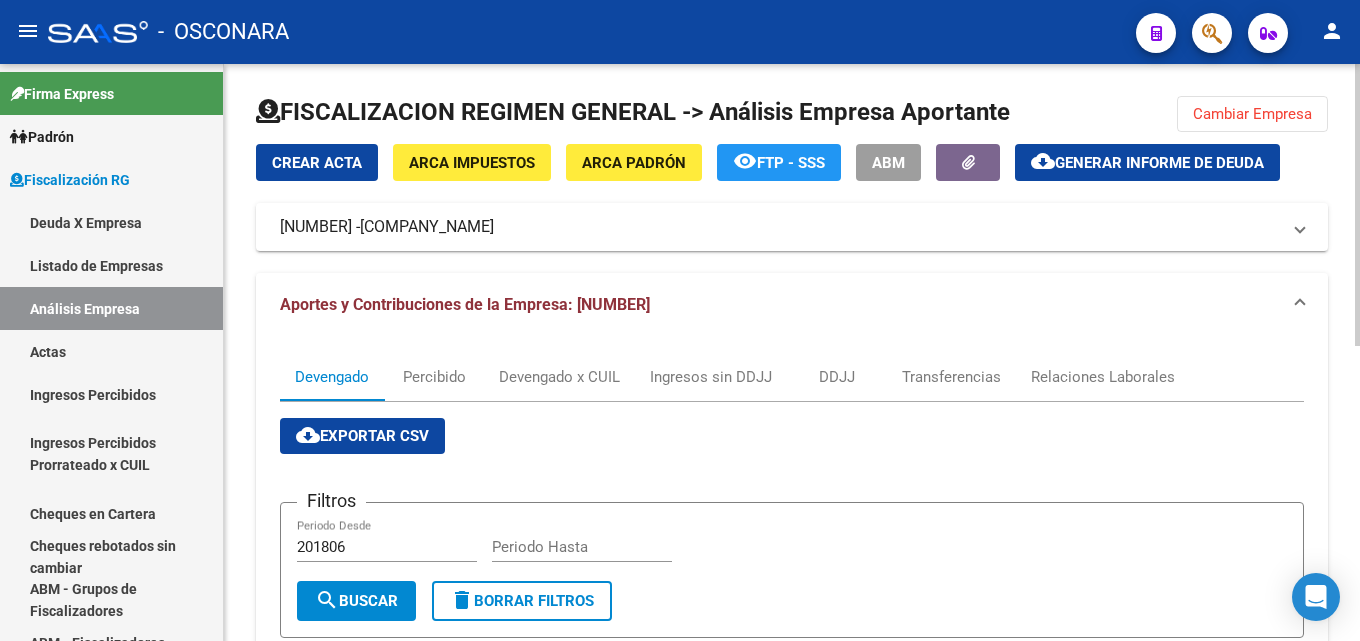 click on "Cambiar Empresa" 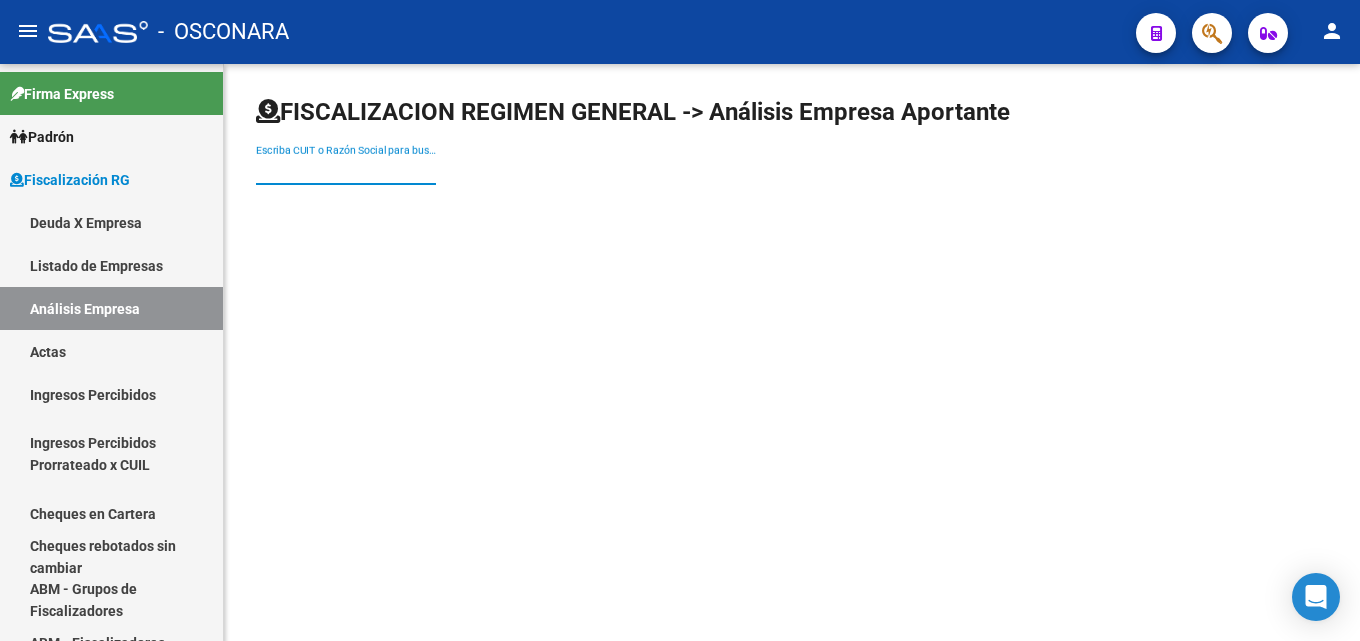click on "Escriba CUIT o Razón Social para buscar" at bounding box center [346, 170] 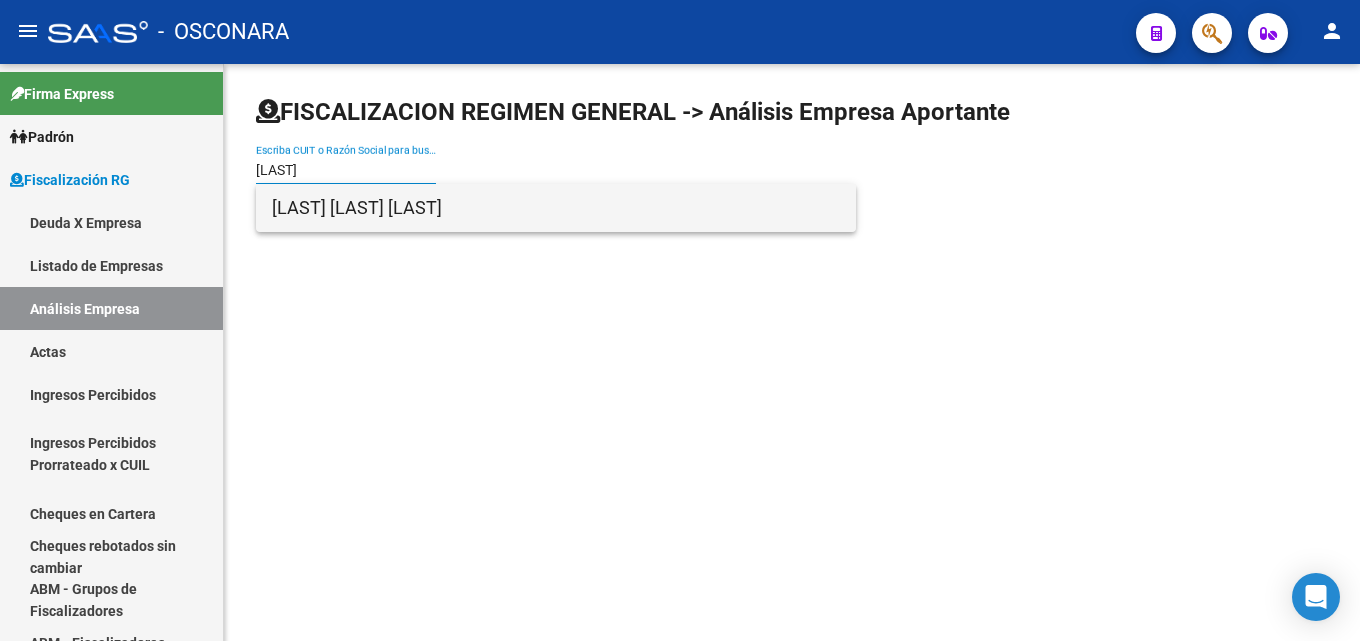type on "AGUIRREGOMEZ" 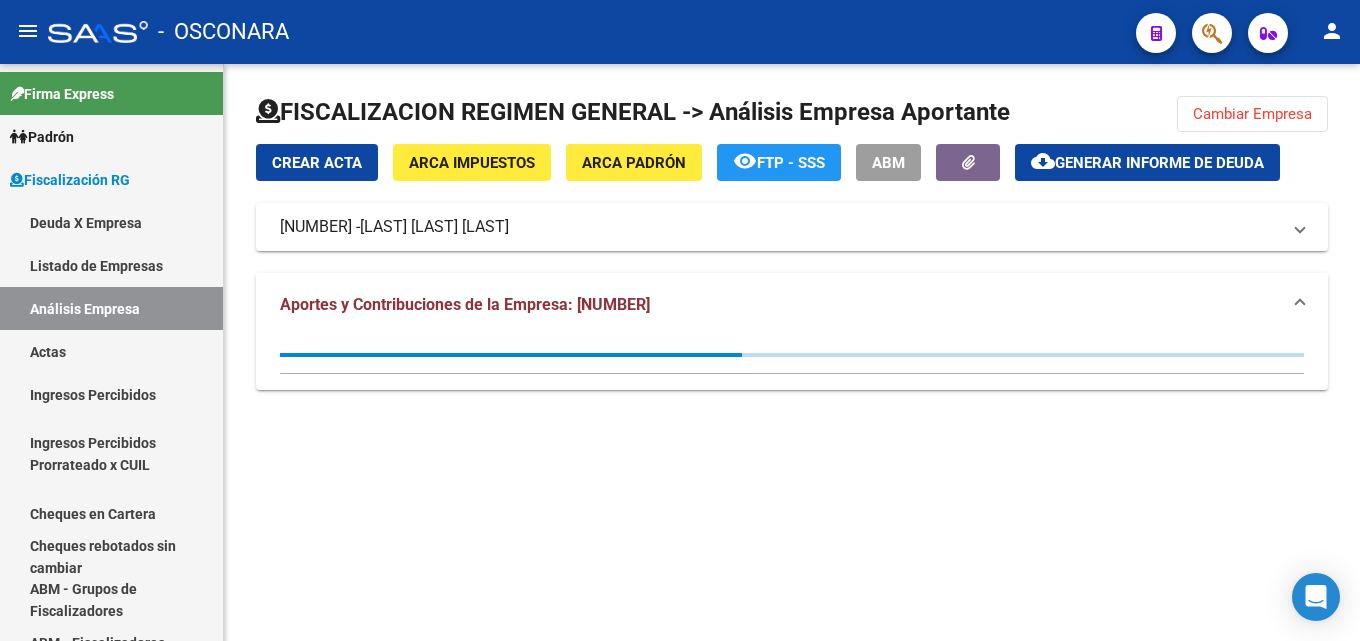 click on "Generar informe de deuda" 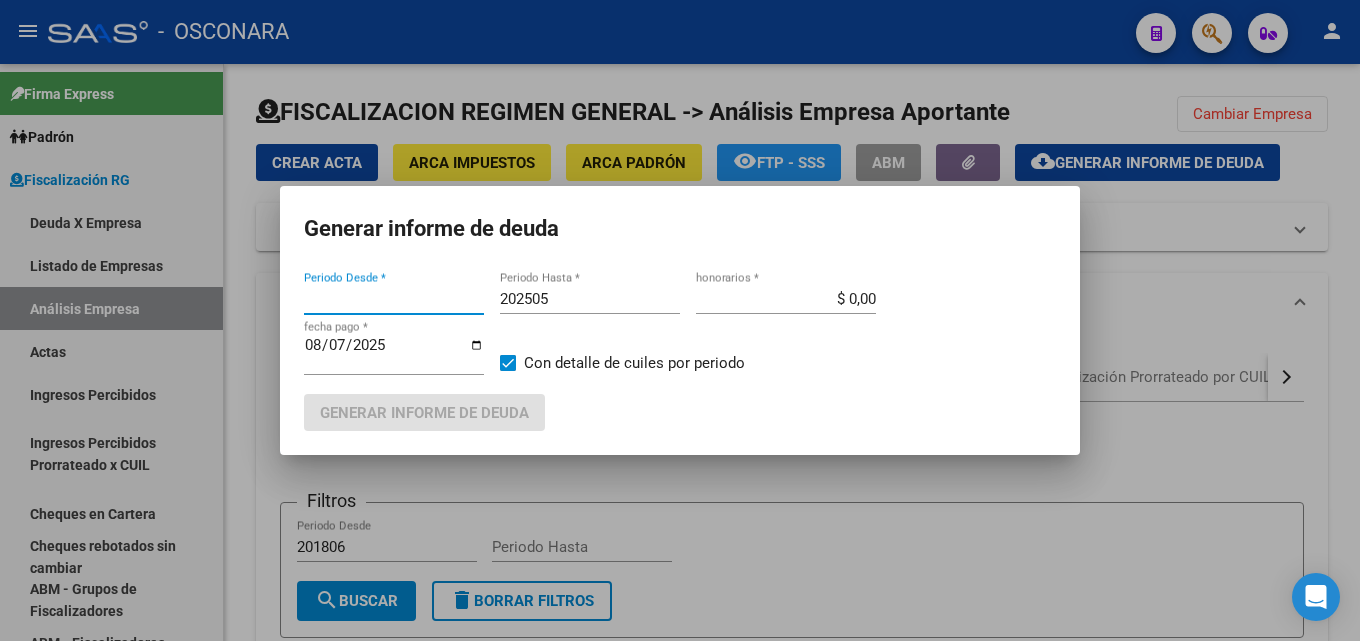 type on "202503" 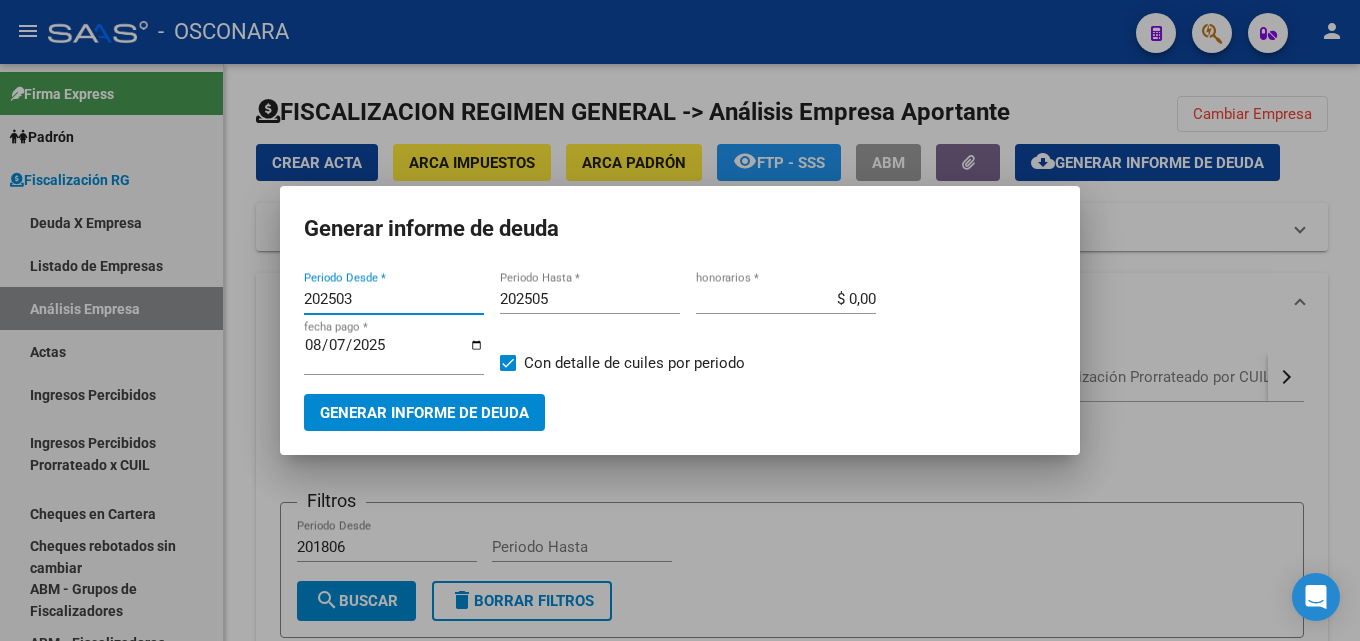 click on "202505" at bounding box center [590, 299] 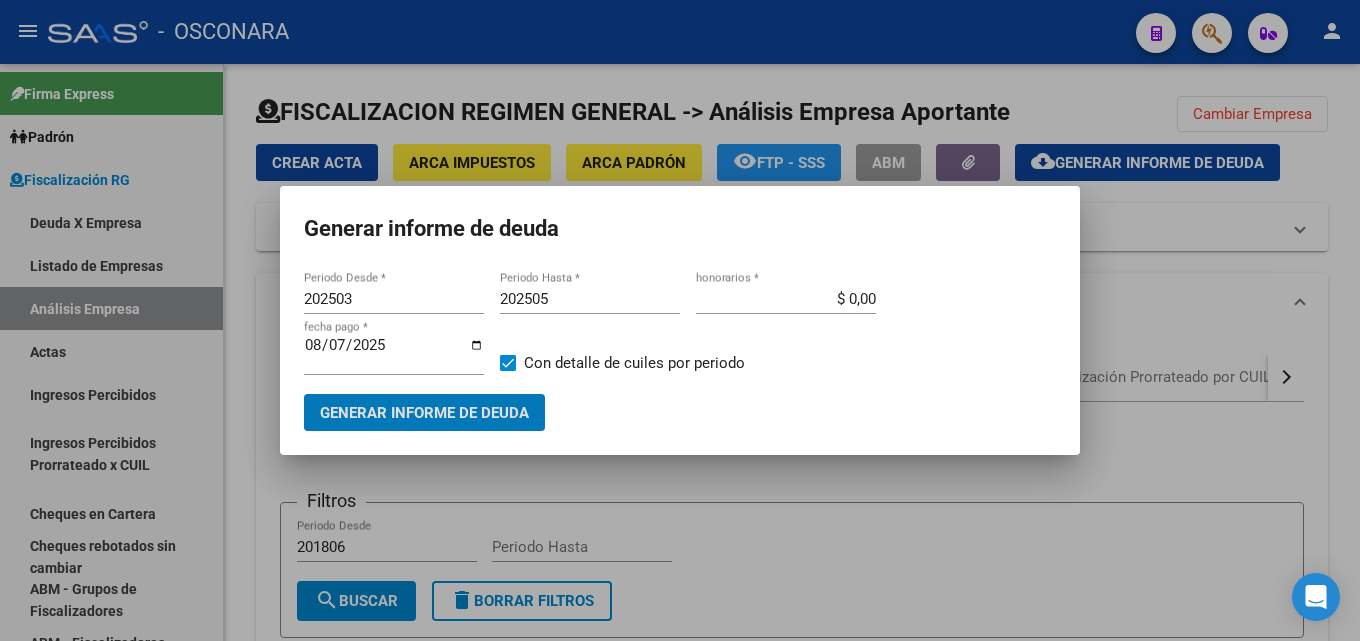 type 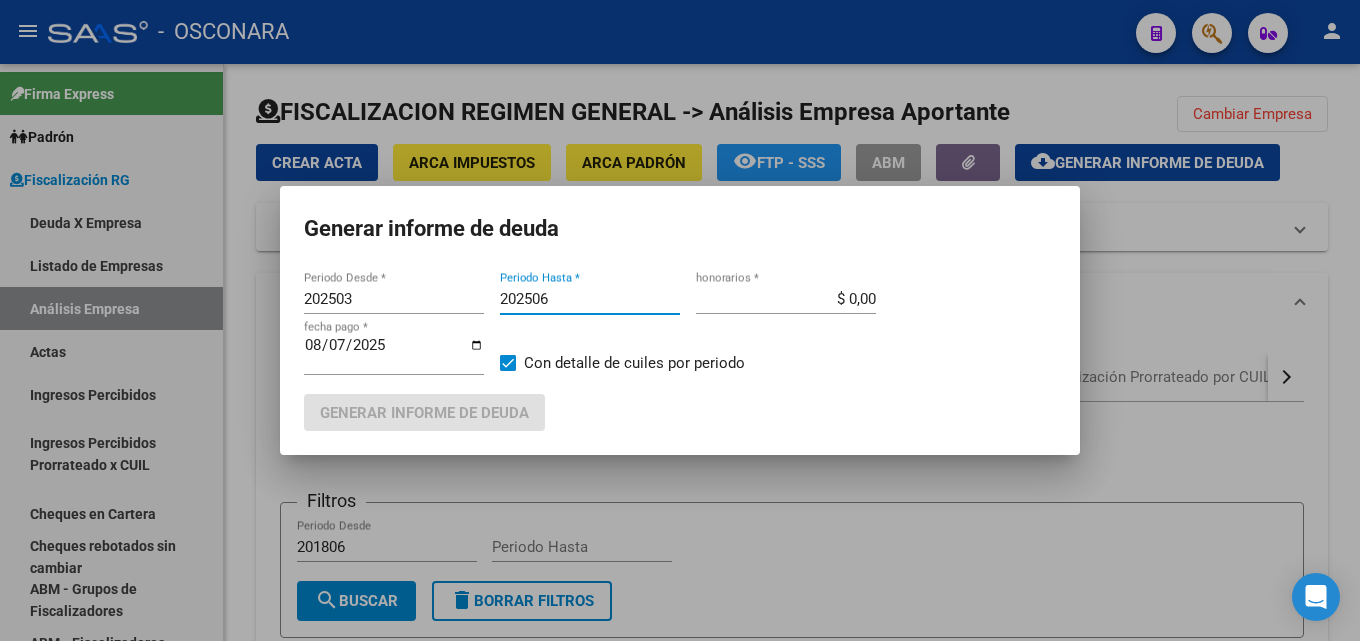 type on "202506" 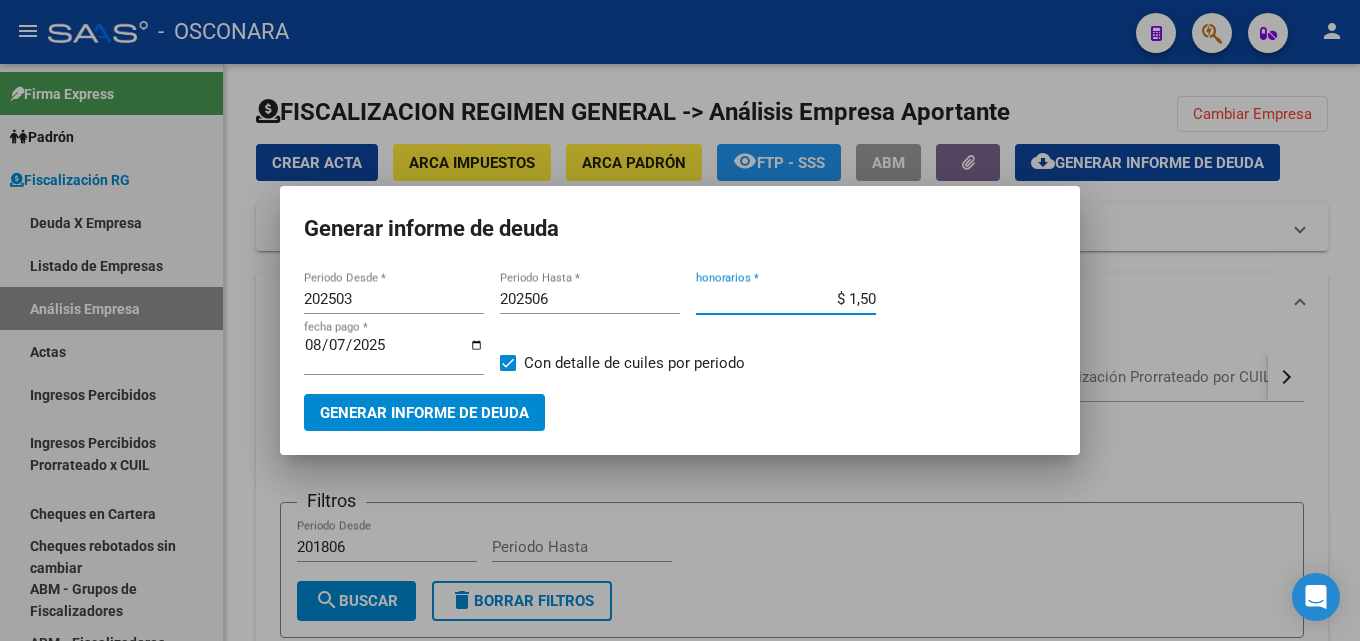 type on "$ 15,00" 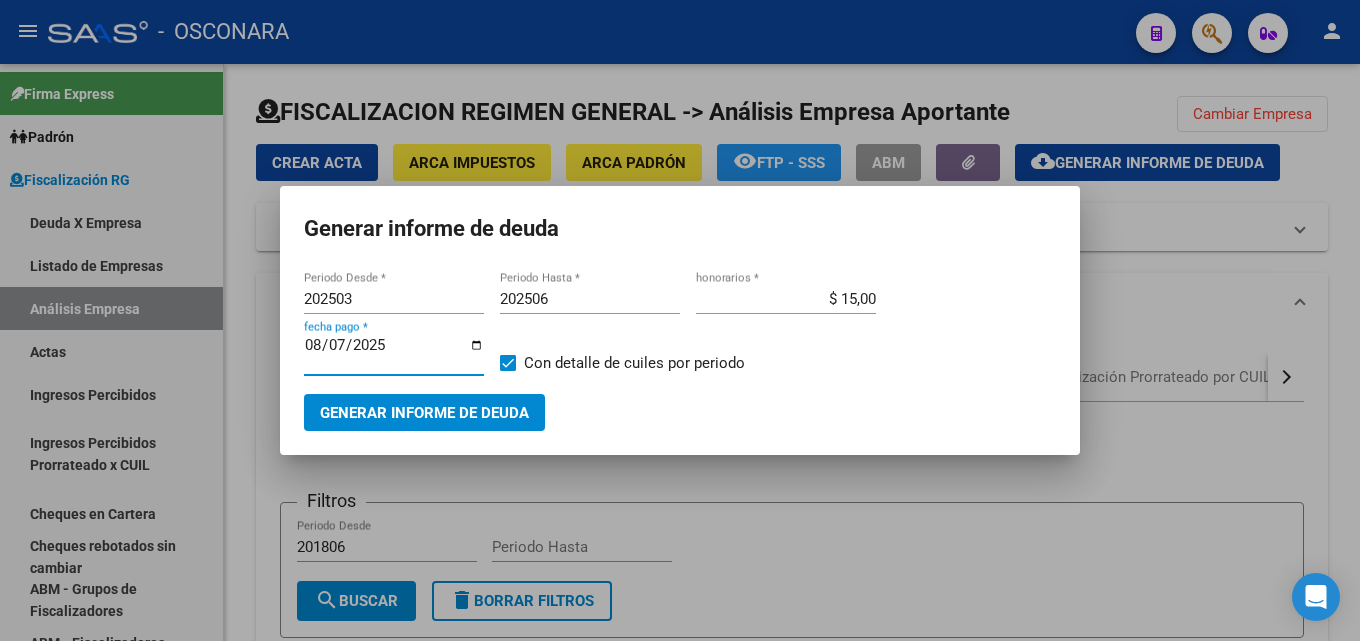 click on "2025-08-07" at bounding box center (394, 353) 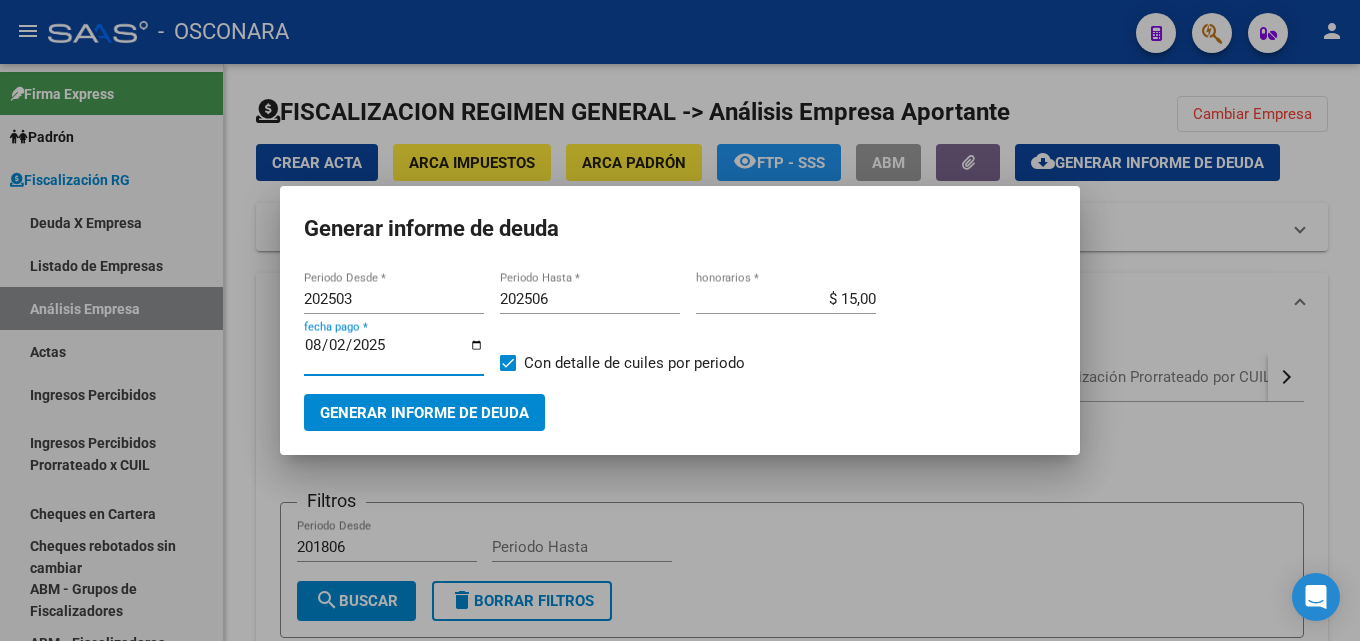 type on "2025-08-20" 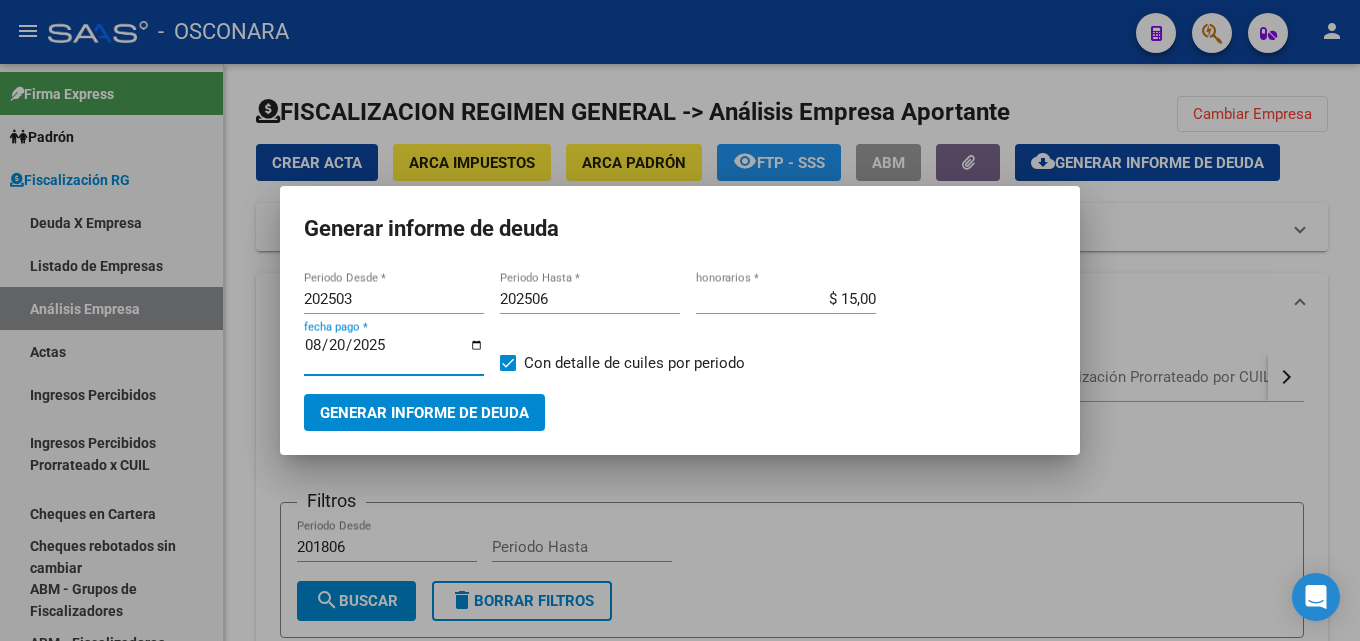 click on "Generar informe de deuda" at bounding box center (424, 413) 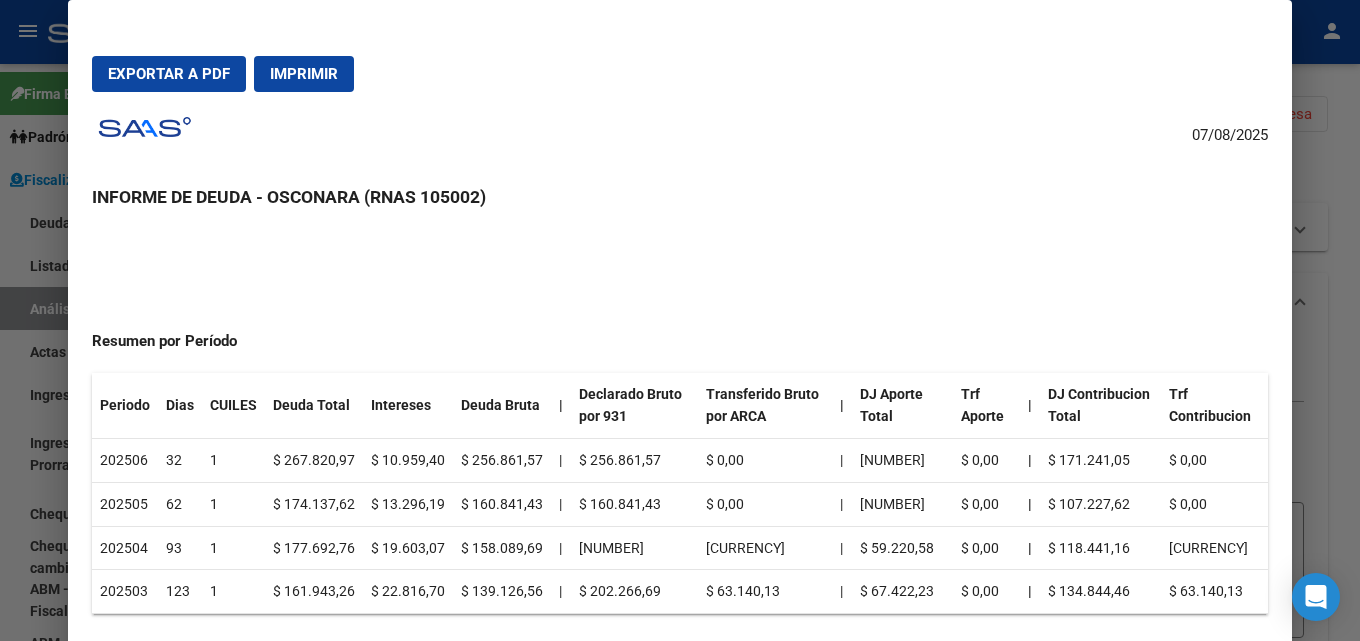 scroll, scrollTop: 200, scrollLeft: 0, axis: vertical 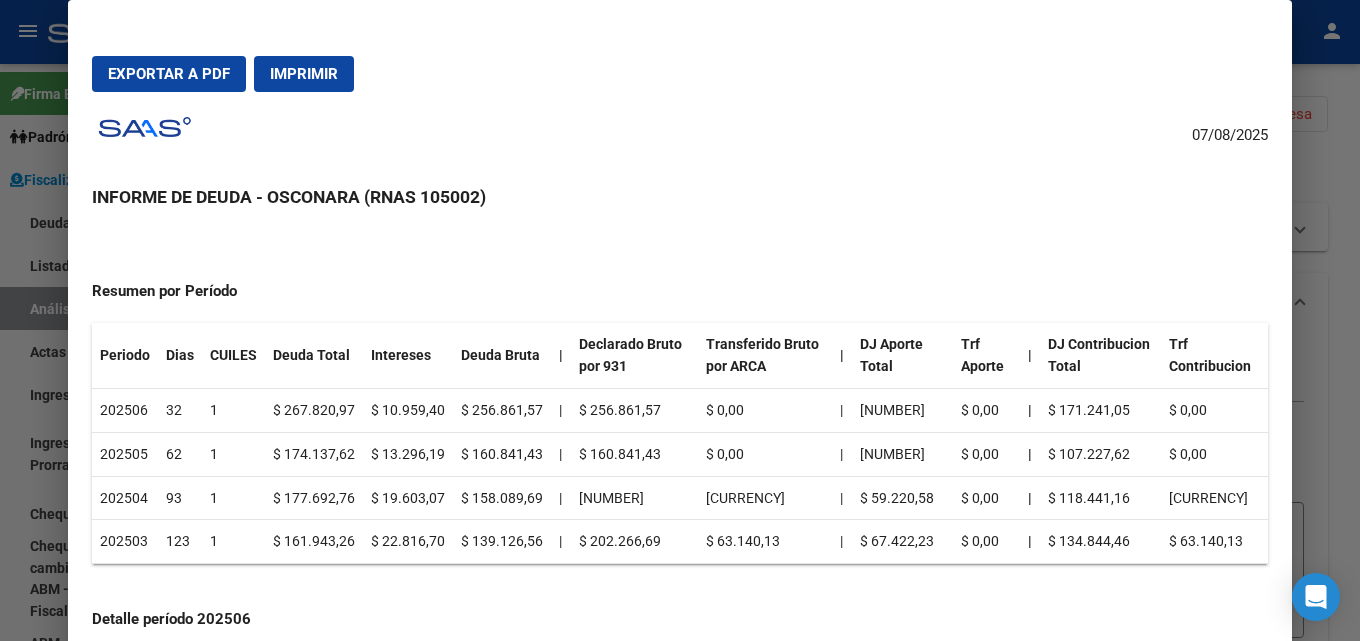 drag, startPoint x: 377, startPoint y: 503, endPoint x: 441, endPoint y: 500, distance: 64.070274 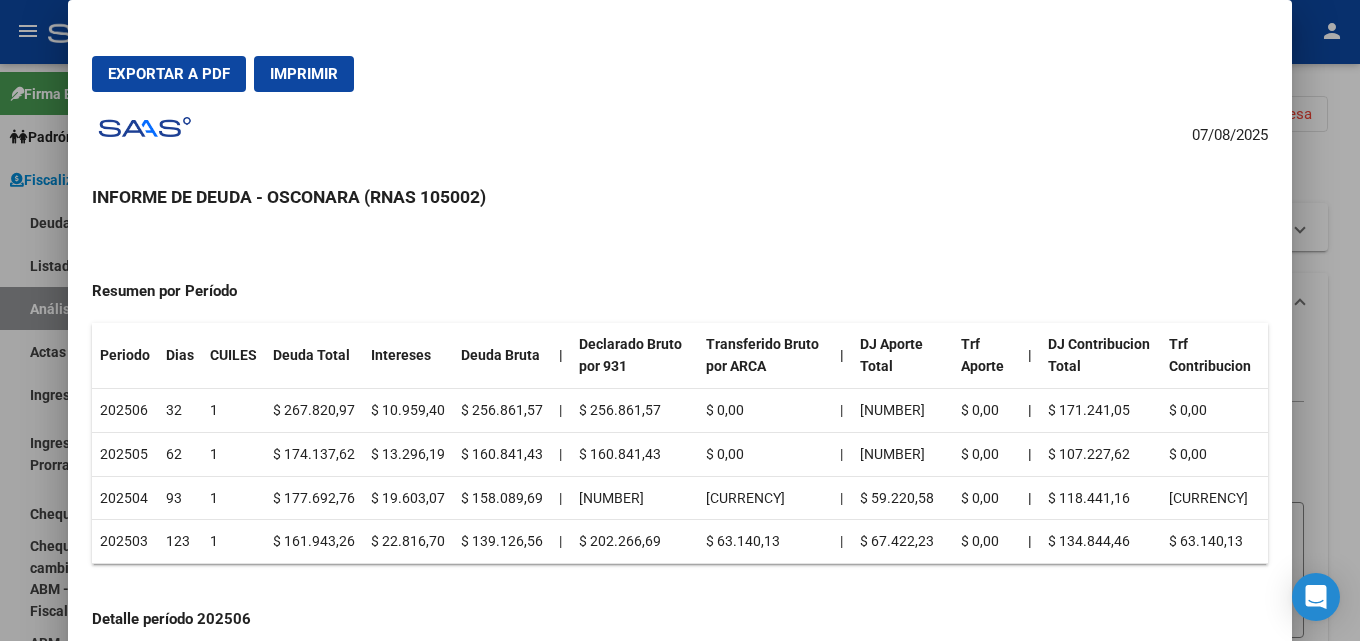 click at bounding box center [680, 320] 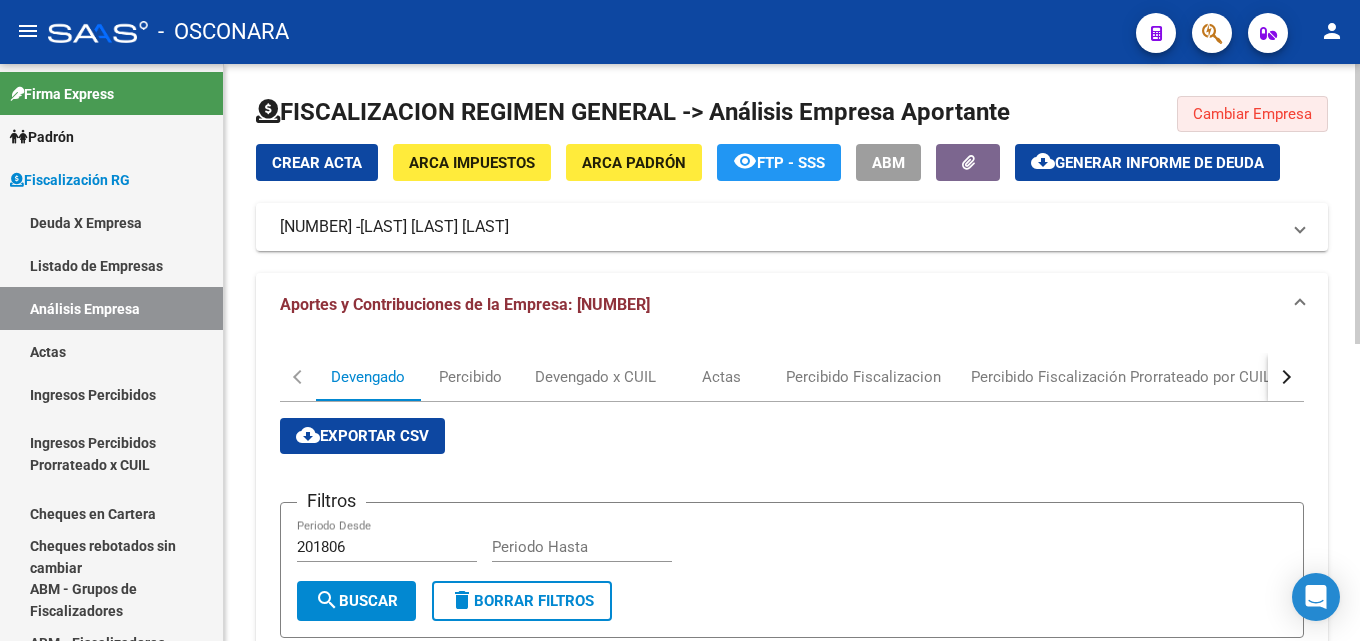 click on "Cambiar Empresa" 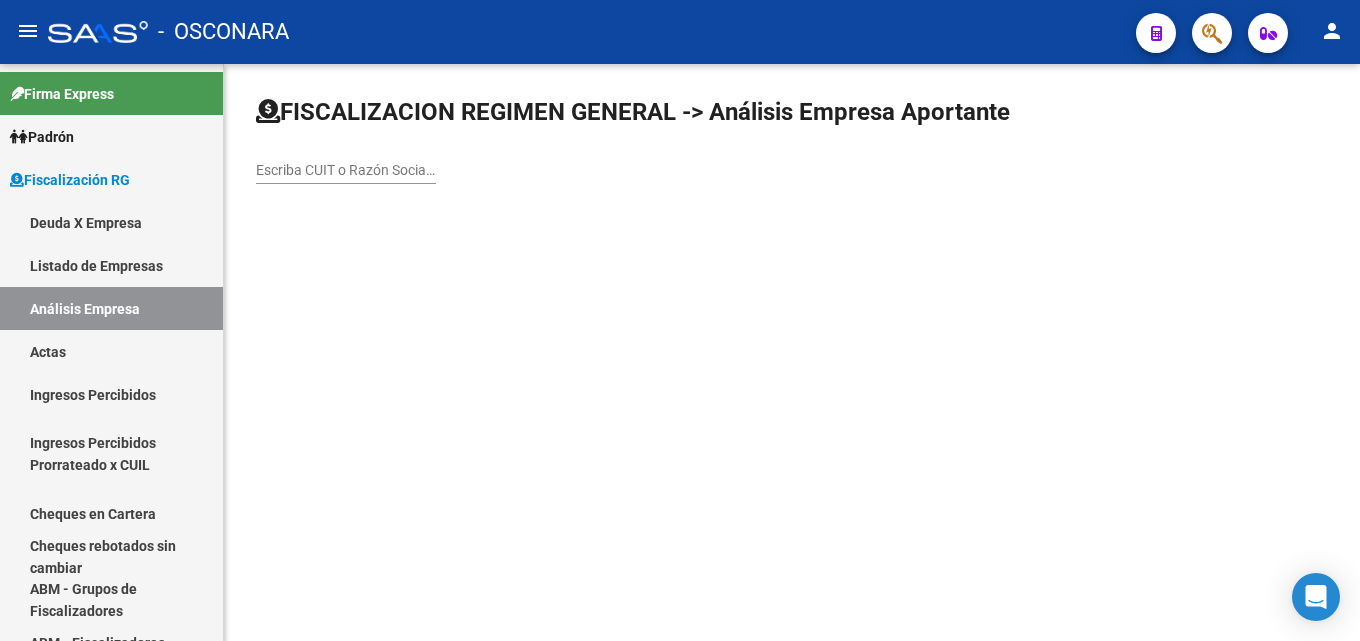 click on "Escriba CUIT o Razón Social para buscar" 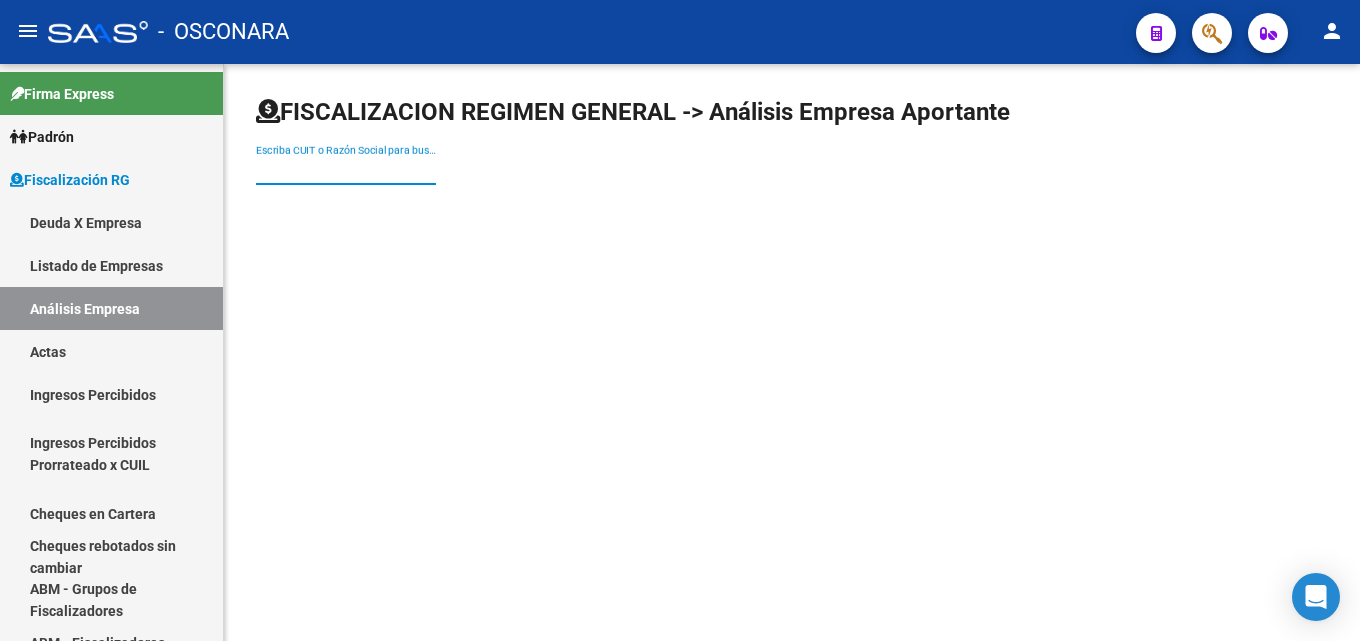 paste on "Geopotes Dredgers S.R.L" 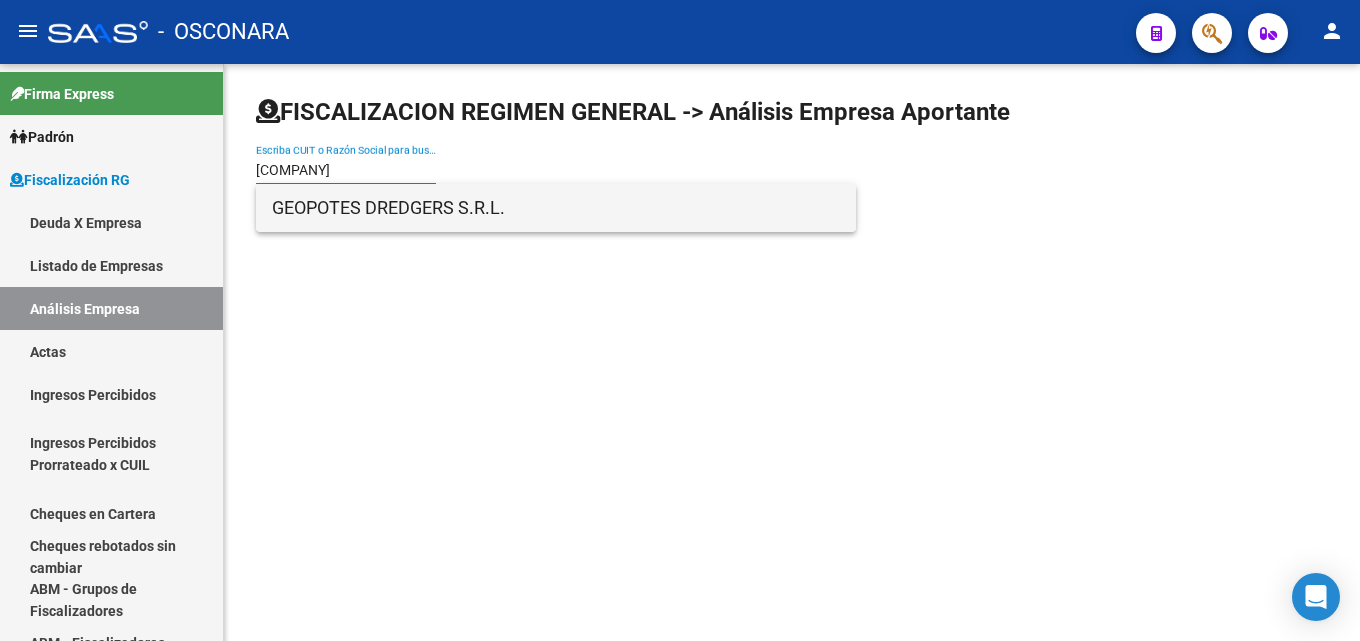 type on "Geopotes Dredgers S.R." 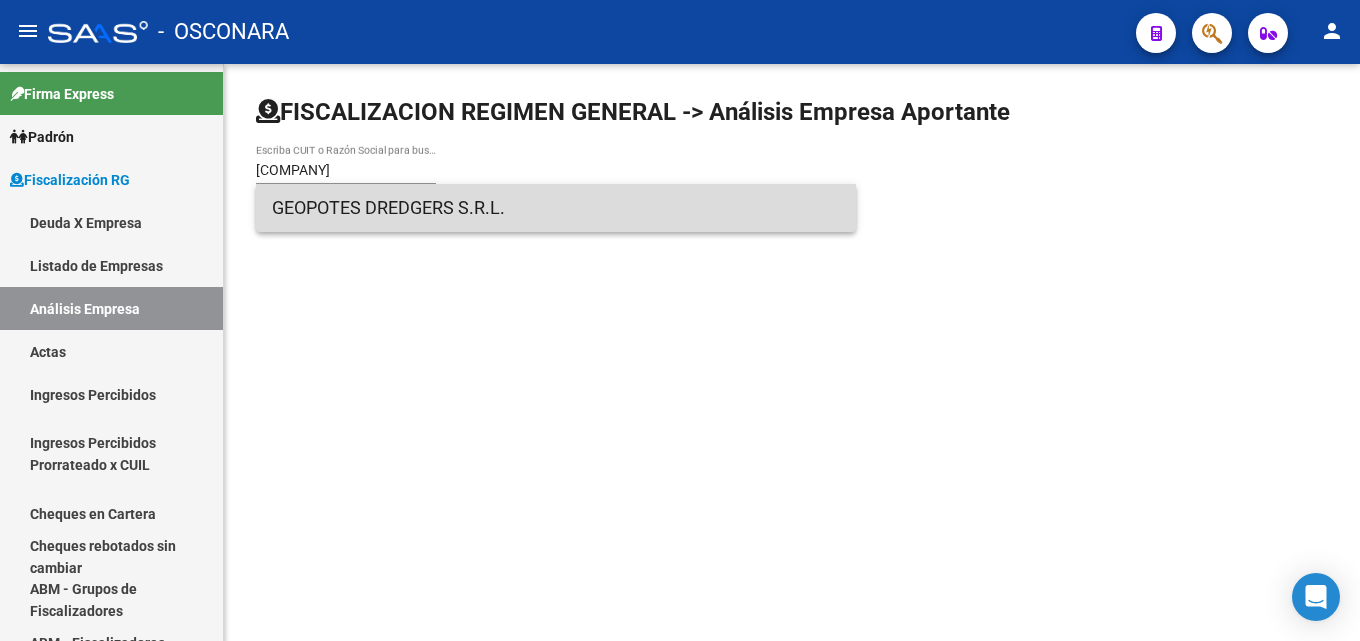 click on "GEOPOTES DREDGERS S.R.L." at bounding box center (556, 208) 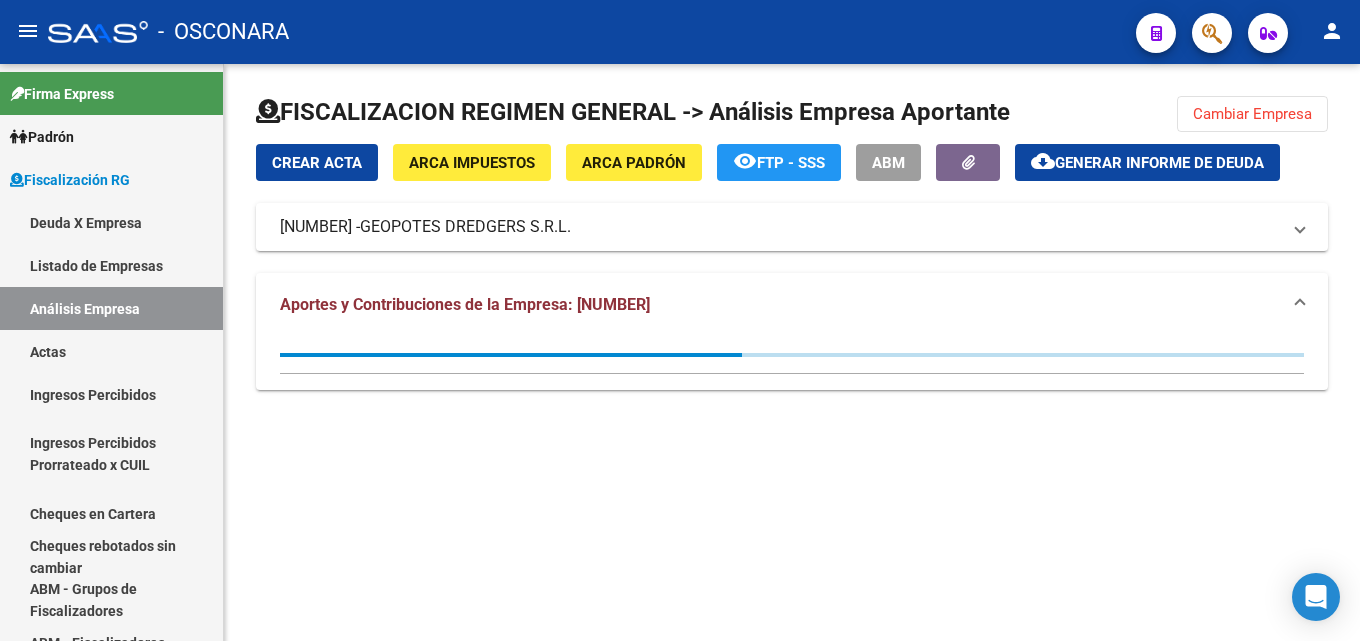 click on "Generar informe de deuda" 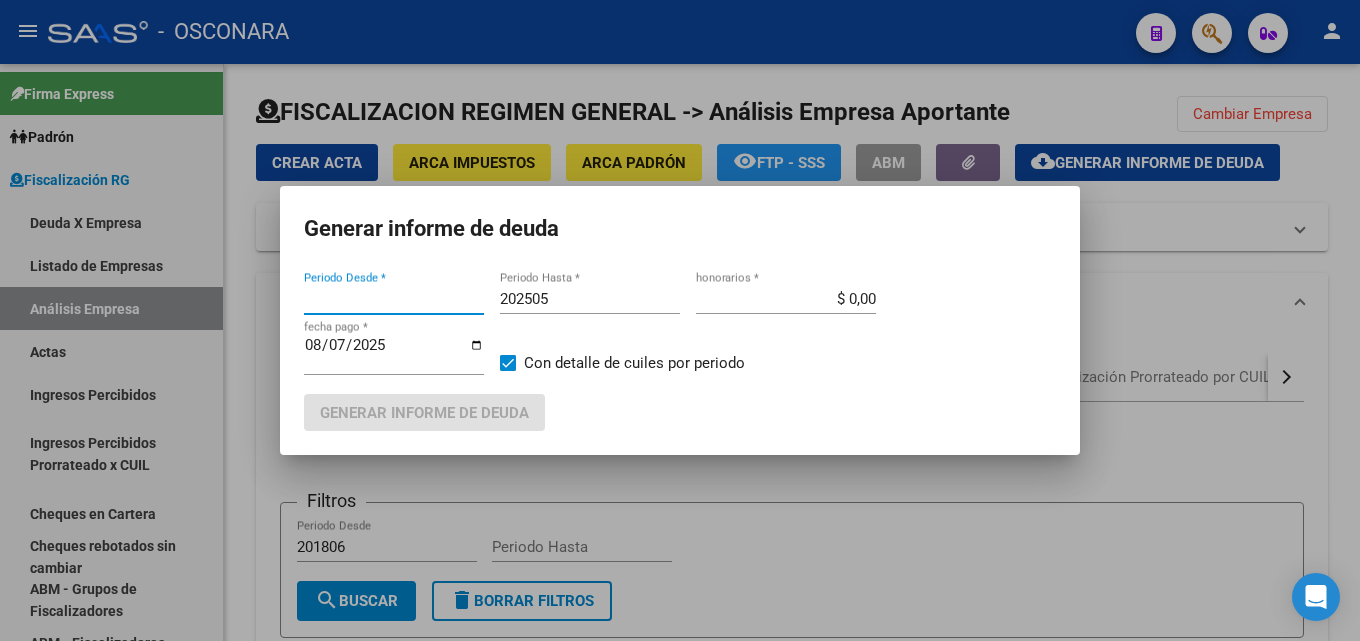 type on "201805" 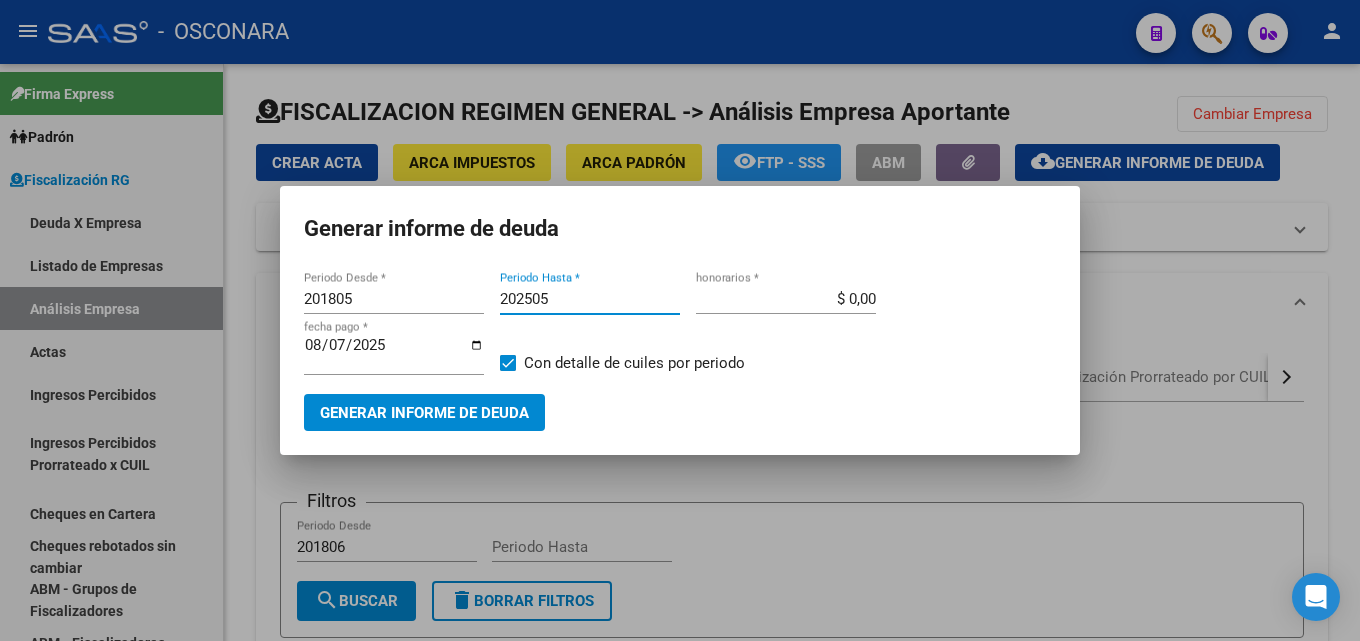 click on "202505" at bounding box center [590, 299] 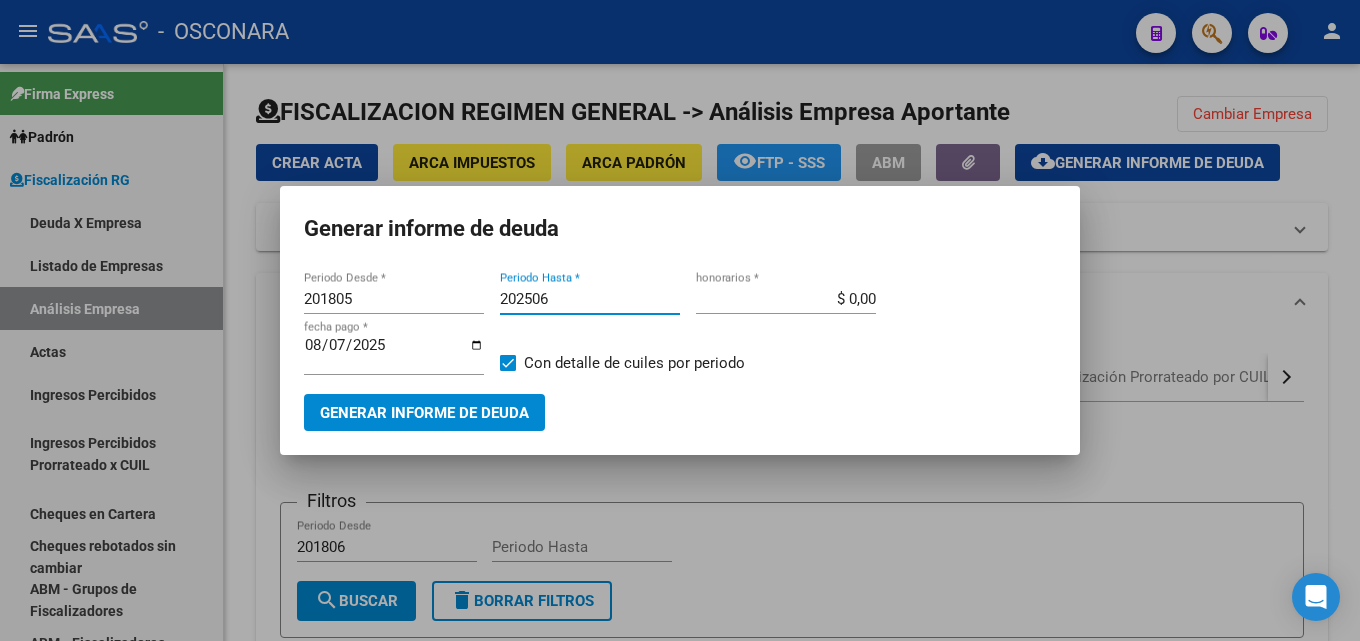 type on "202506" 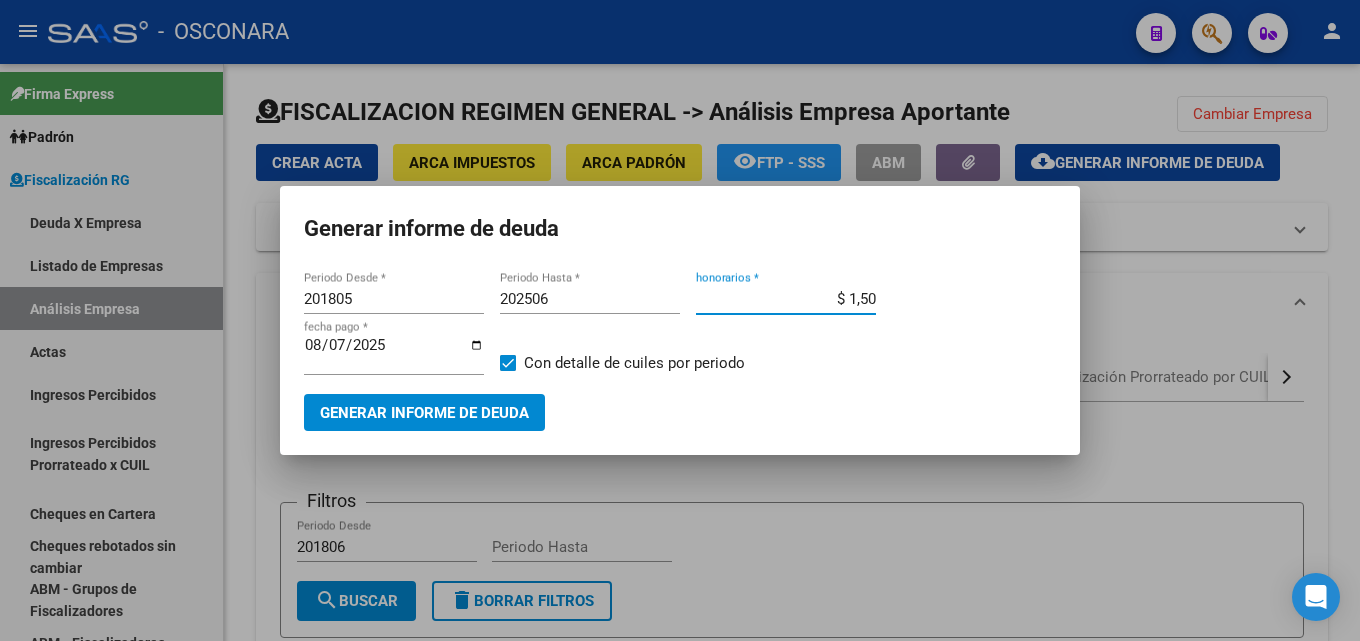 type on "$ 15,00" 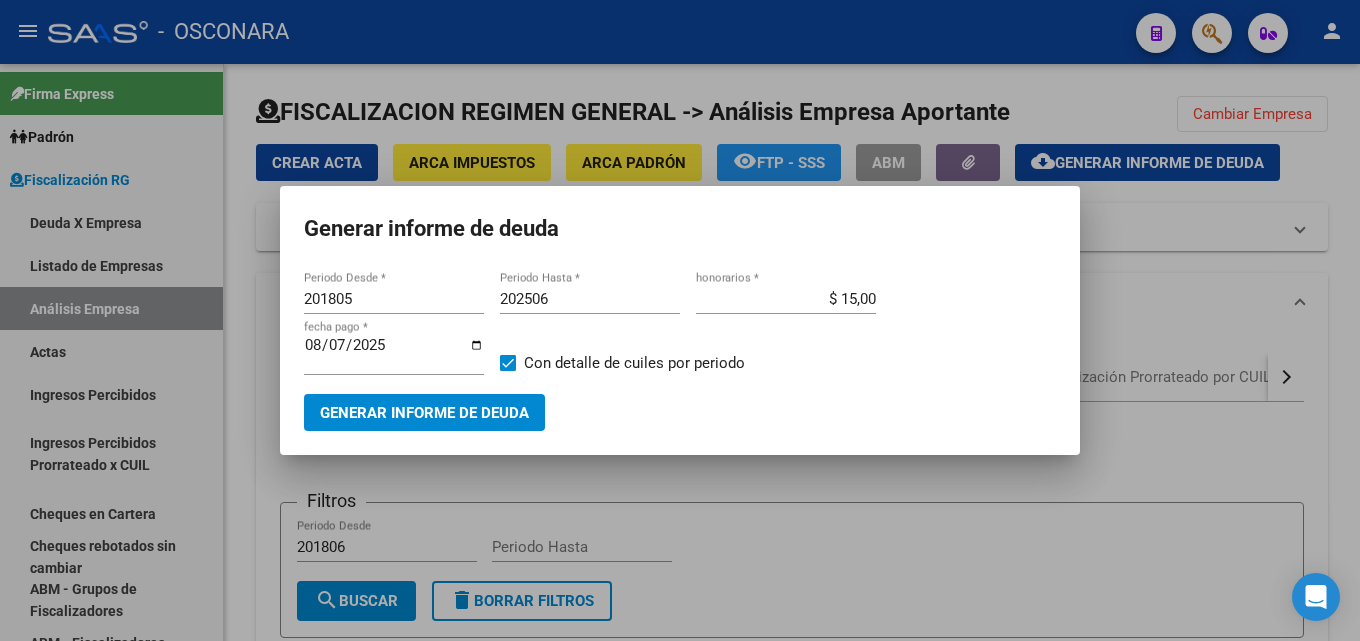 click on "201805 Periodo Desde *   202506 Periodo Hasta *   $ 15,00 honorarios *   2025-08-07 fecha pago *   Con detalle de cuiles por periodo  Generar informe de deuda" at bounding box center (680, 349) 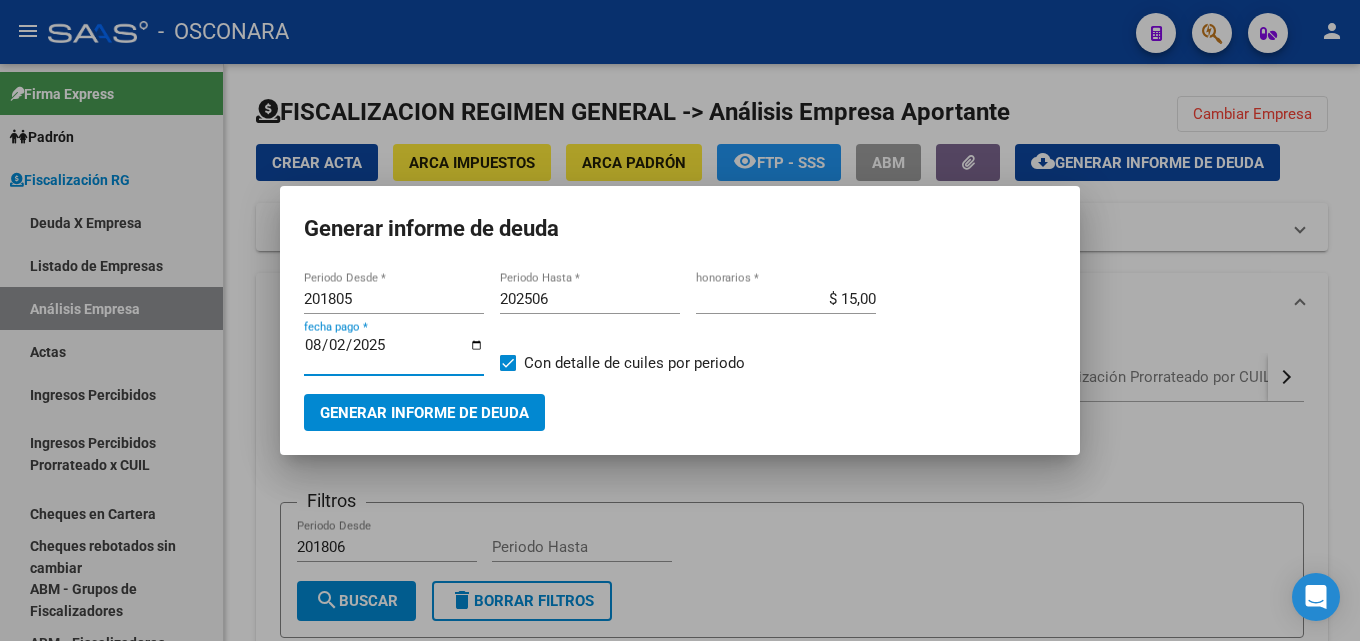 type on "2025-08-20" 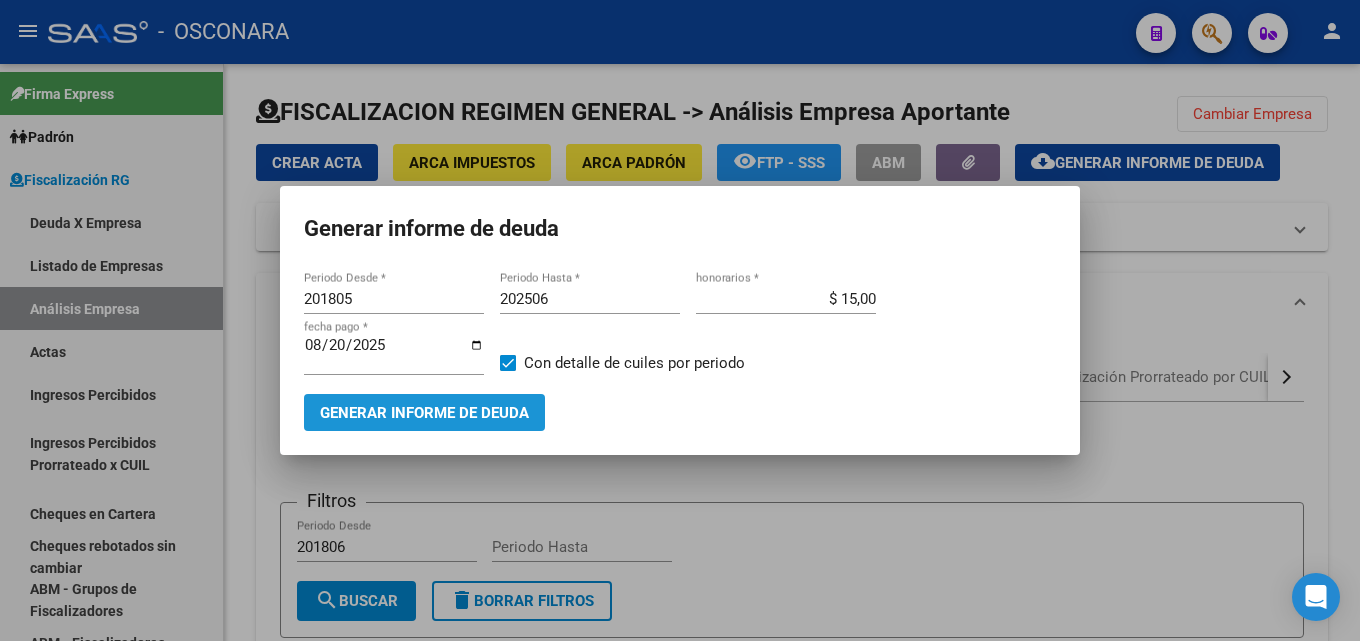 click on "Generar informe de deuda" at bounding box center (424, 413) 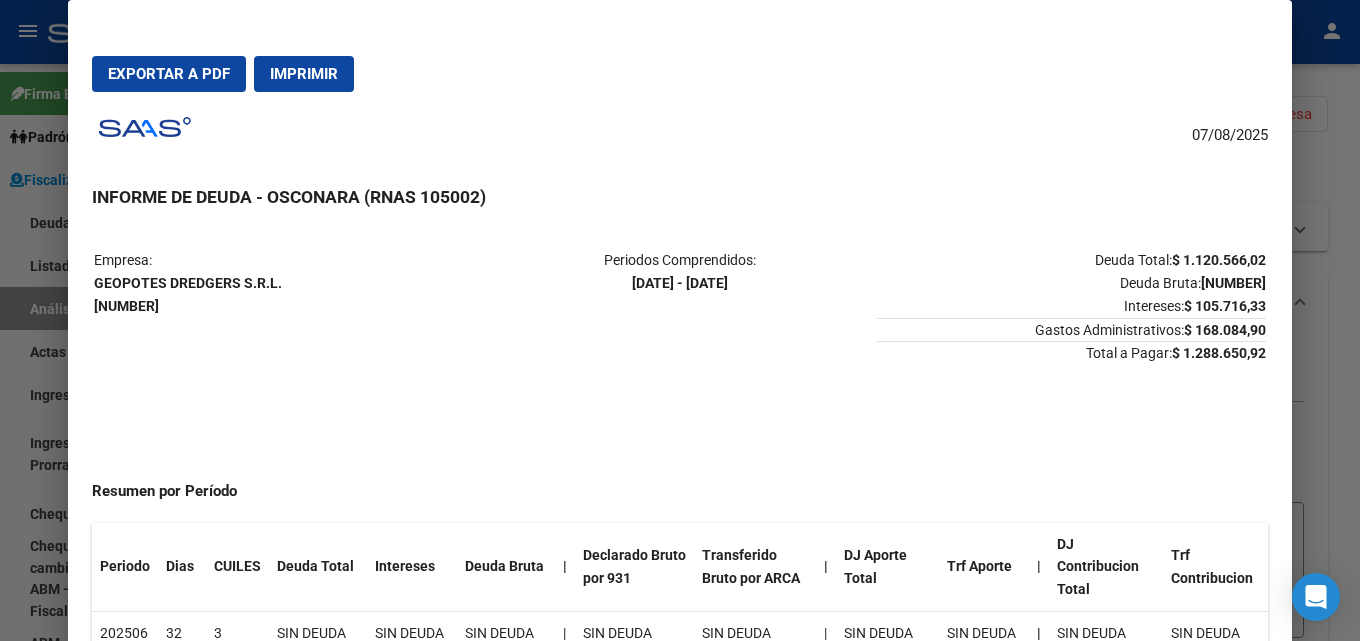 scroll, scrollTop: 300, scrollLeft: 0, axis: vertical 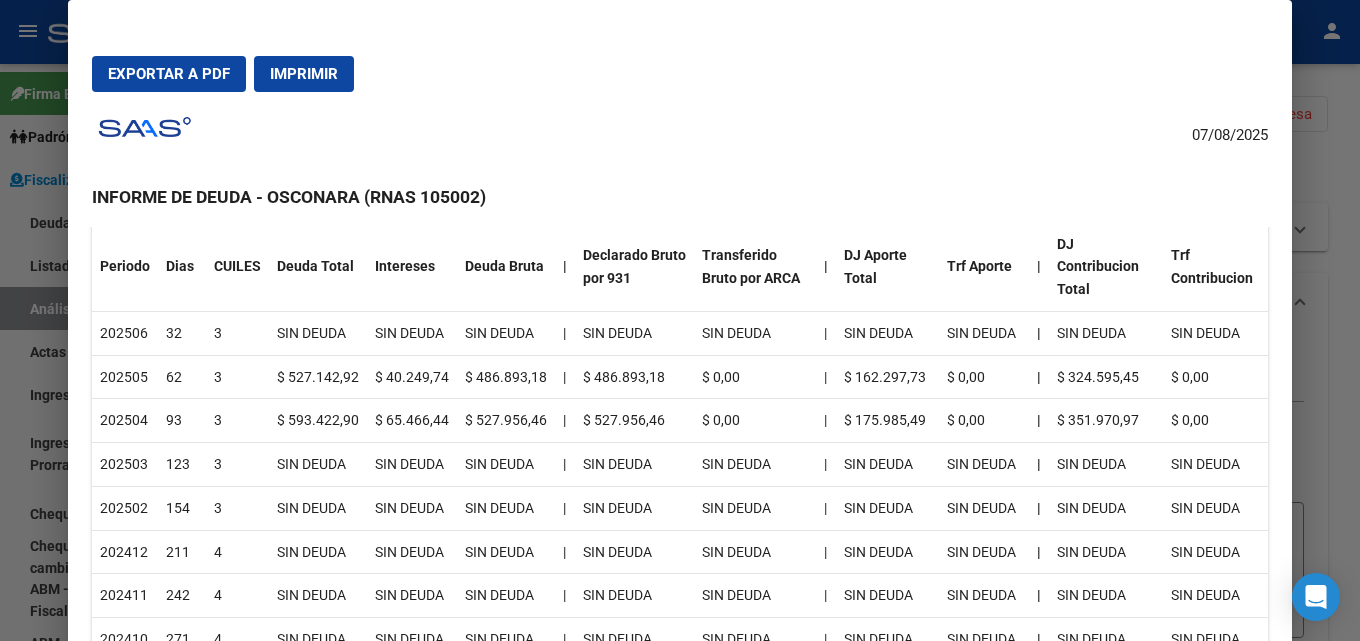 drag, startPoint x: 320, startPoint y: 413, endPoint x: 740, endPoint y: 419, distance: 420.04285 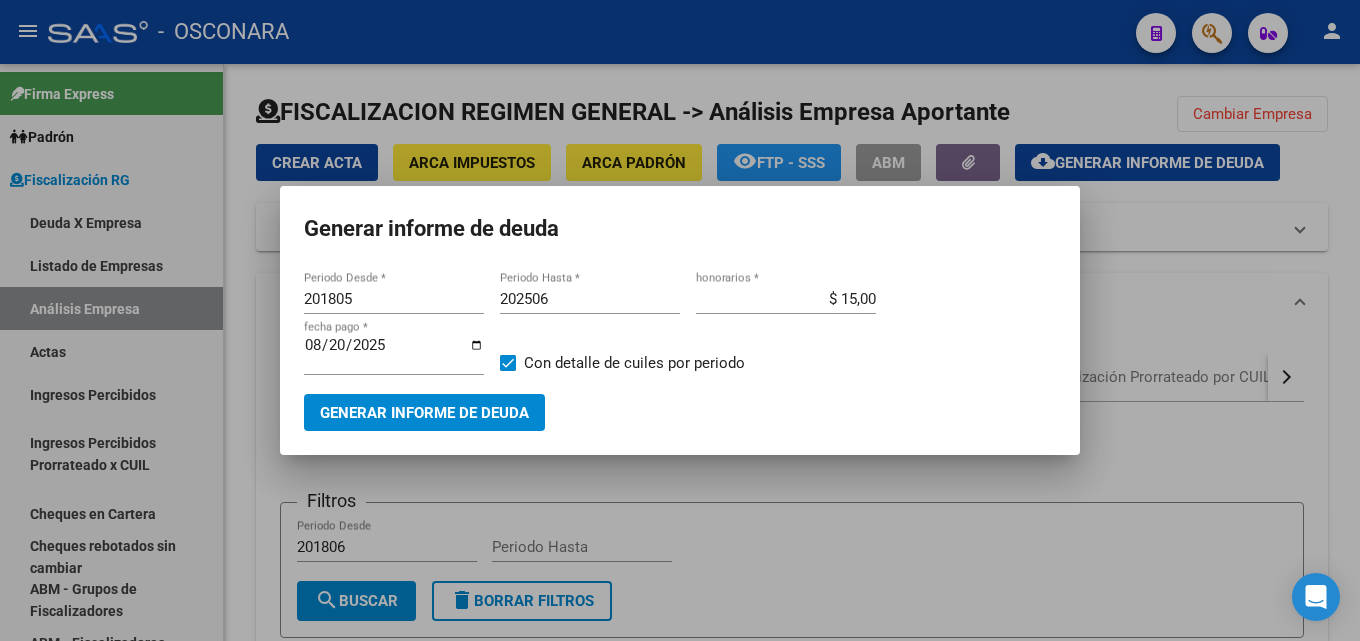 drag, startPoint x: 376, startPoint y: 283, endPoint x: 366, endPoint y: 298, distance: 18.027756 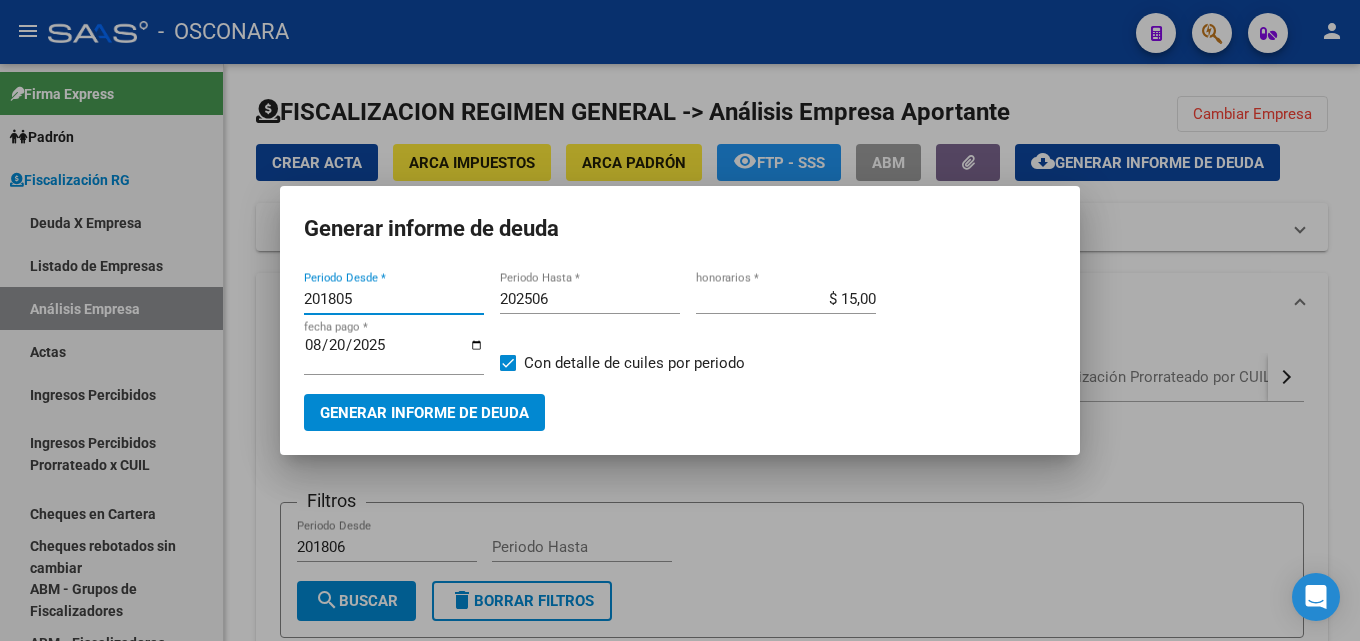drag, startPoint x: 371, startPoint y: 301, endPoint x: 0, endPoint y: 290, distance: 371.16302 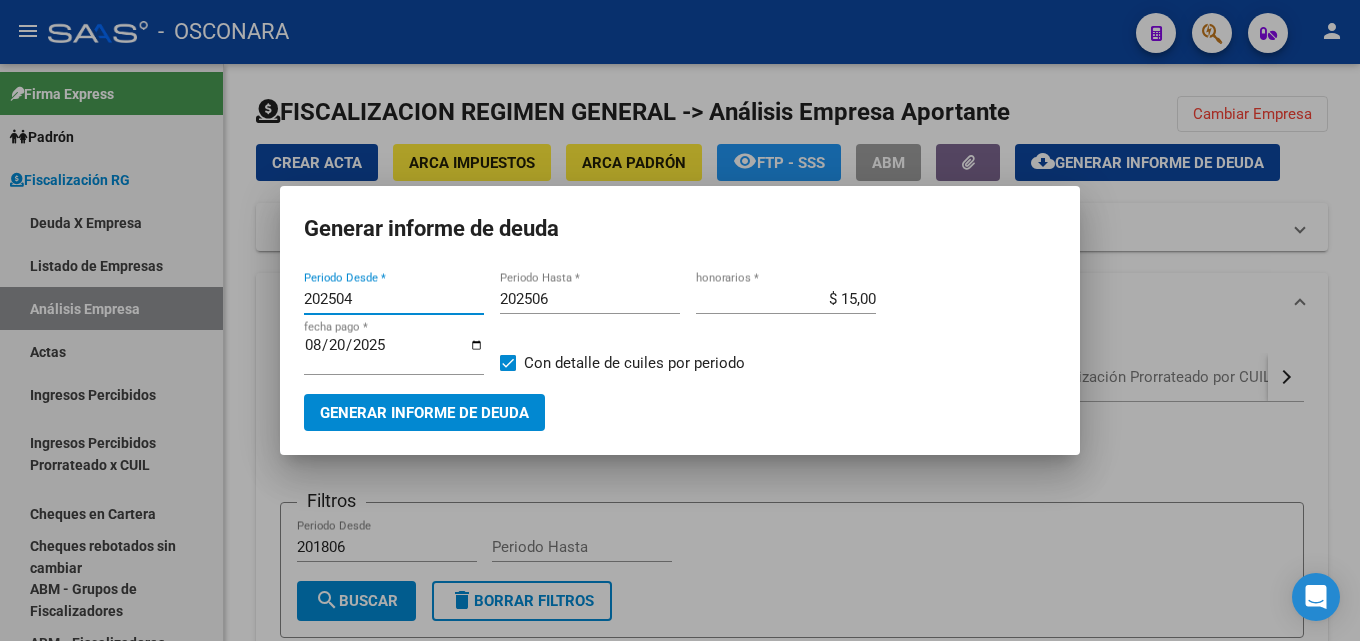 type on "202504" 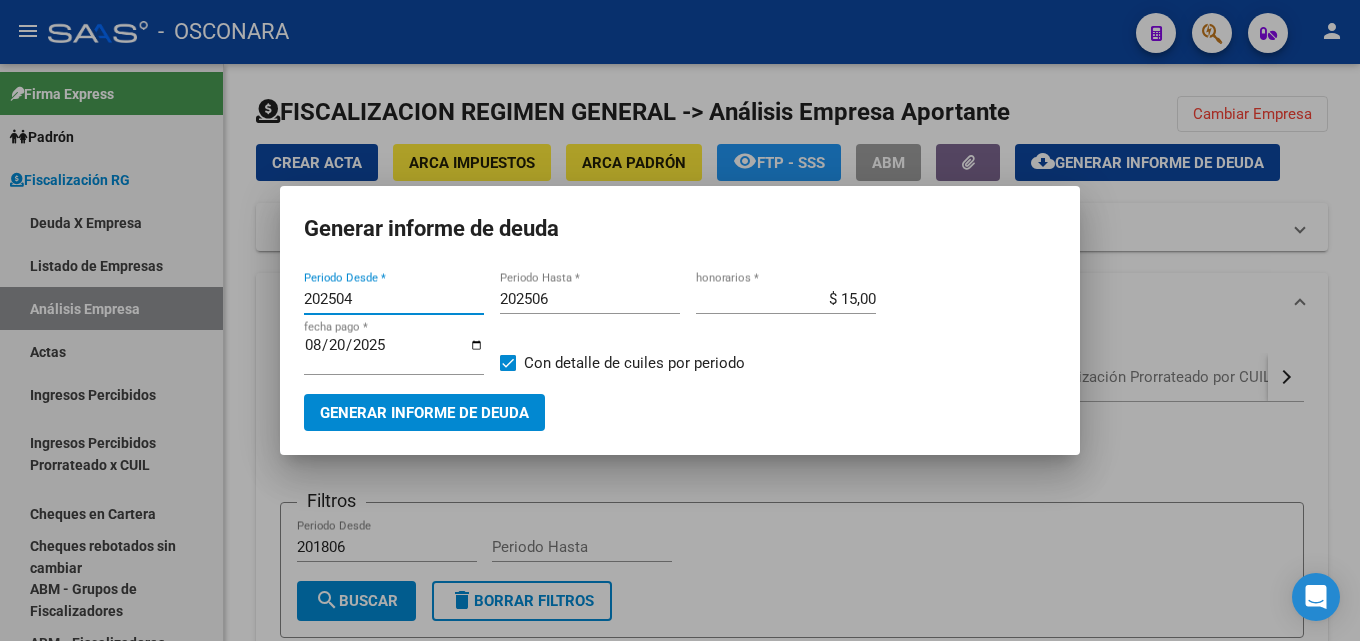 click on "Generar informe de deuda" at bounding box center [424, 413] 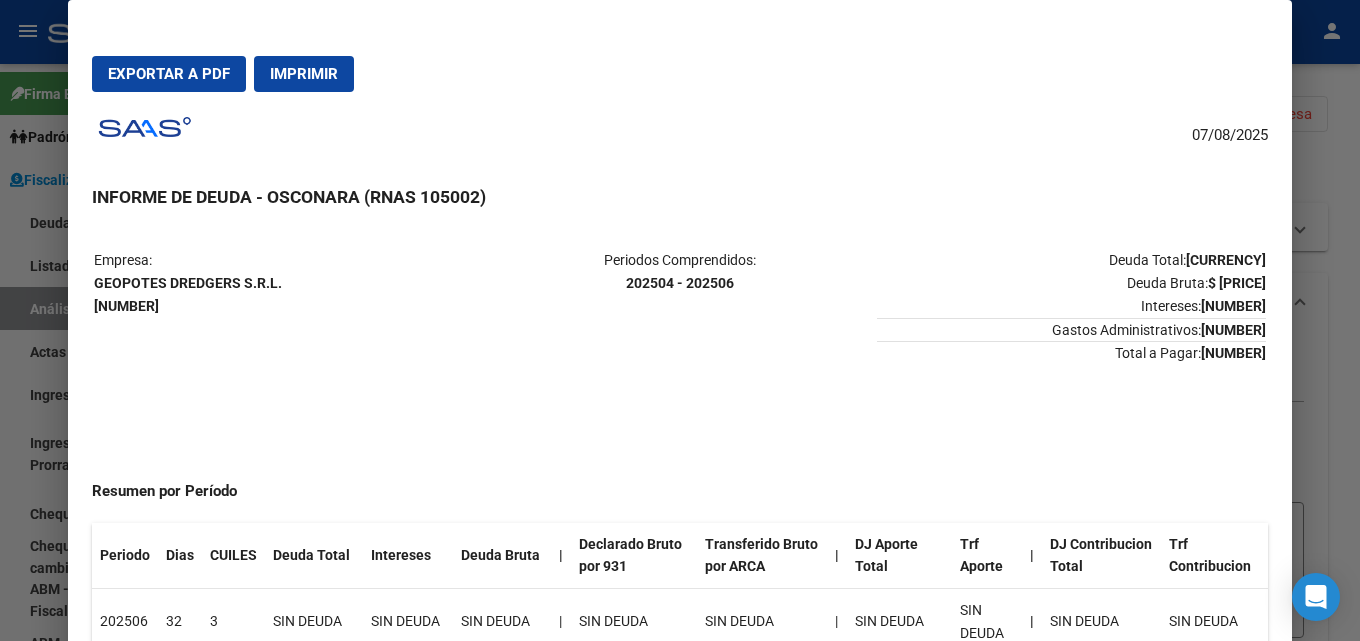 click on "Exportar a PDF Imprimir" at bounding box center (680, 74) 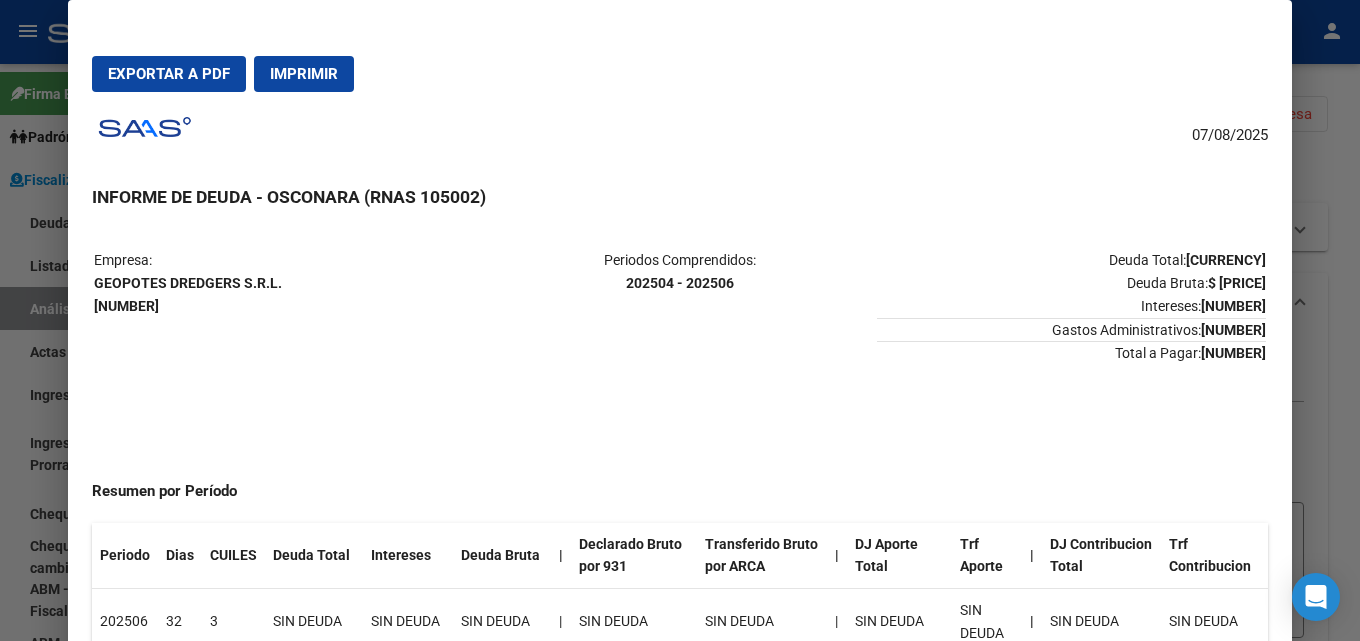click at bounding box center [680, 320] 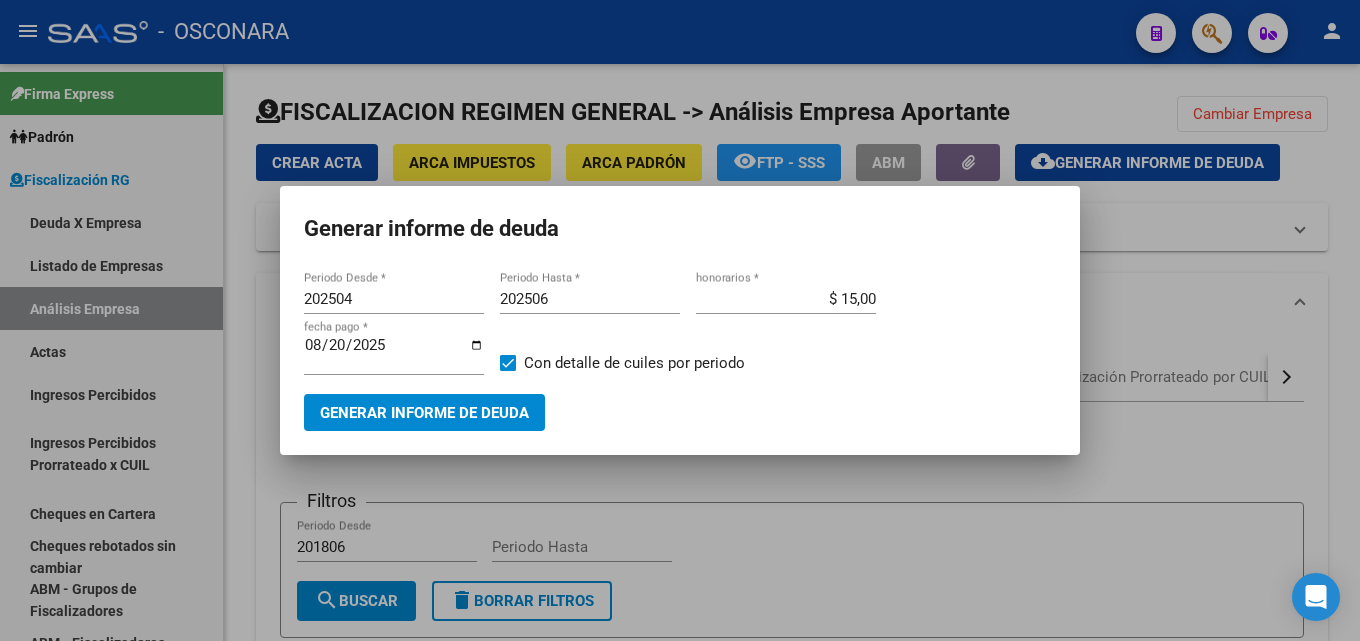 click at bounding box center [680, 320] 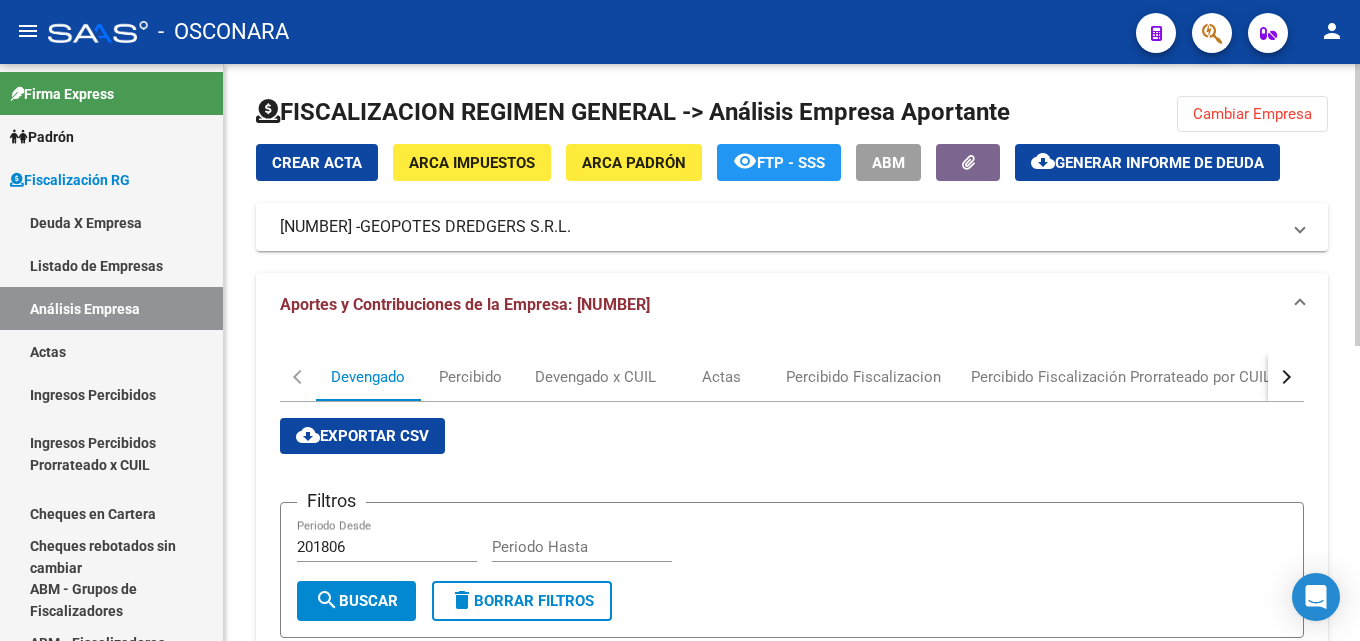 click on "Crear Acta ARCA Impuestos ARCA Padrón remove_red_eye  FTP - SSS  ABM  cloud_download  Generar informe de deuda  30714453587 -   GEOPOTES DREDGERS S.R.L. Telefono:   4313-1353 / 15-62477828  Mail:  gestionimpocontable@gmail.com Observaciones:  Cdor. Daniel Jimenez Provincia:  Capital Federal Localidad:  Calle:  Cordoba  Numero:  543 Dpto:  Oficina 313" 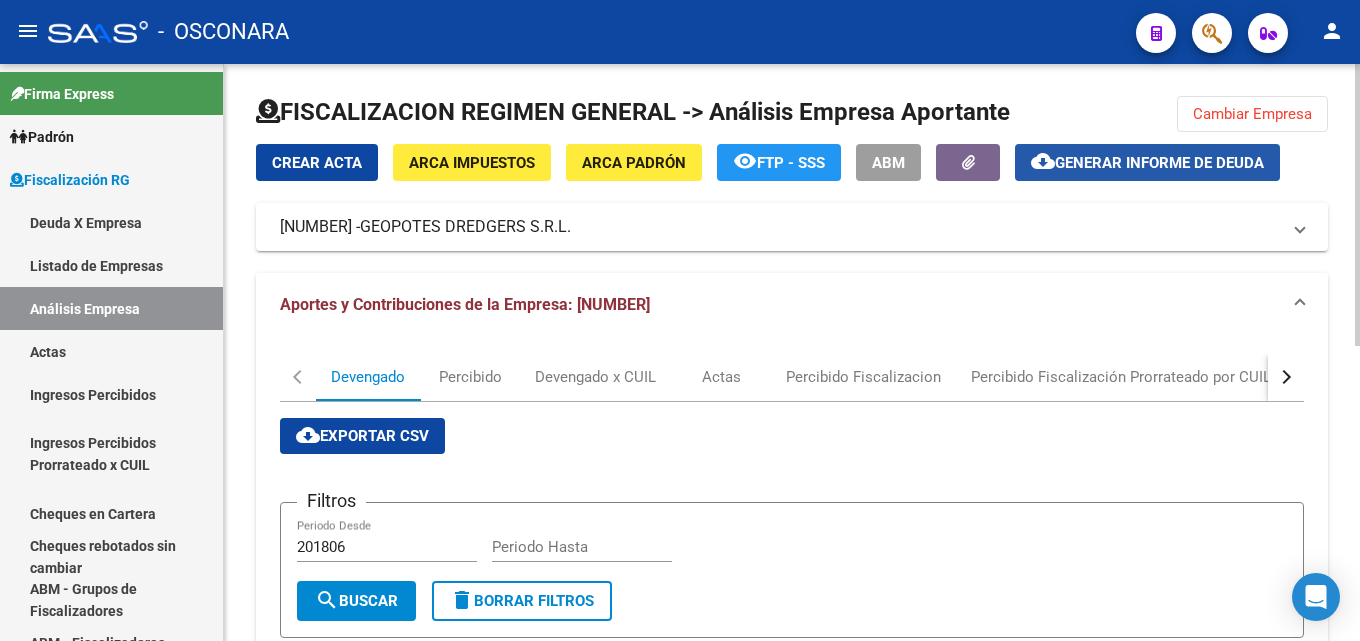 click on "Generar informe de deuda" 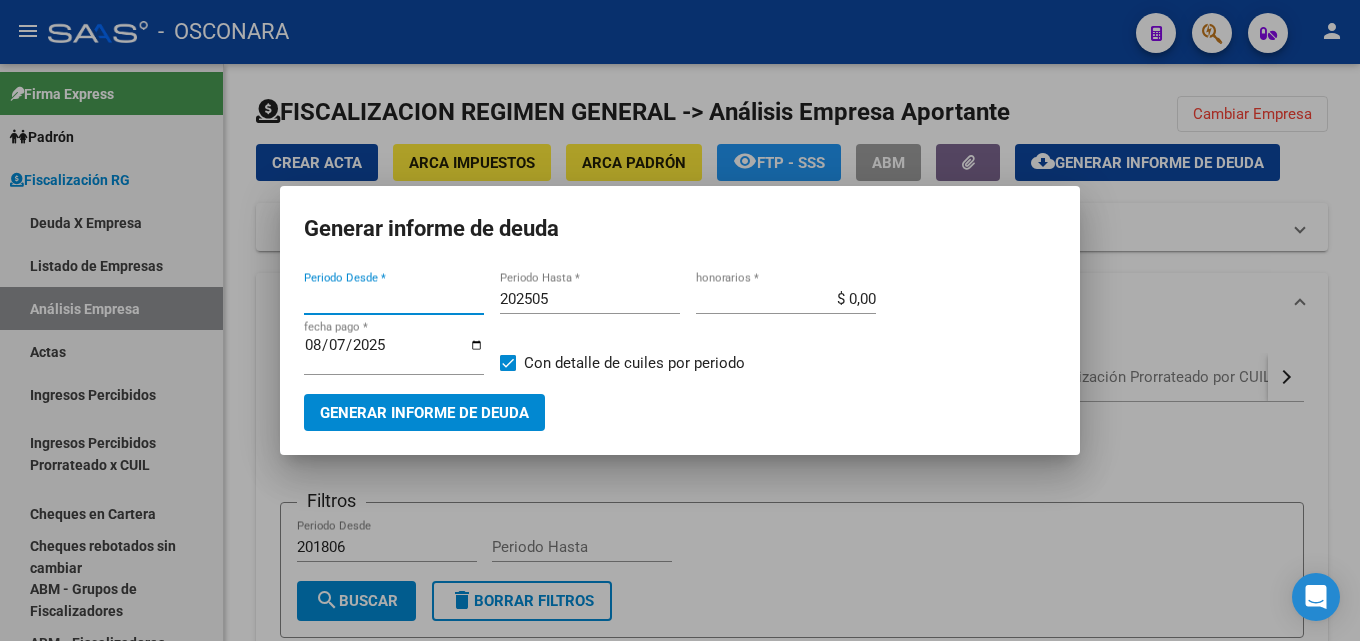 type on "201805" 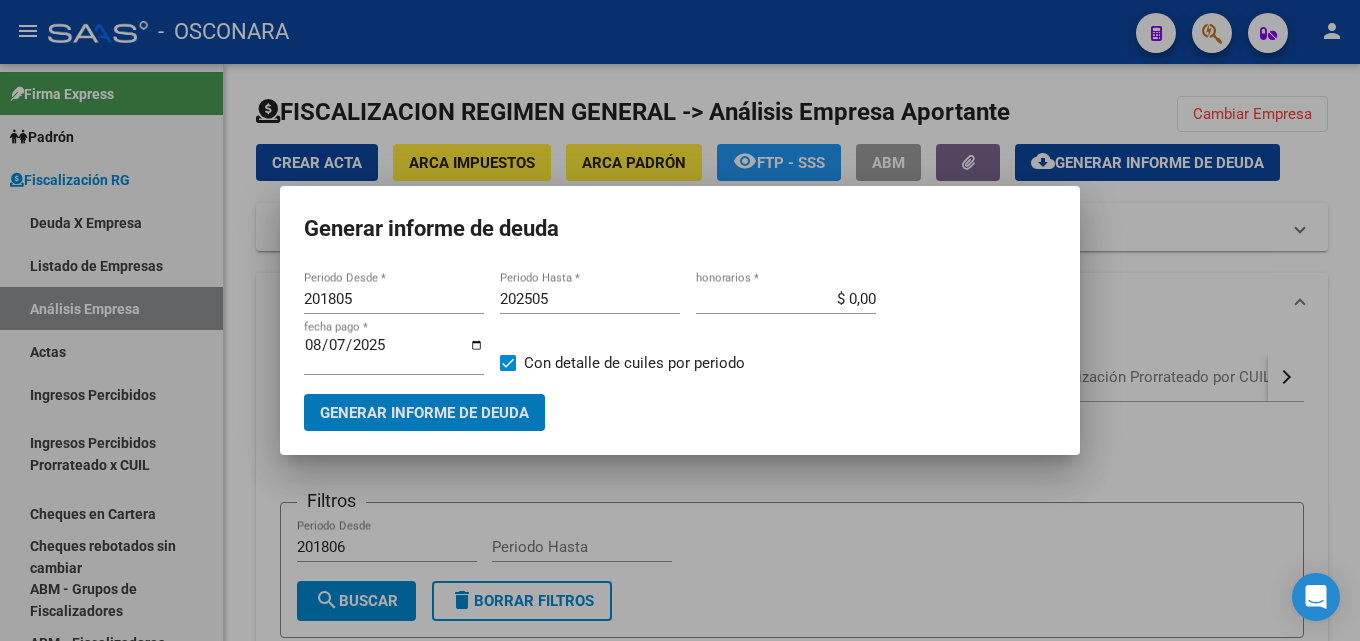 click at bounding box center [680, 320] 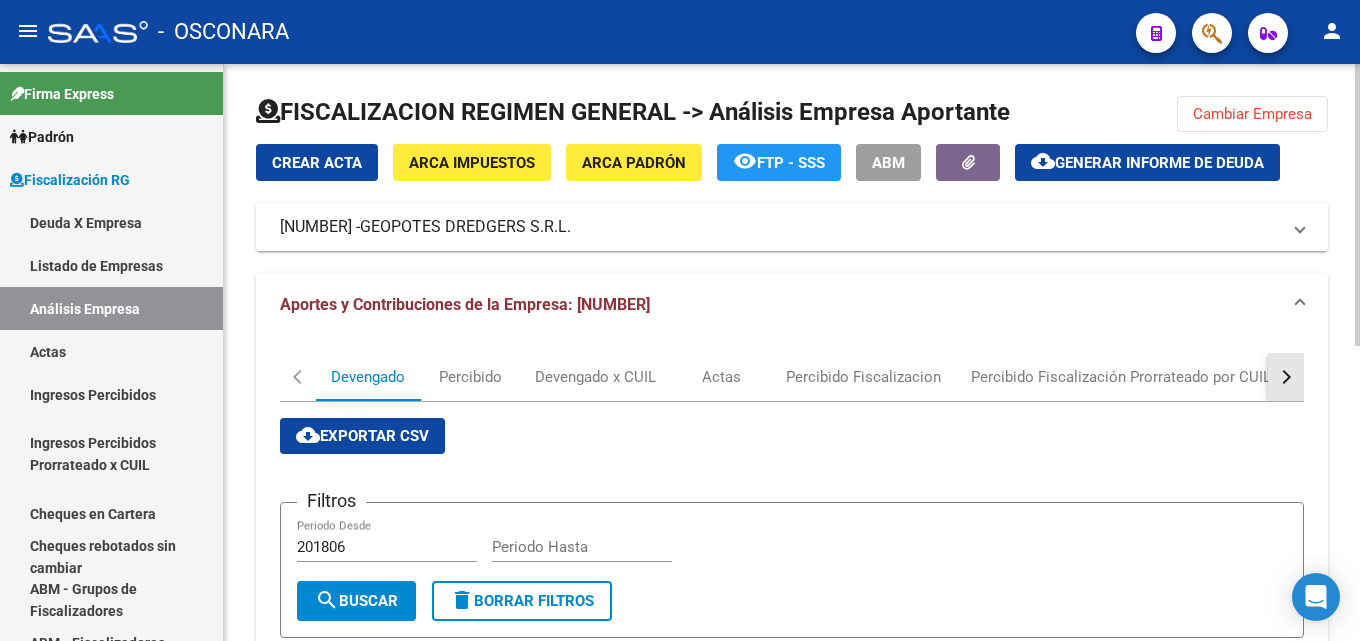 click at bounding box center (1284, 377) 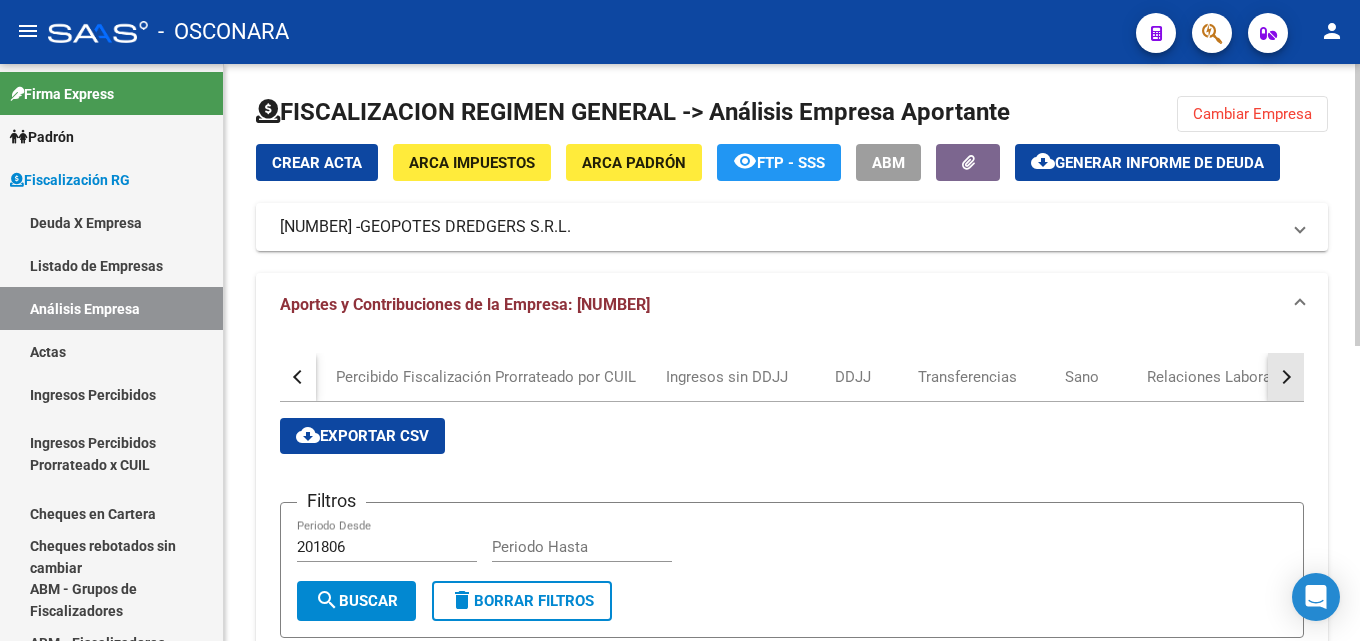 click at bounding box center (1284, 377) 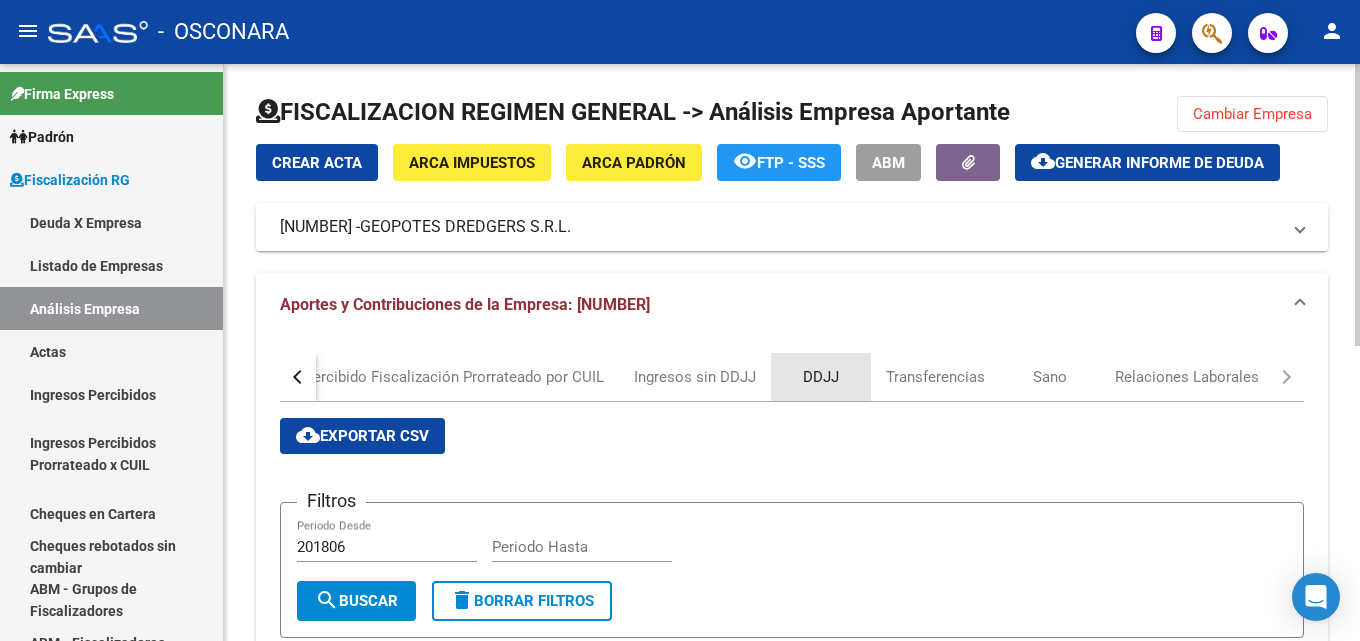 drag, startPoint x: 824, startPoint y: 373, endPoint x: 812, endPoint y: 436, distance: 64.132675 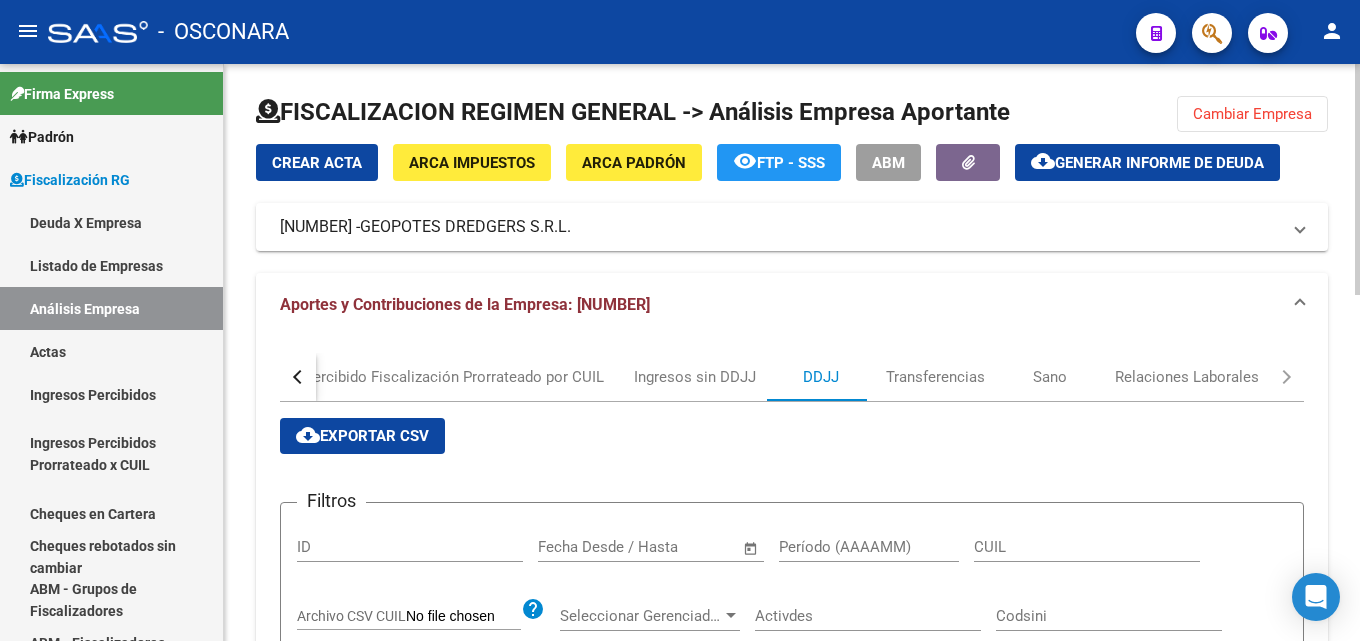 click on "cloud_download  Exportar CSV" at bounding box center (362, 436) 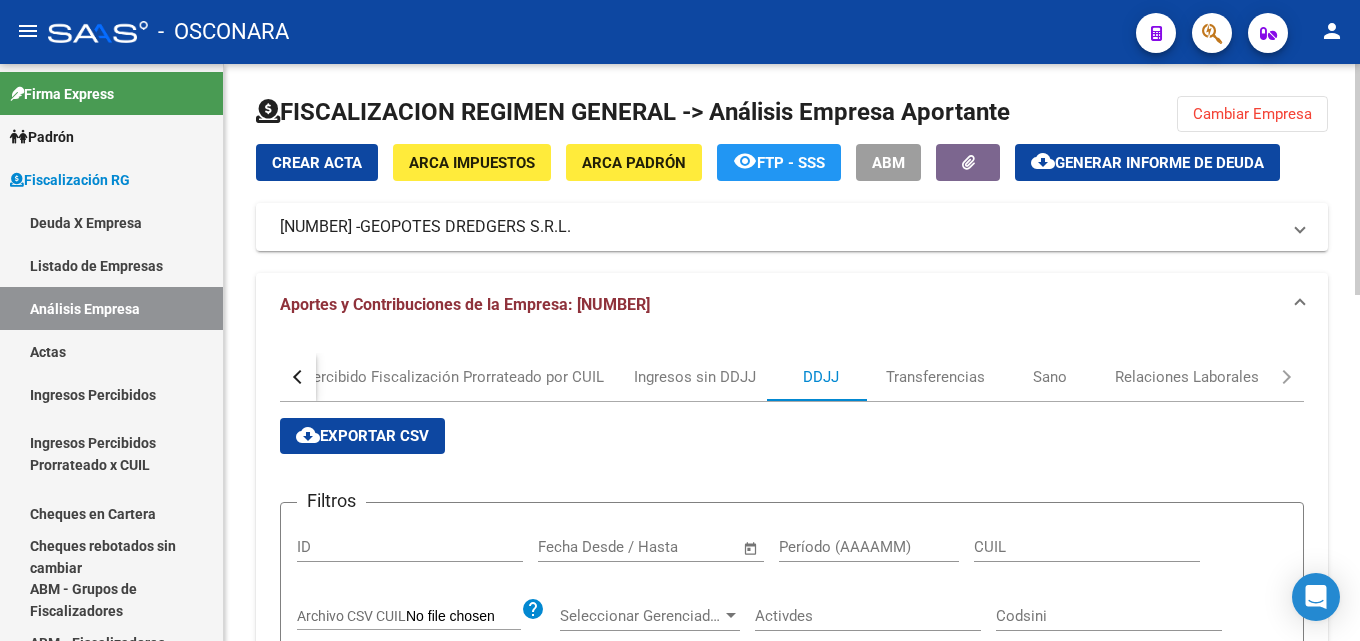 click on "FISCALIZACION REGIMEN GENERAL -> Análisis Empresa Aportante  Cambiar Empresa  Crear Acta ARCA Impuestos ARCA Padrón remove_red_eye  FTP - SSS  ABM  cloud_download  Generar informe de deuda  30714453587 -   GEOPOTES DREDGERS S.R.L. Telefono:   4313-1353 / 15-62477828  Mail:  gestionimpocontable@gmail.com Observaciones:  Cdor. Daniel Jimenez Provincia:  Capital Federal Localidad:  Calle:  Cordoba  Numero:  543 Dpto:  Oficina 313 Aportes y Contribuciones de la Empresa: 30714453587 Devengado Percibido Devengado x CUIL Actas Percibido Fiscalizacion Percibido Fiscalización Prorrateado por CUIL Ingresos sin DDJJ DDJJ Transferencias Sano Relaciones Laborales cloud_download  Exportar CSV  Filtros ID Start date – End date Fecha Desde / Hasta   Período (AAAAMM)  CUIL Archivo CSV CUIL help Seleccionar Gerenciador Seleccionar Gerenciador Activdes Codsini CondCuil Modalidad SitCuil search  Buscar Detalles  delete  Borrar Filtros  ID FEC PRESENT FECPROC PERÍODO CUIL REMOSIMP (rem4) REMCONT (rem8) REM TOTAL IMPOSAD" 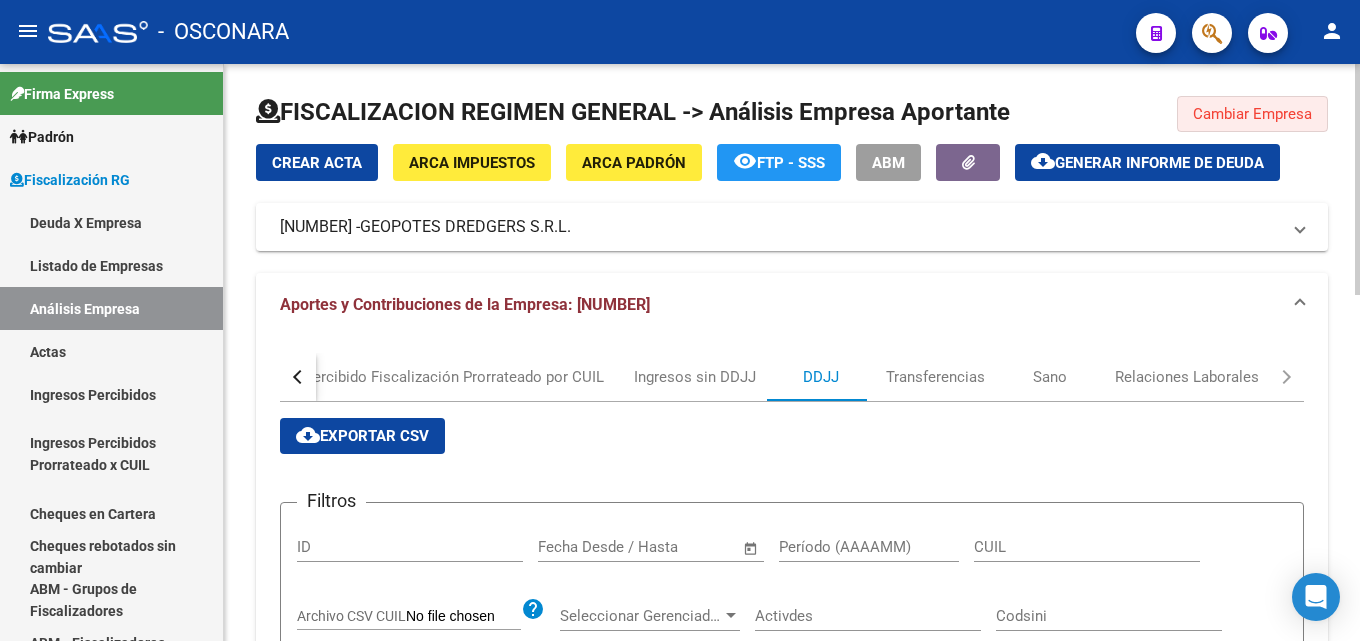 click on "Cambiar Empresa" 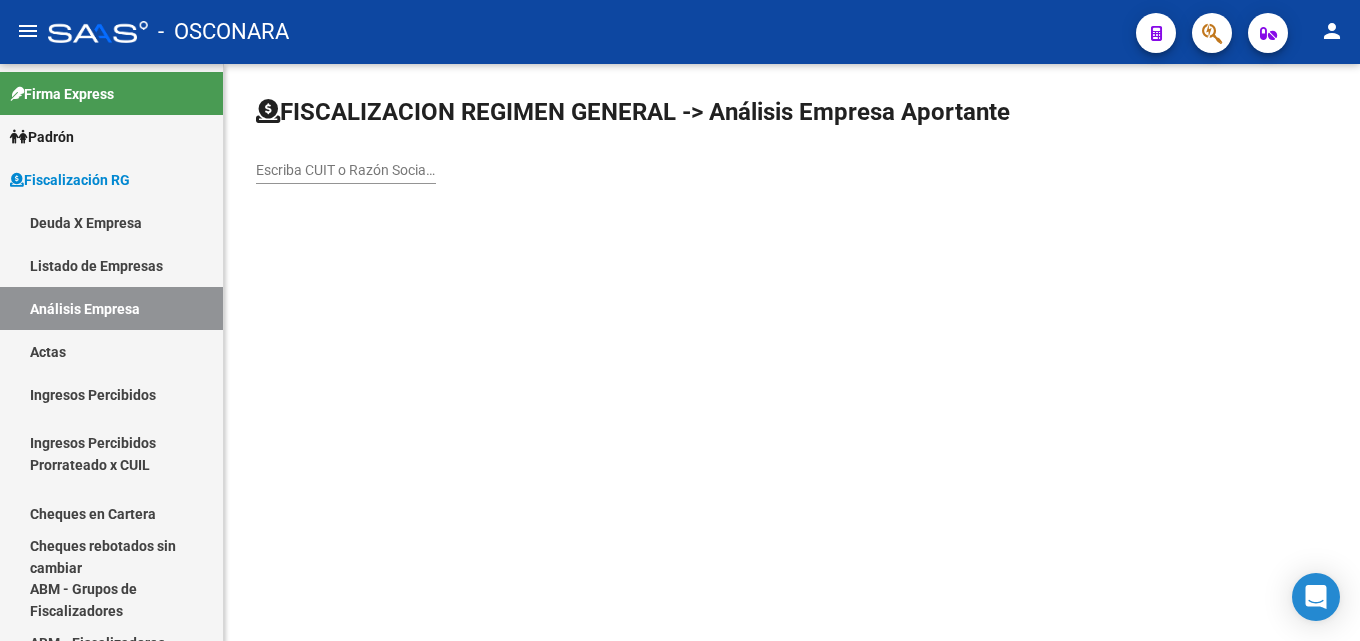 click on "Escriba CUIT o Razón Social para buscar" 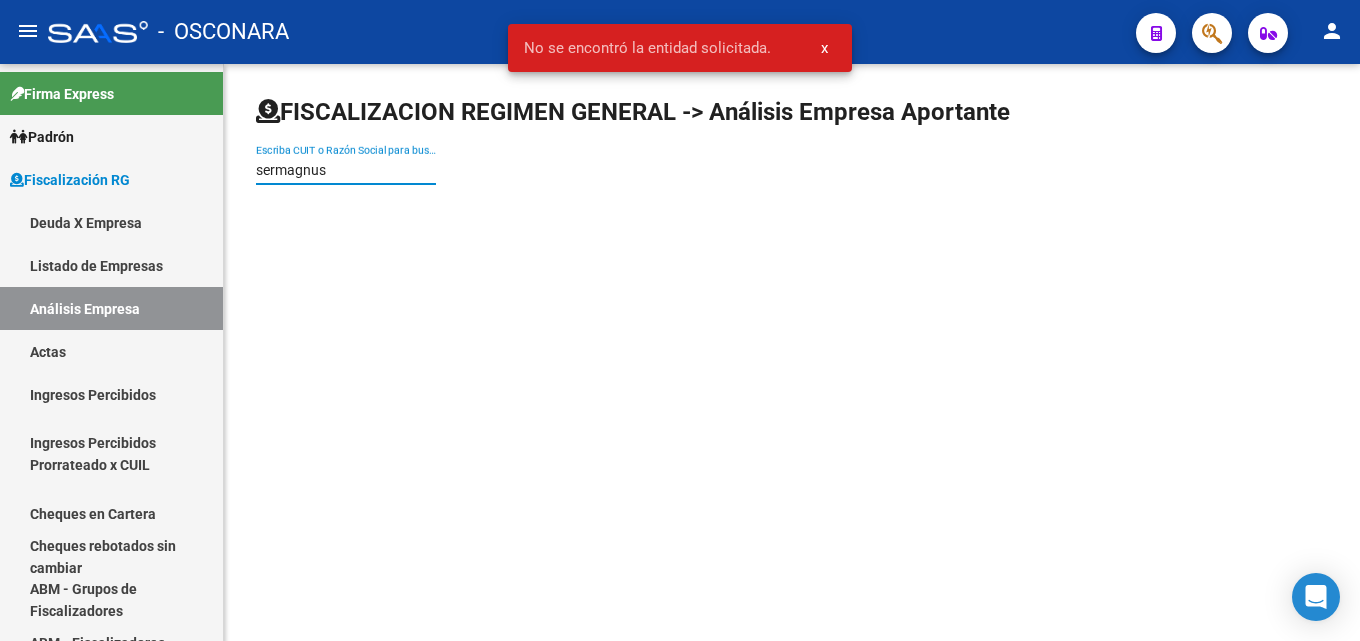 click on "sermagnus" at bounding box center (346, 170) 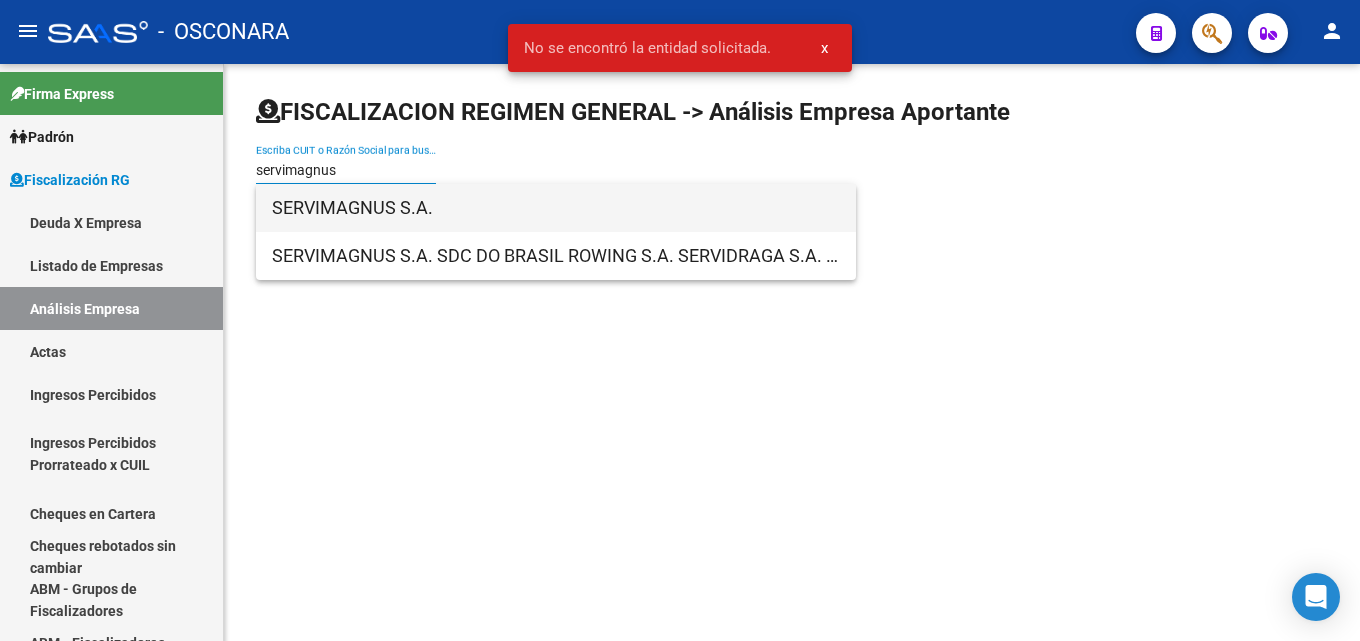 type on "servimagnus" 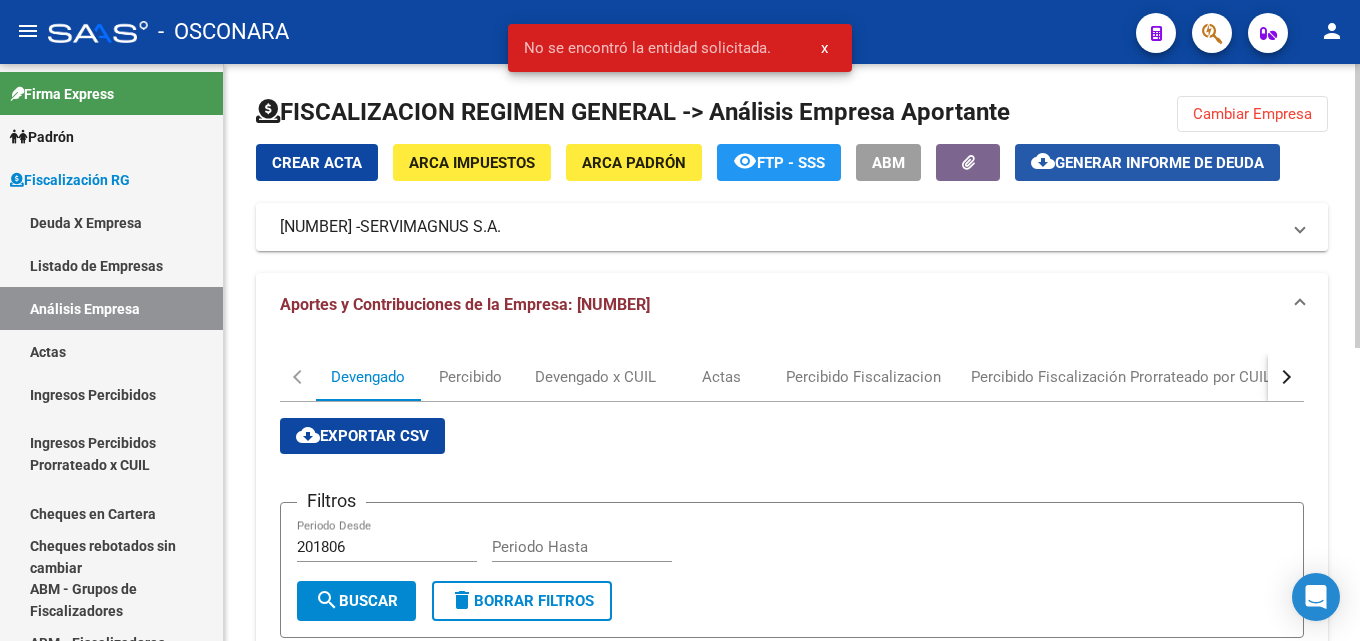 click on "Generar informe de deuda" 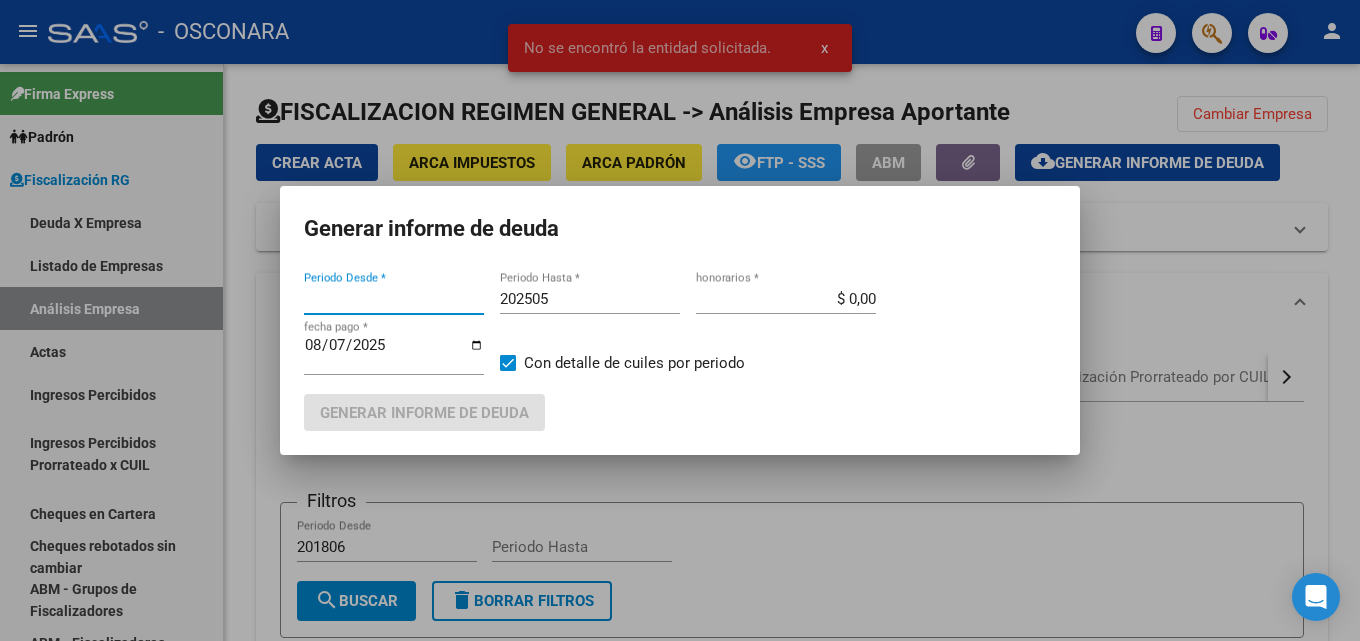 type on "201805" 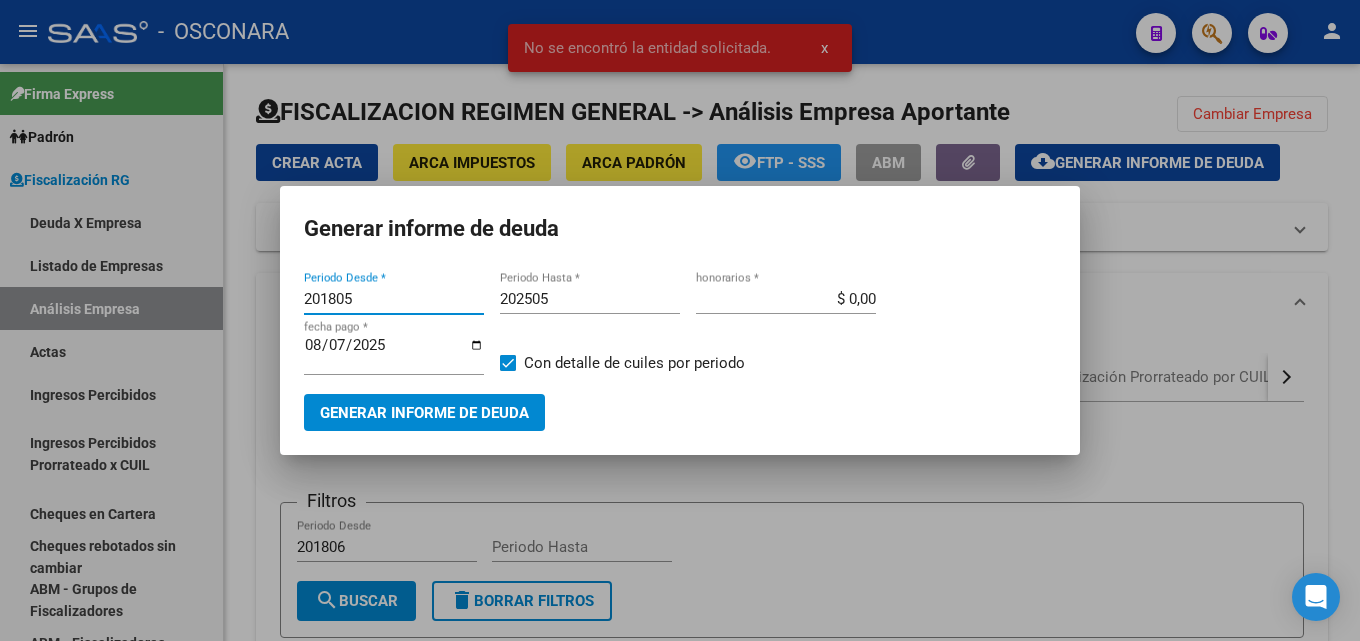 click on "202505" at bounding box center (590, 299) 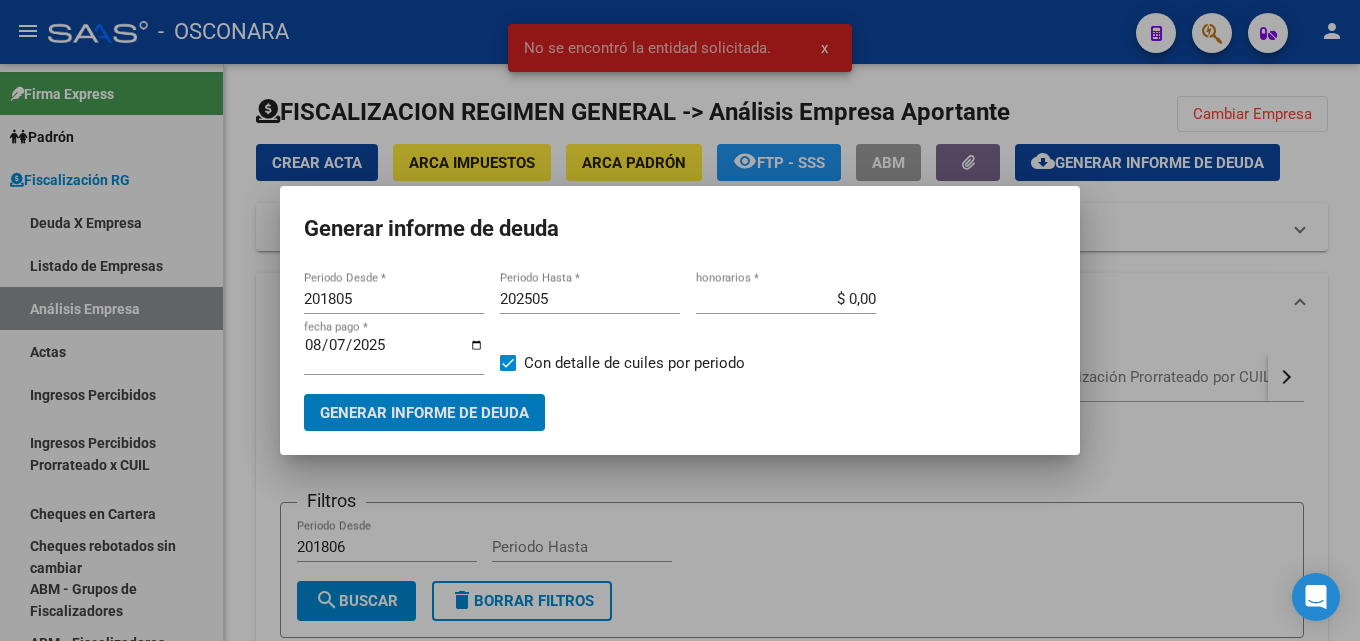 type 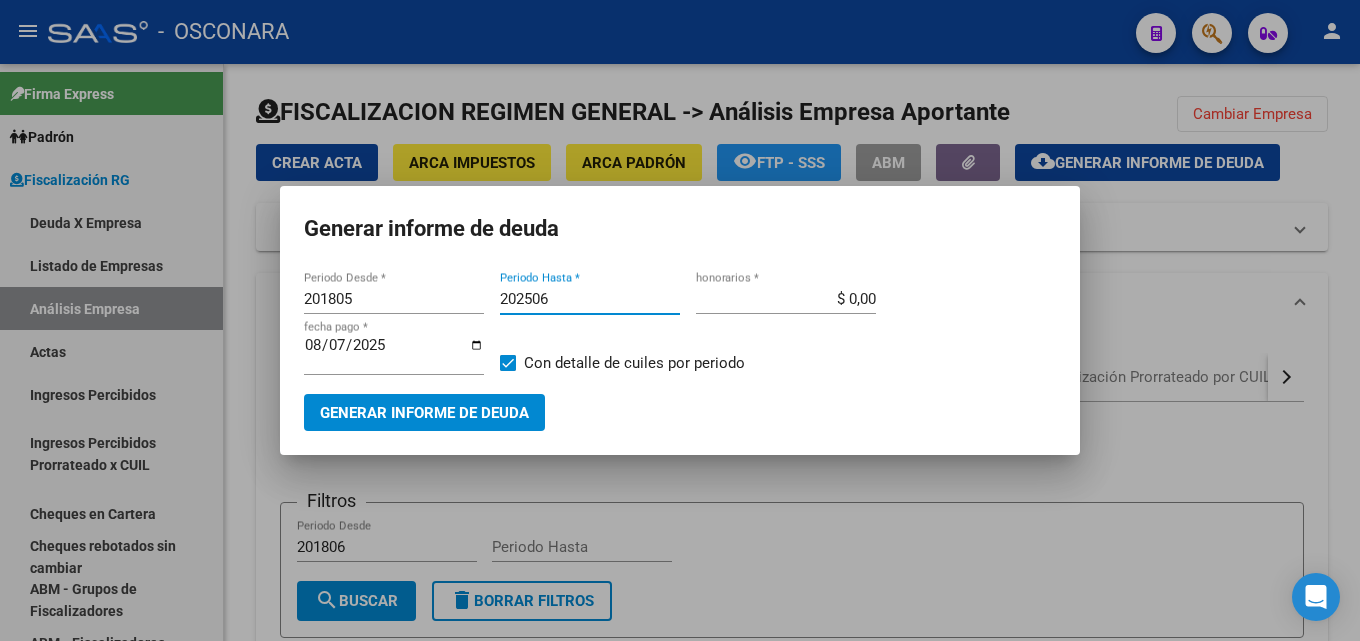 type on "202506" 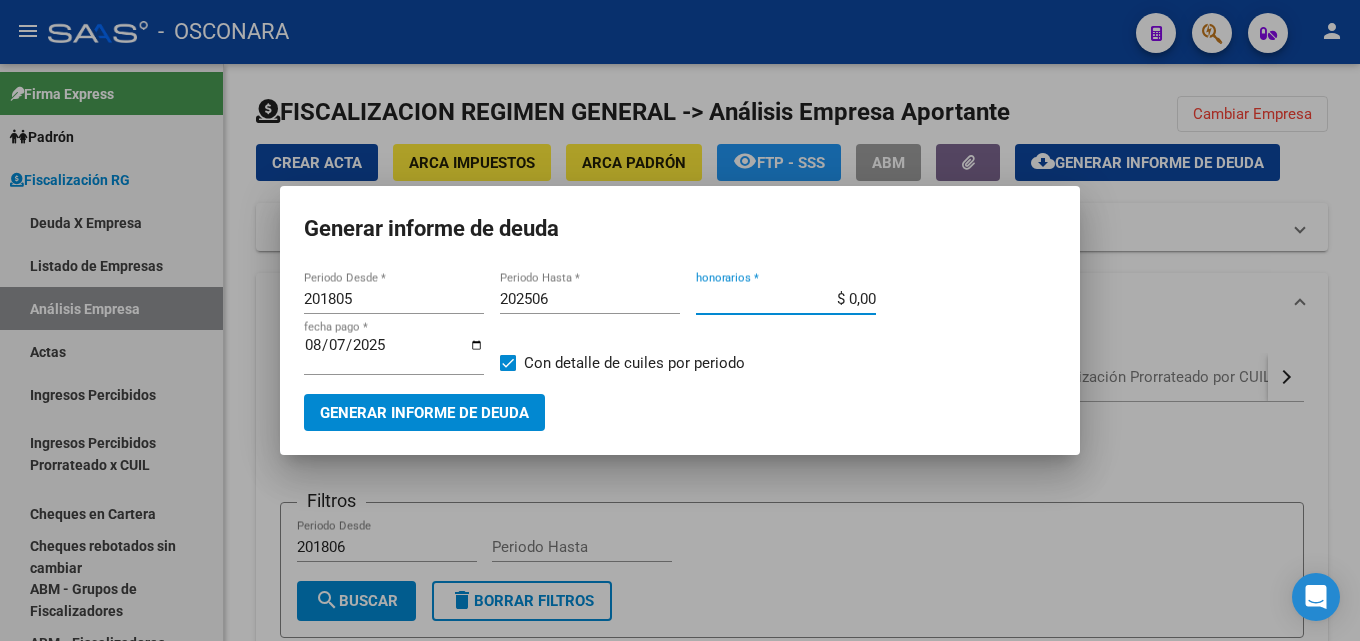 drag, startPoint x: 808, startPoint y: 303, endPoint x: 1129, endPoint y: 306, distance: 321.014 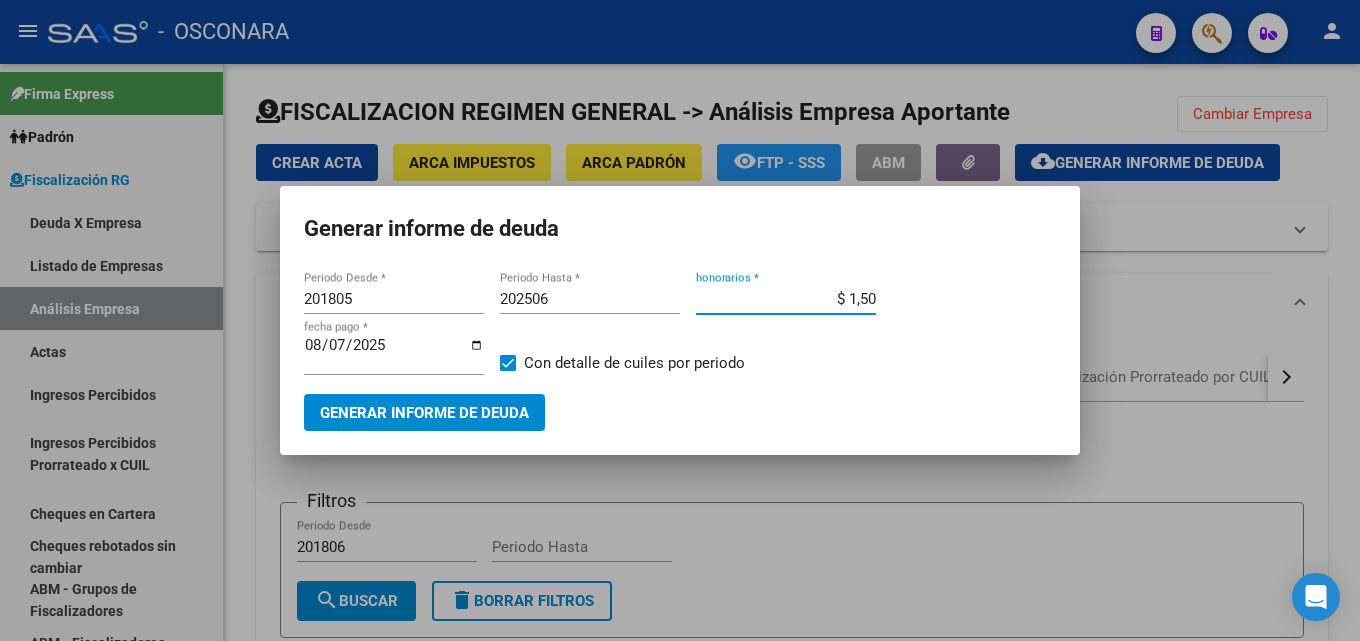 type on "$ 15,00" 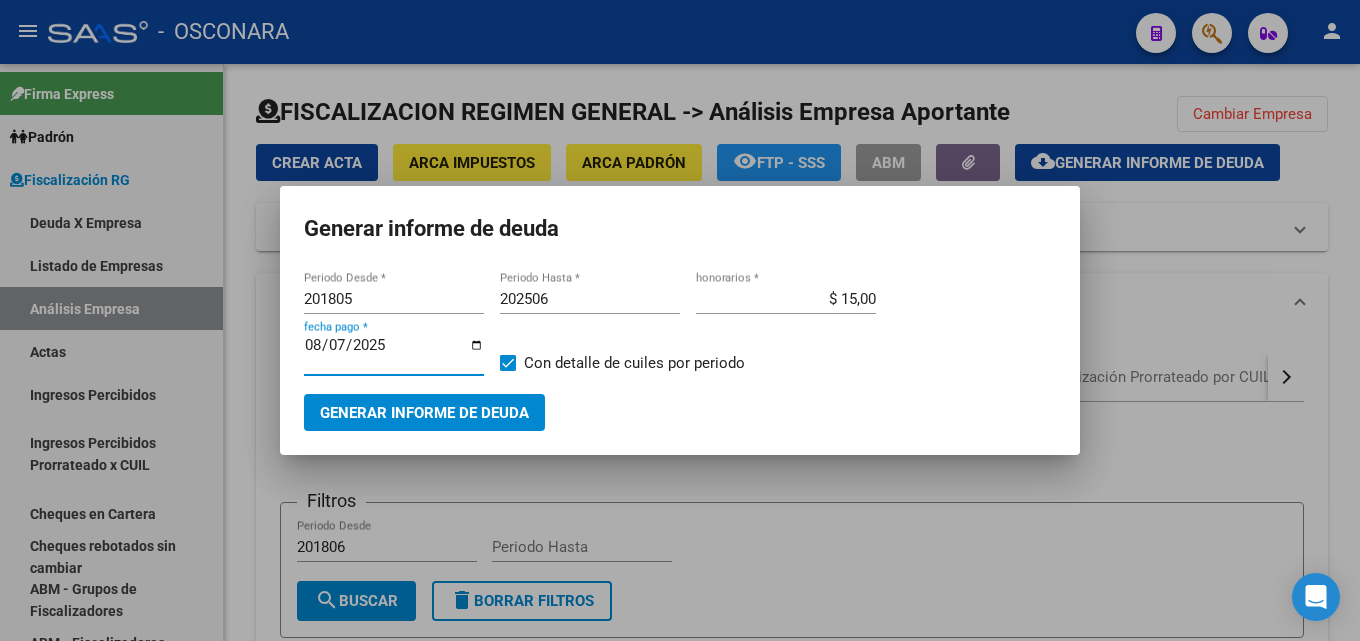 click on "2025-08-07" at bounding box center (394, 353) 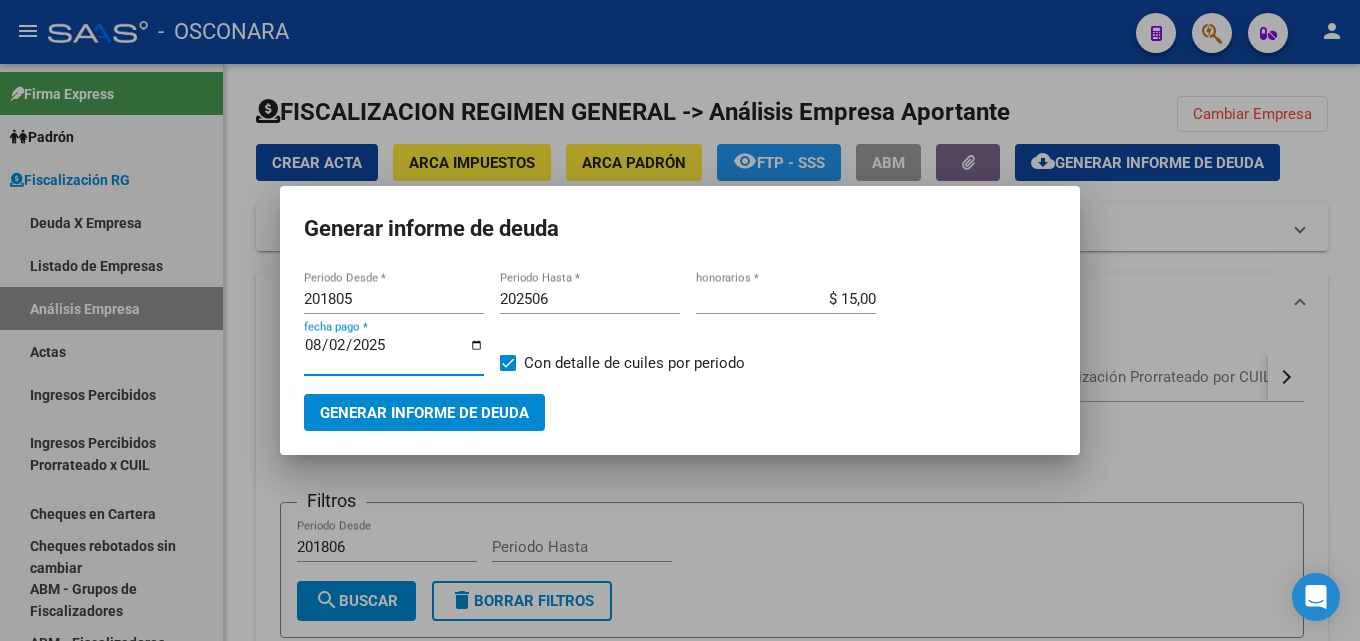 type on "2025-08-20" 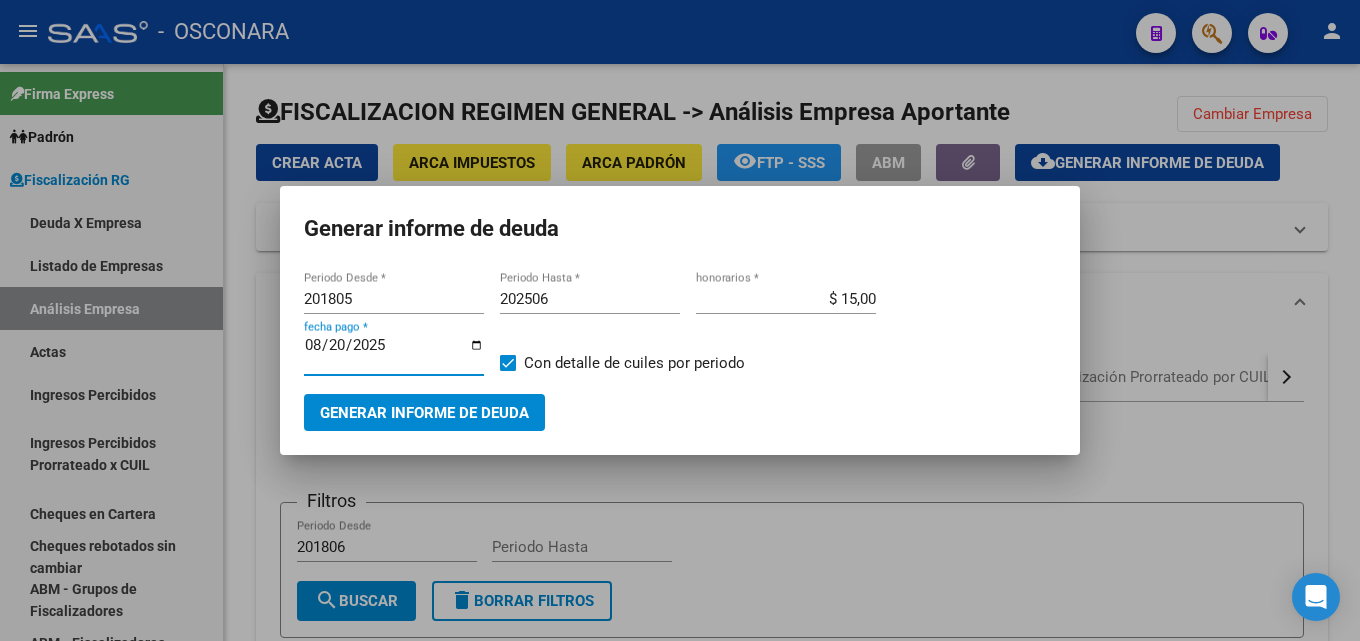 click on "Generar informe de deuda" at bounding box center [424, 413] 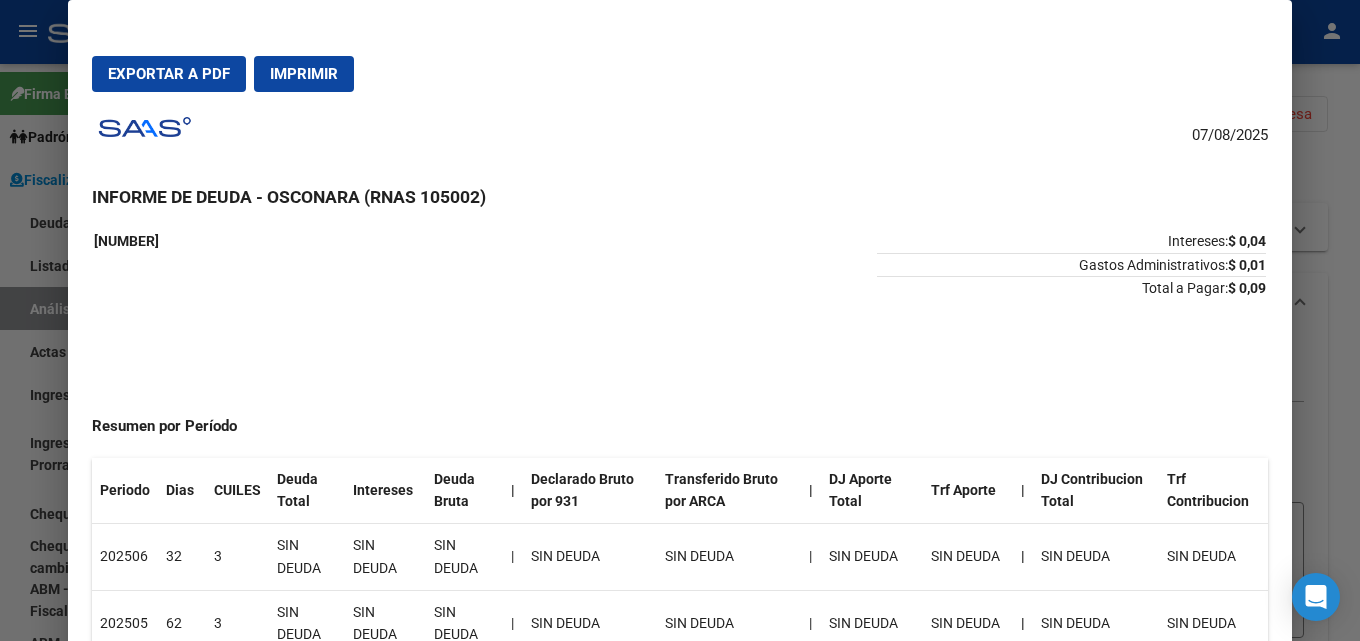 scroll, scrollTop: 100, scrollLeft: 0, axis: vertical 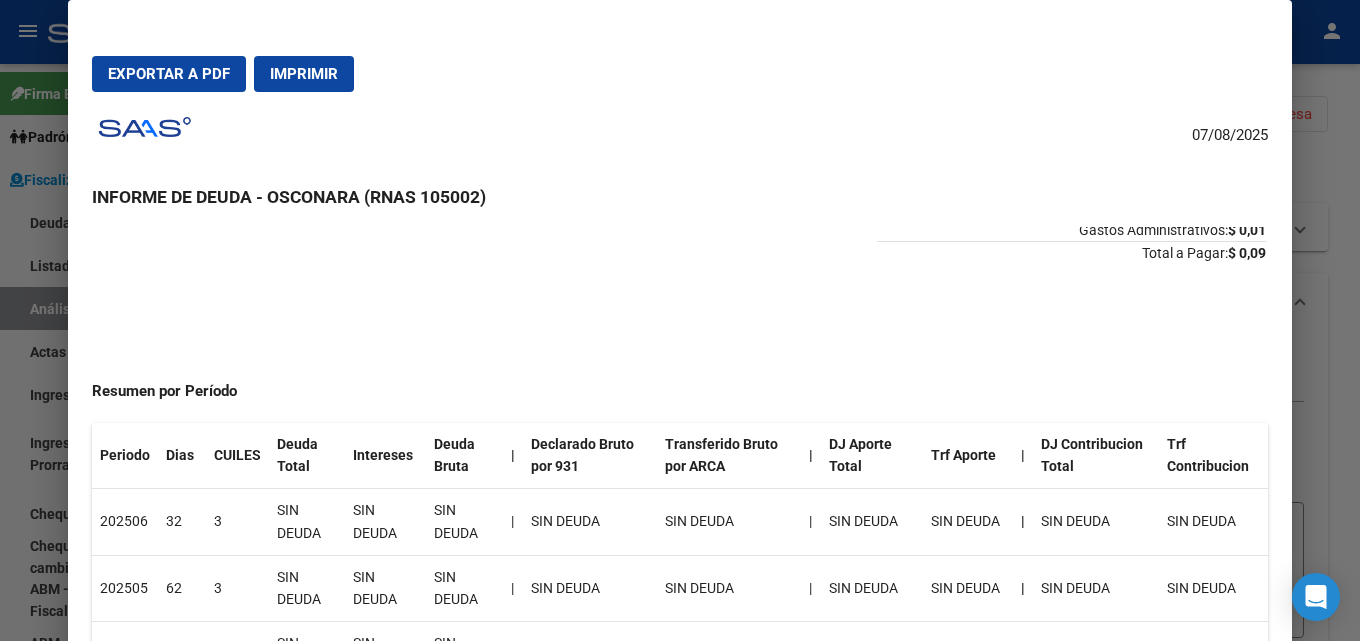 click at bounding box center [680, 320] 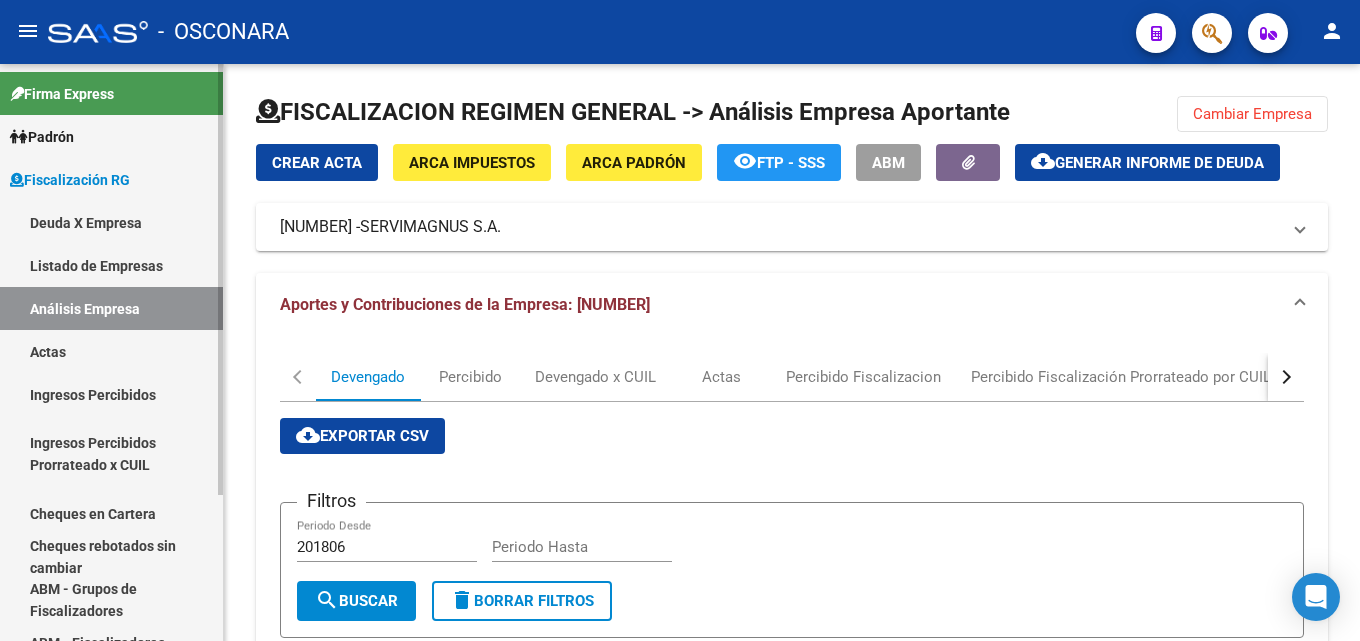 type 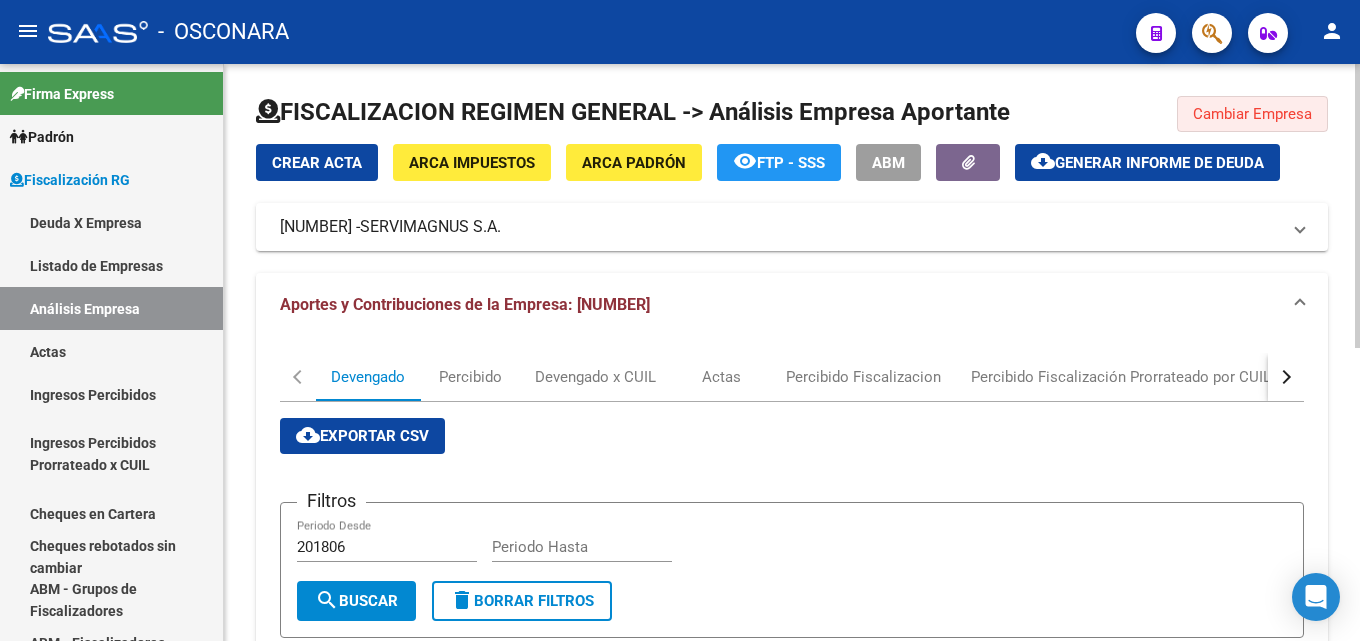 click on "Cambiar Empresa" 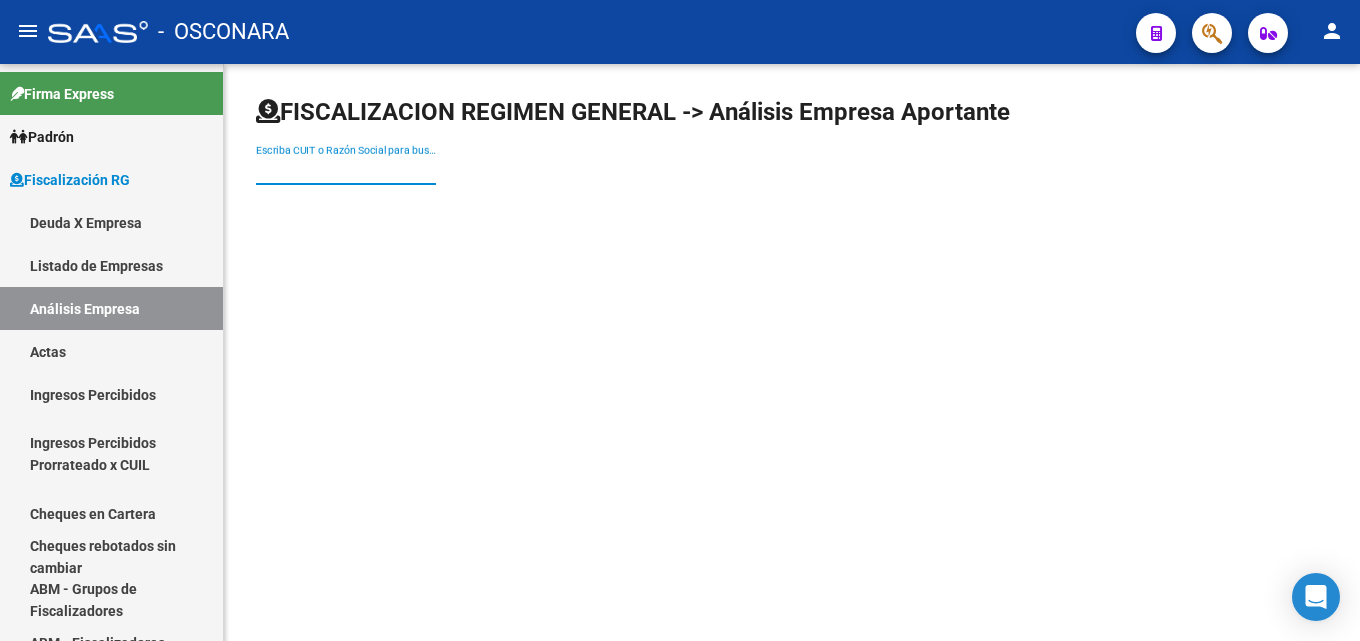 click on "Escriba CUIT o Razón Social para buscar" at bounding box center [346, 170] 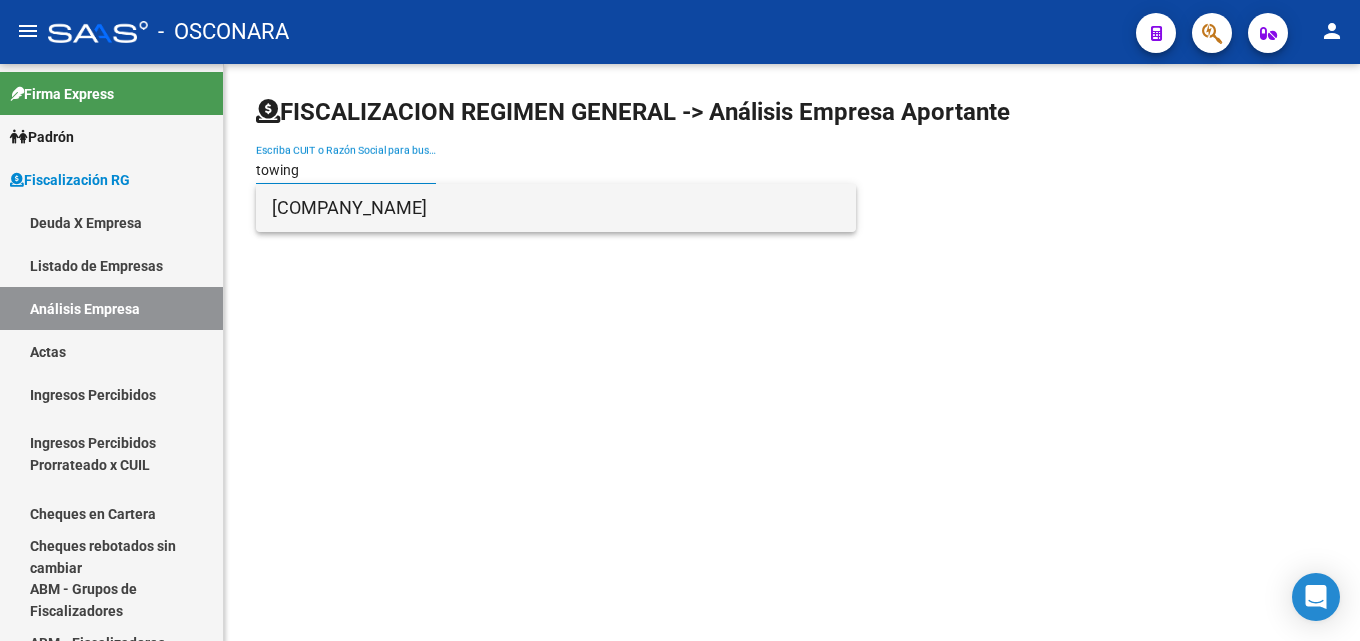 type on "towing" 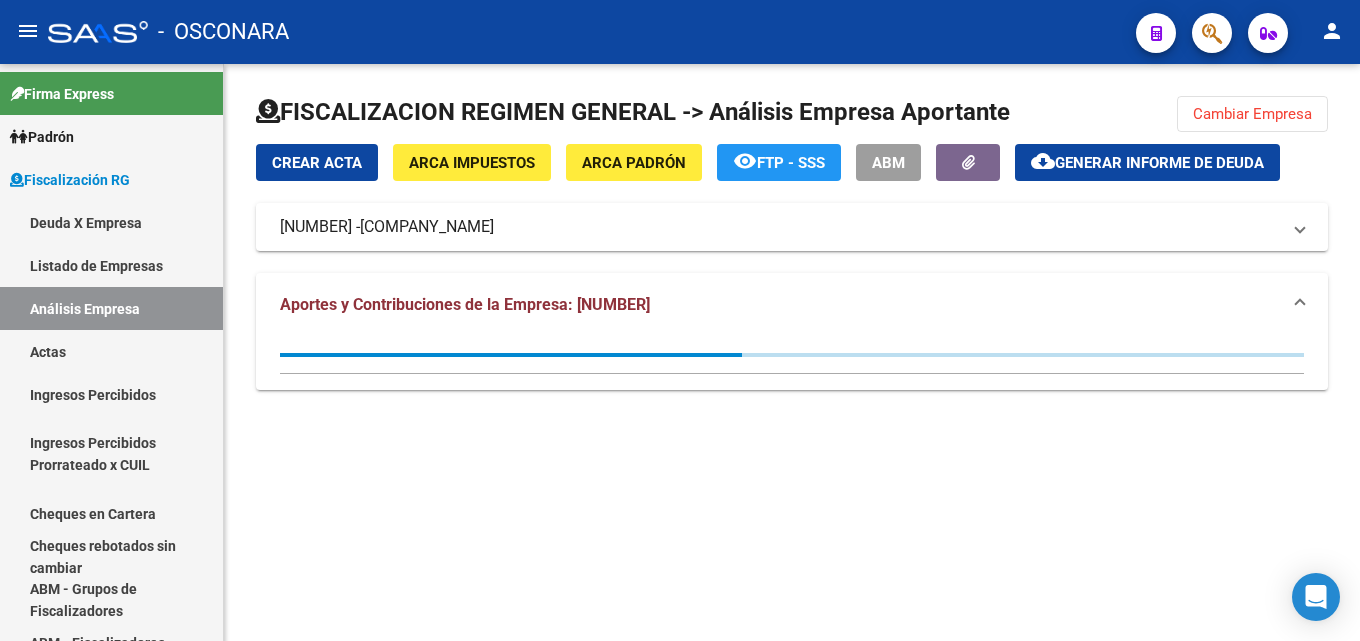 click on "Generar informe de deuda" 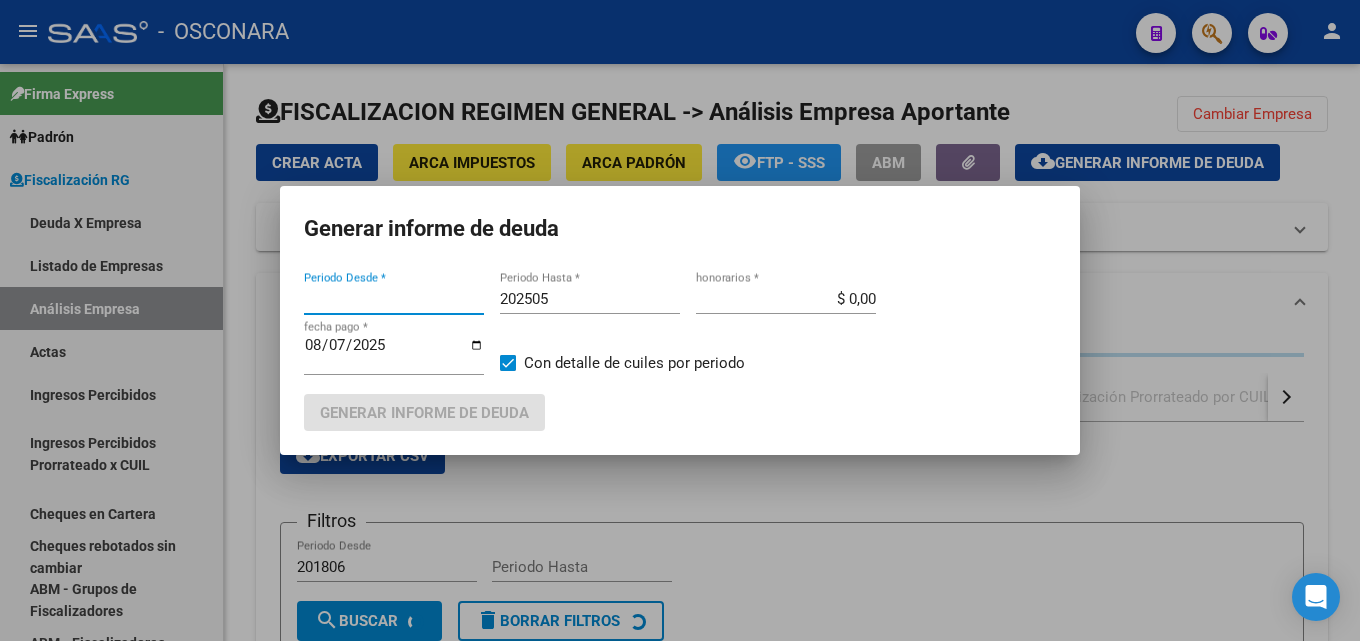 type on "201712" 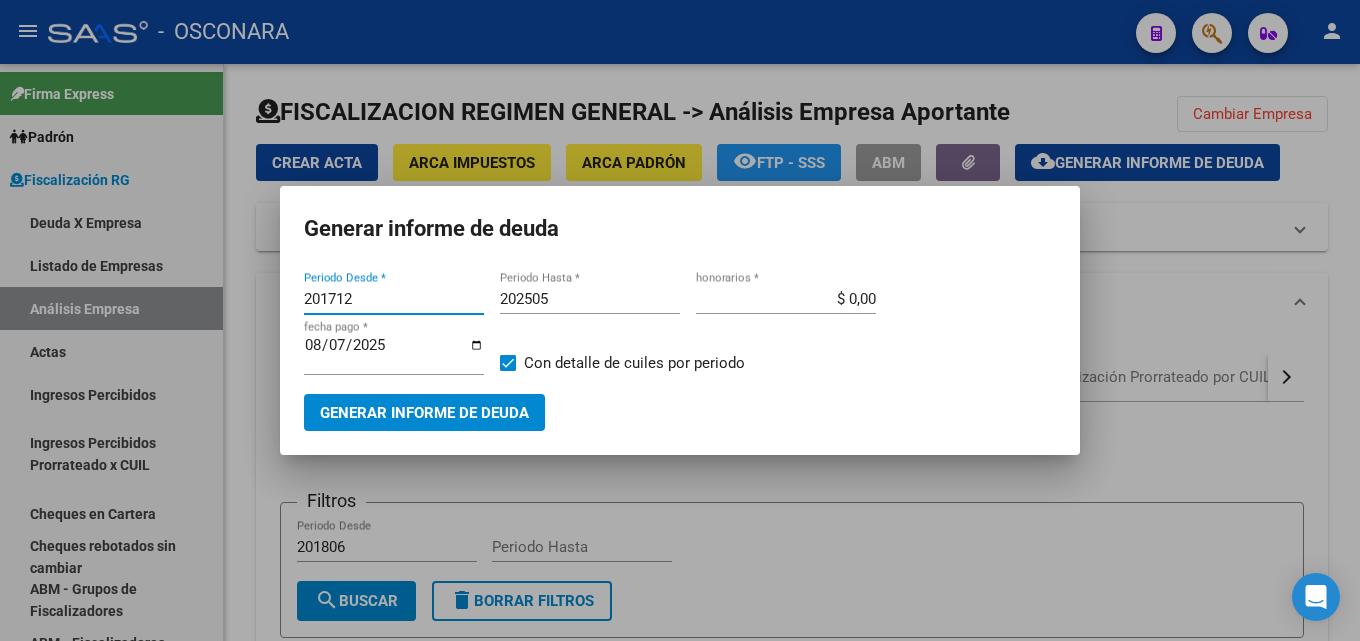 click on "202505" at bounding box center [590, 299] 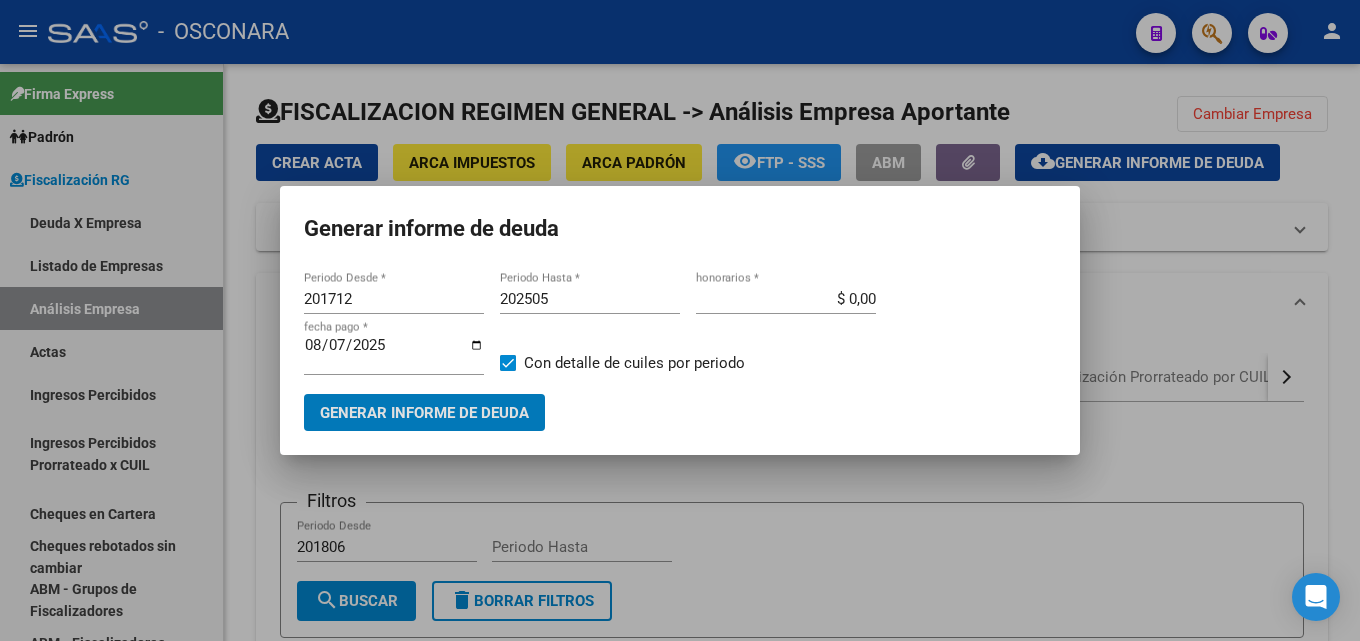 type 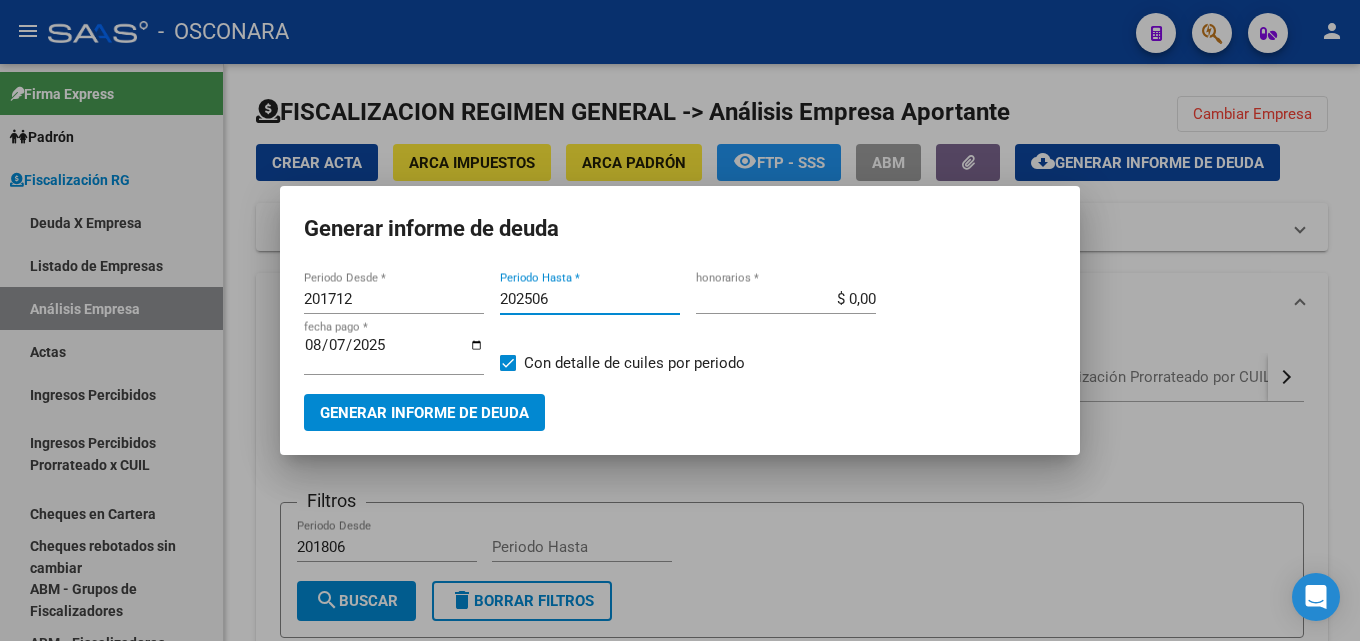 type on "202506" 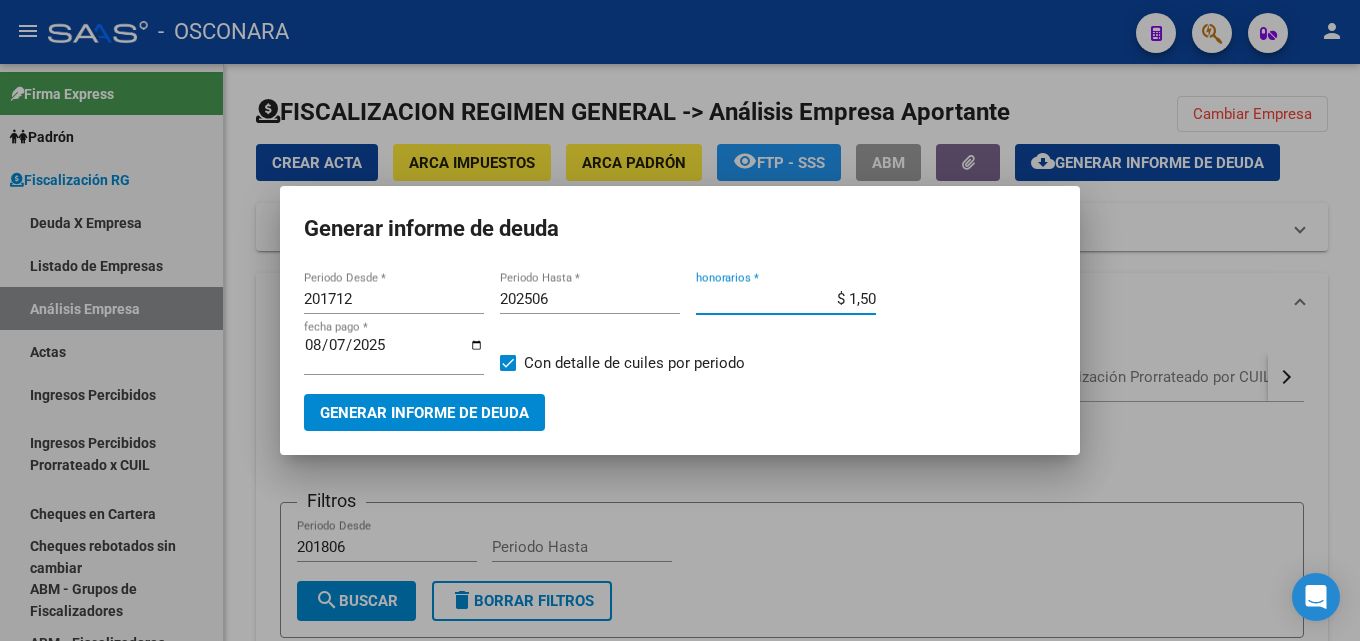 type on "$ 15,00" 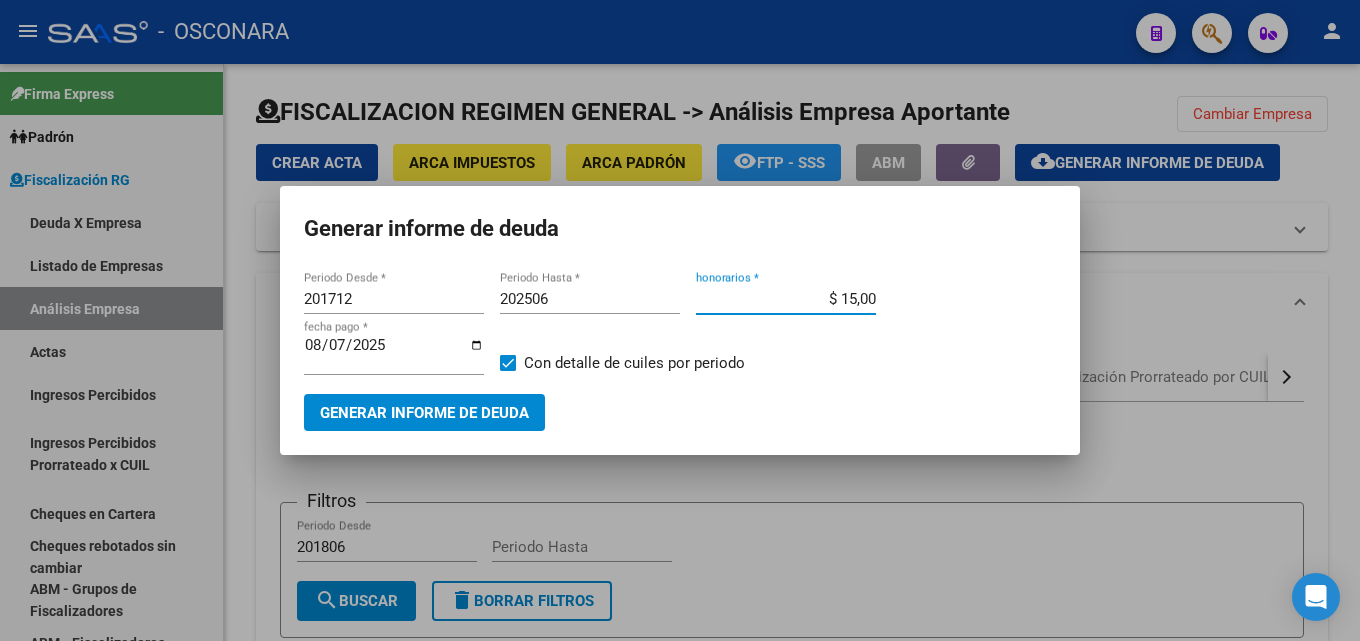 click on "Generar informe de deuda" at bounding box center [424, 412] 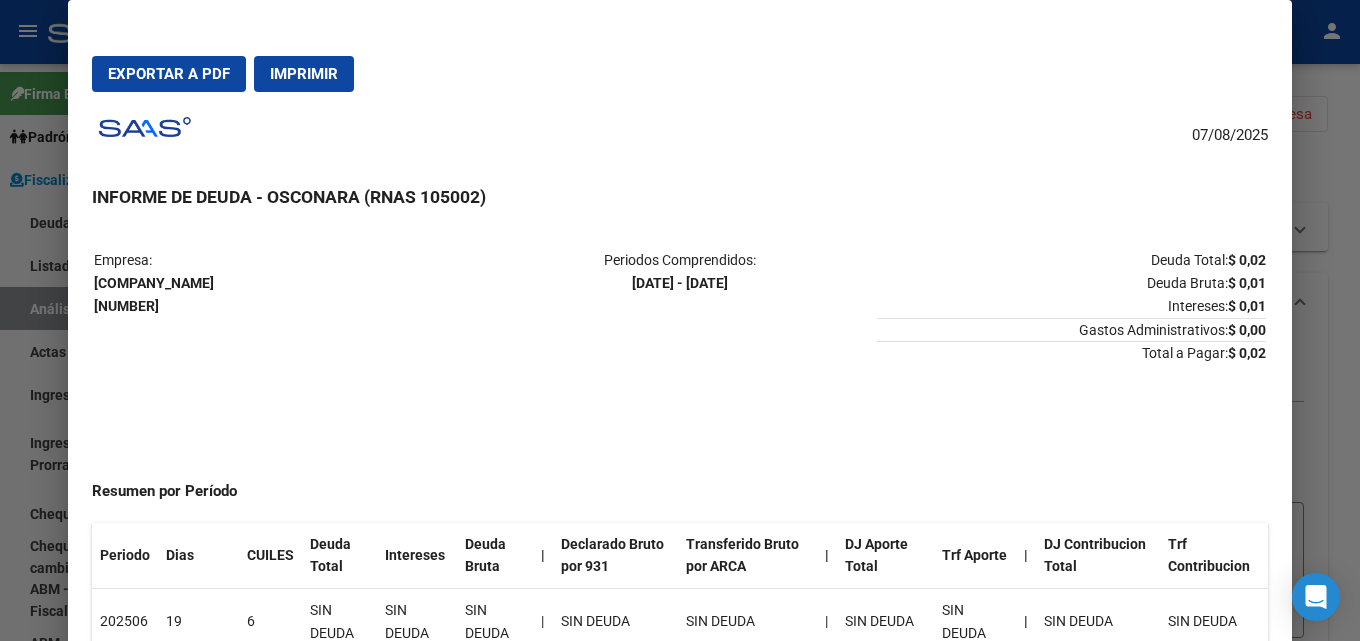 click at bounding box center [680, 320] 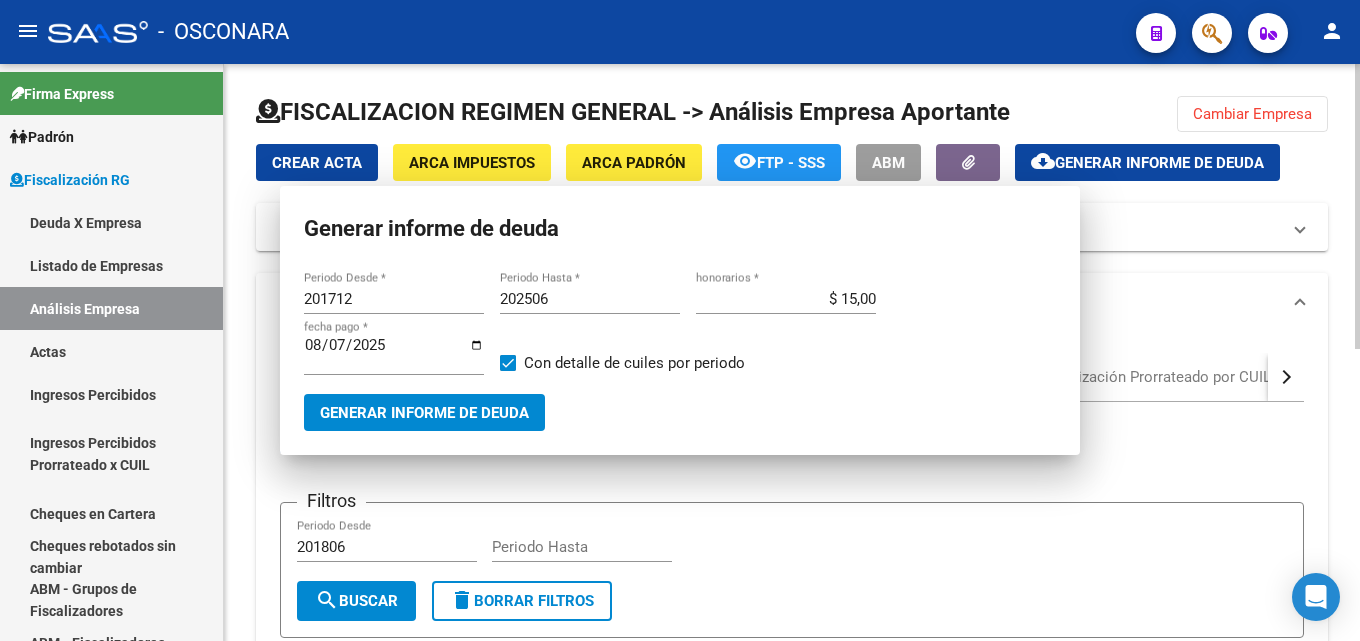 type 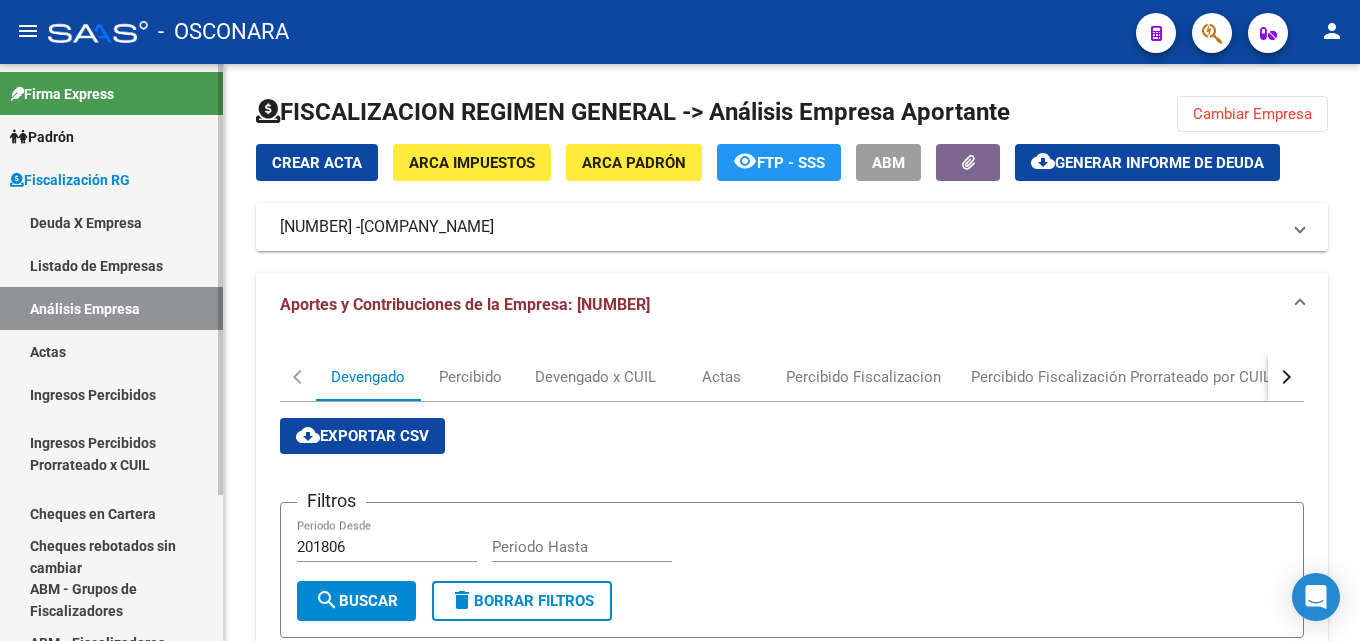 click on "Deuda X Empresa" at bounding box center (111, 222) 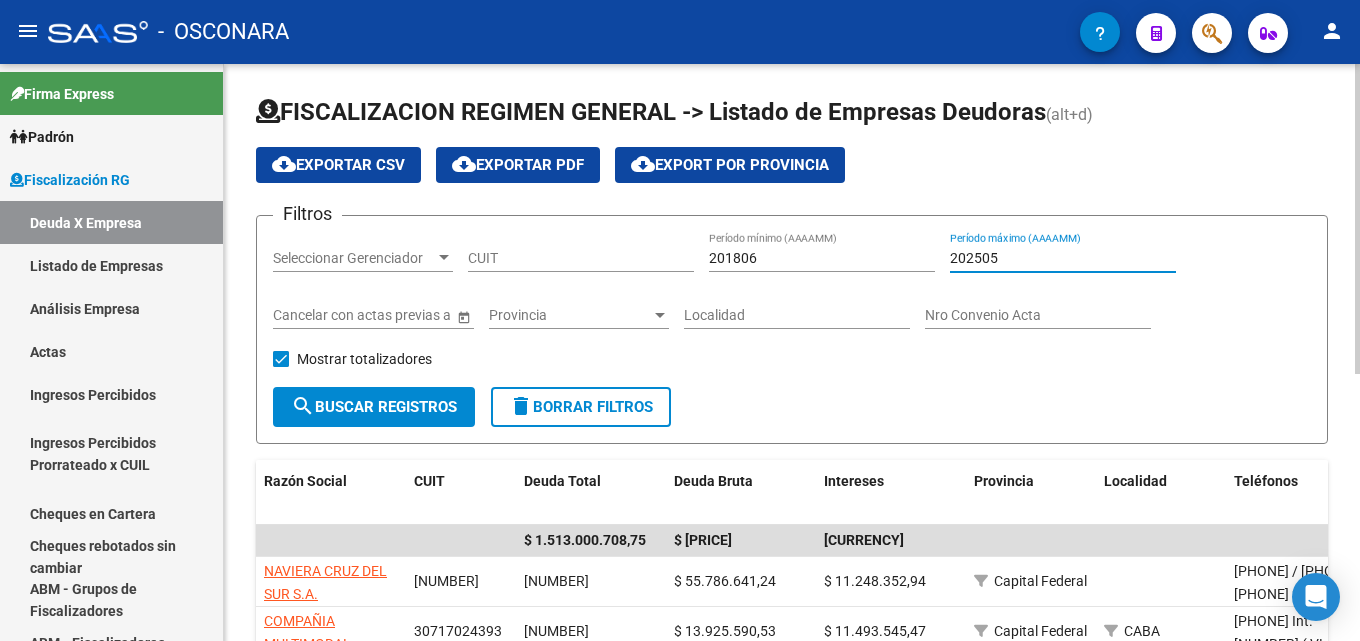 click on "202505" at bounding box center (1063, 258) 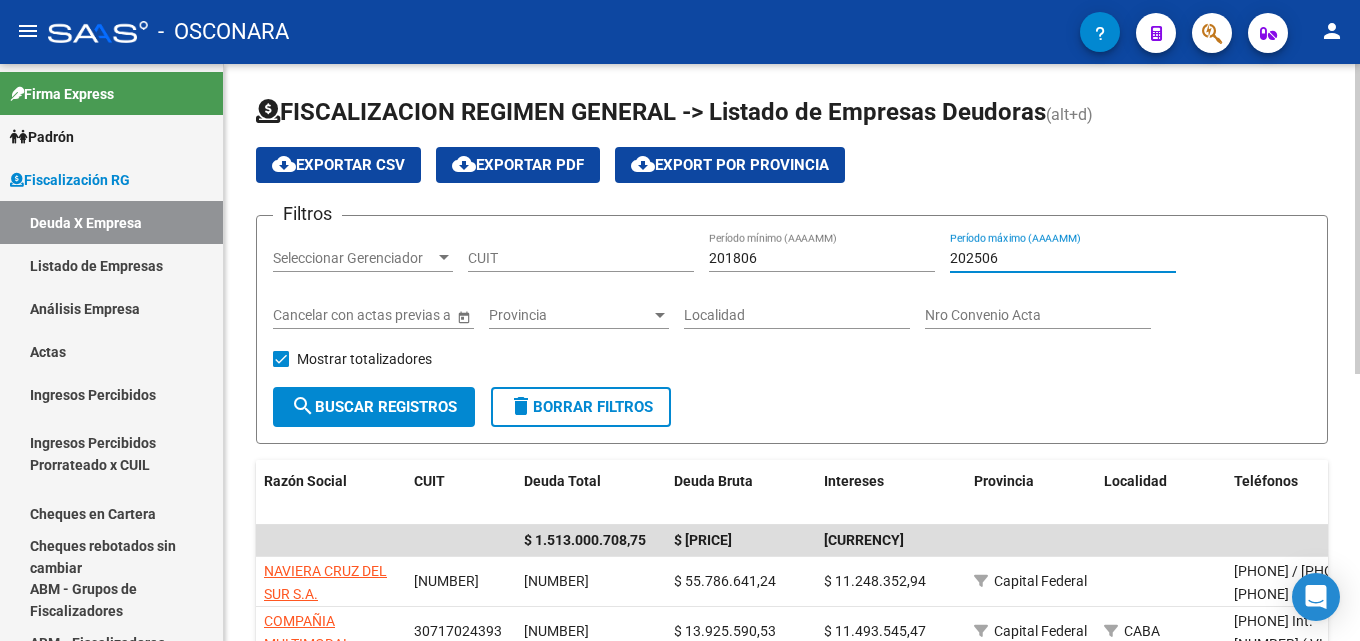 type on "202506" 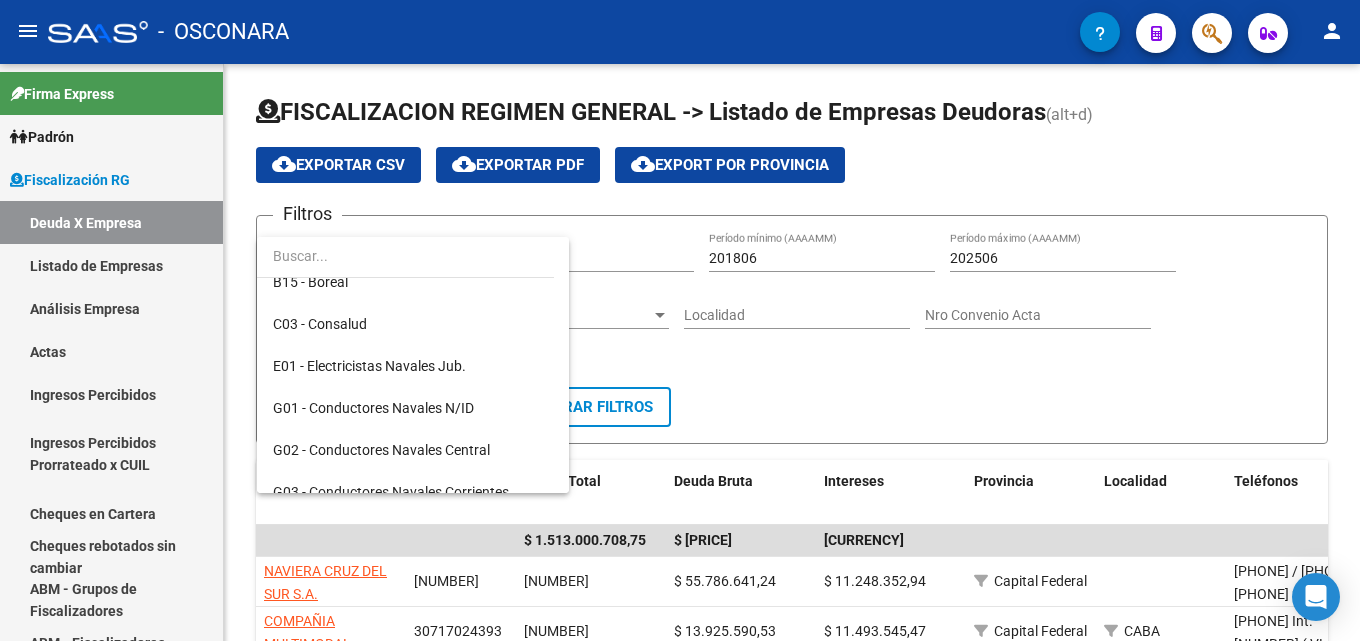 scroll, scrollTop: 300, scrollLeft: 0, axis: vertical 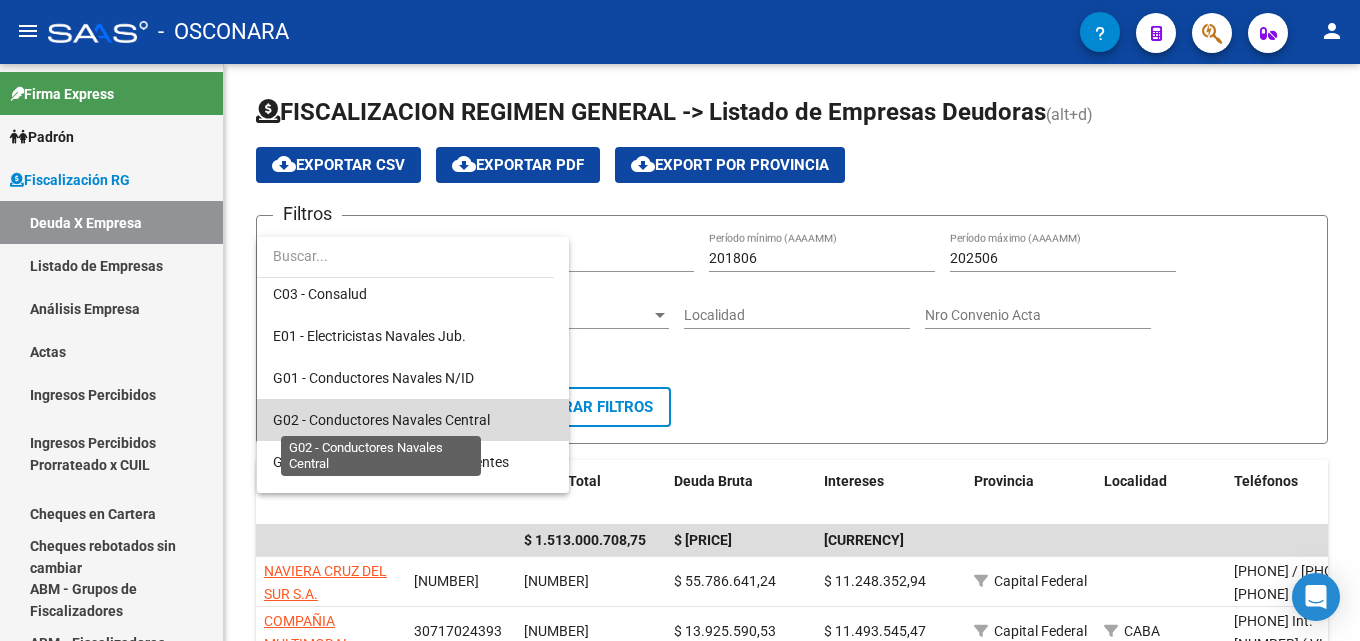 click on "G02 - Conductores Navales Central" at bounding box center (381, 420) 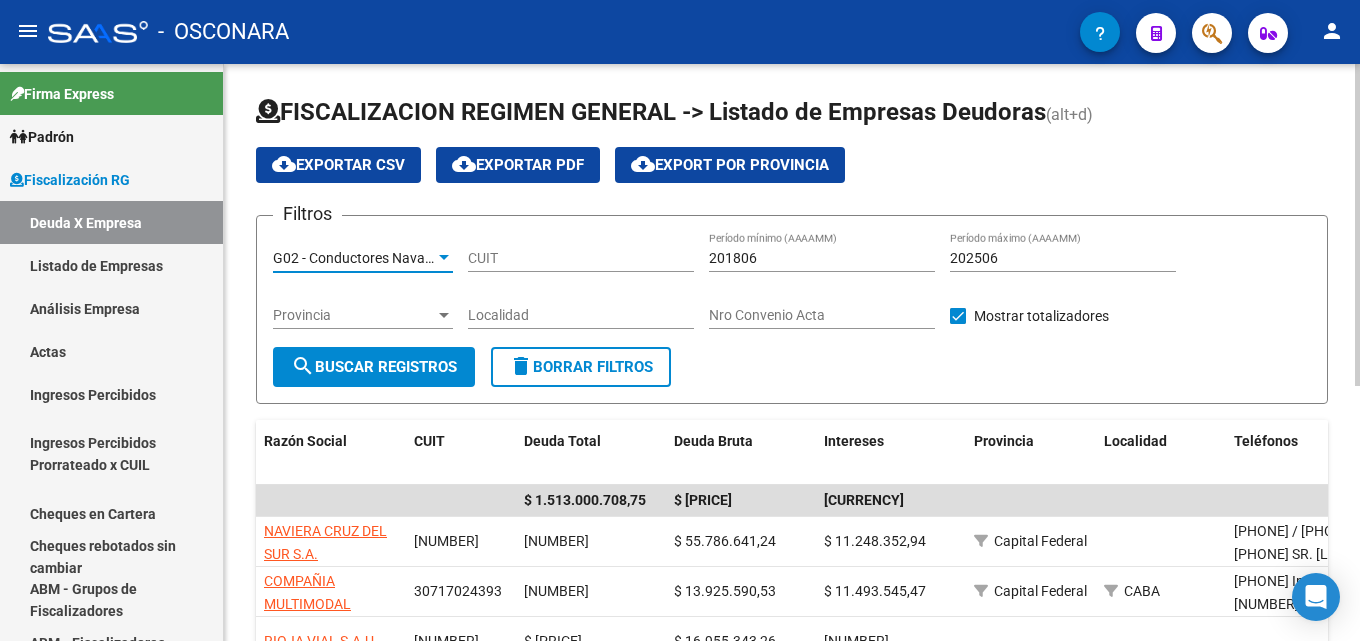 click on "search  Buscar Registros" 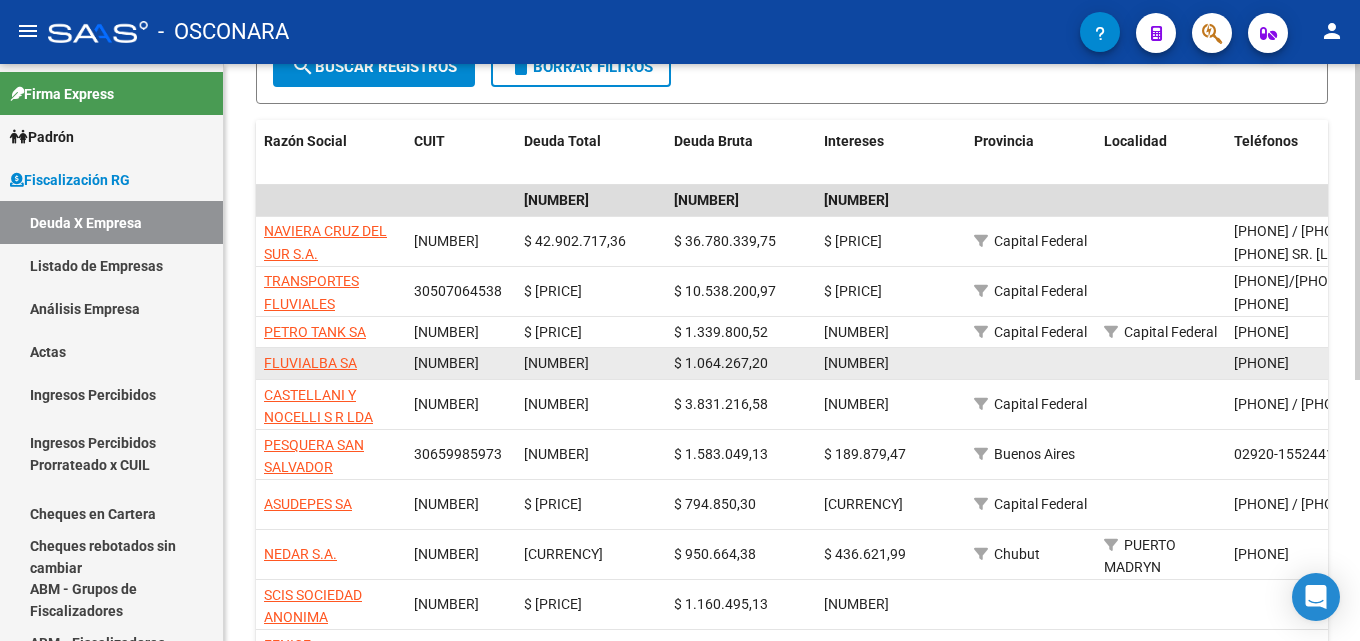scroll, scrollTop: 400, scrollLeft: 0, axis: vertical 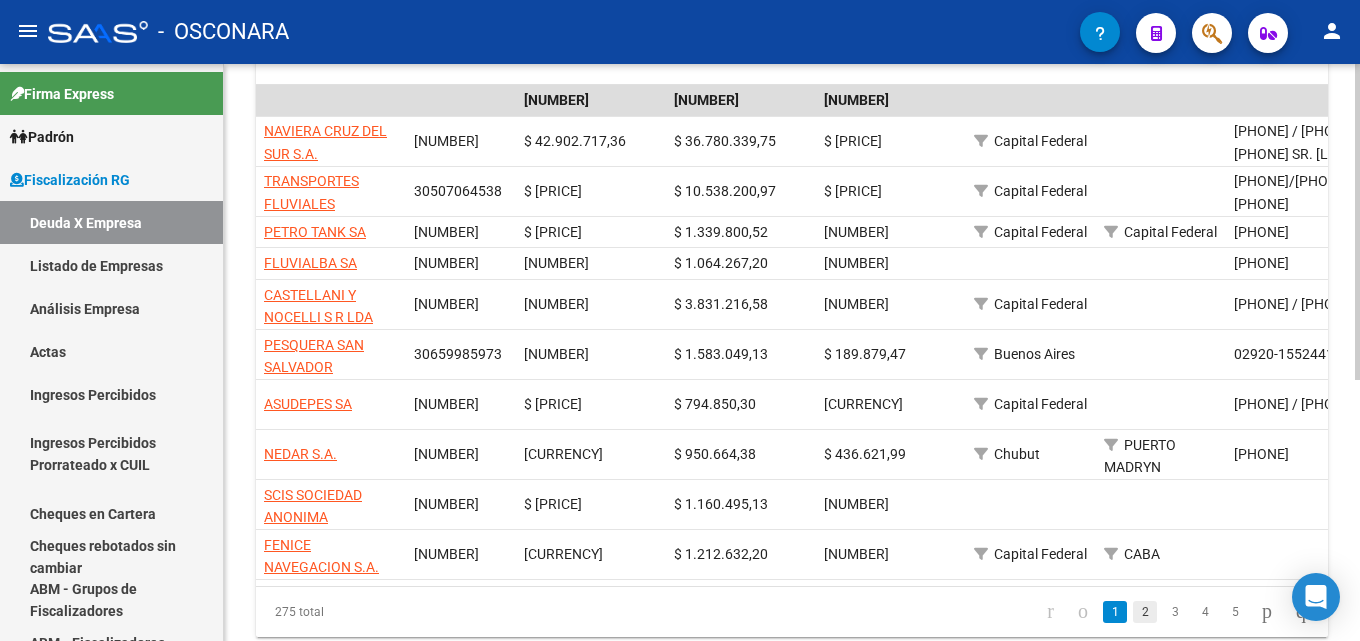 click on "2" 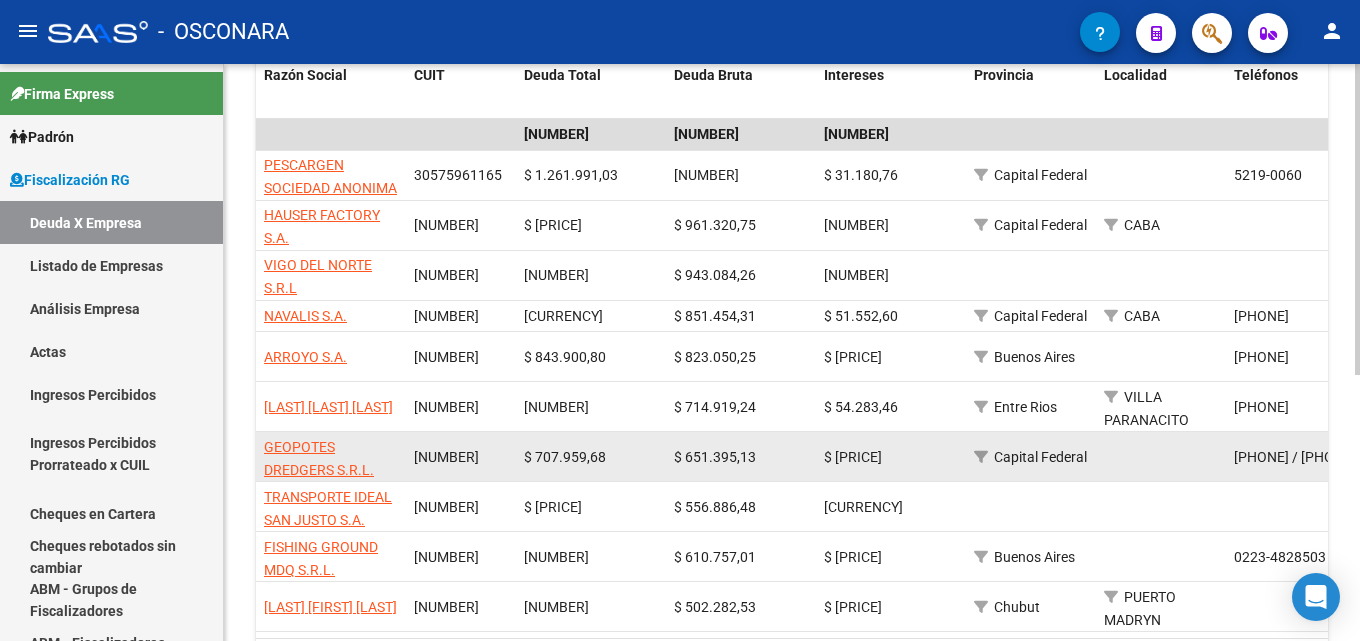 scroll, scrollTop: 400, scrollLeft: 0, axis: vertical 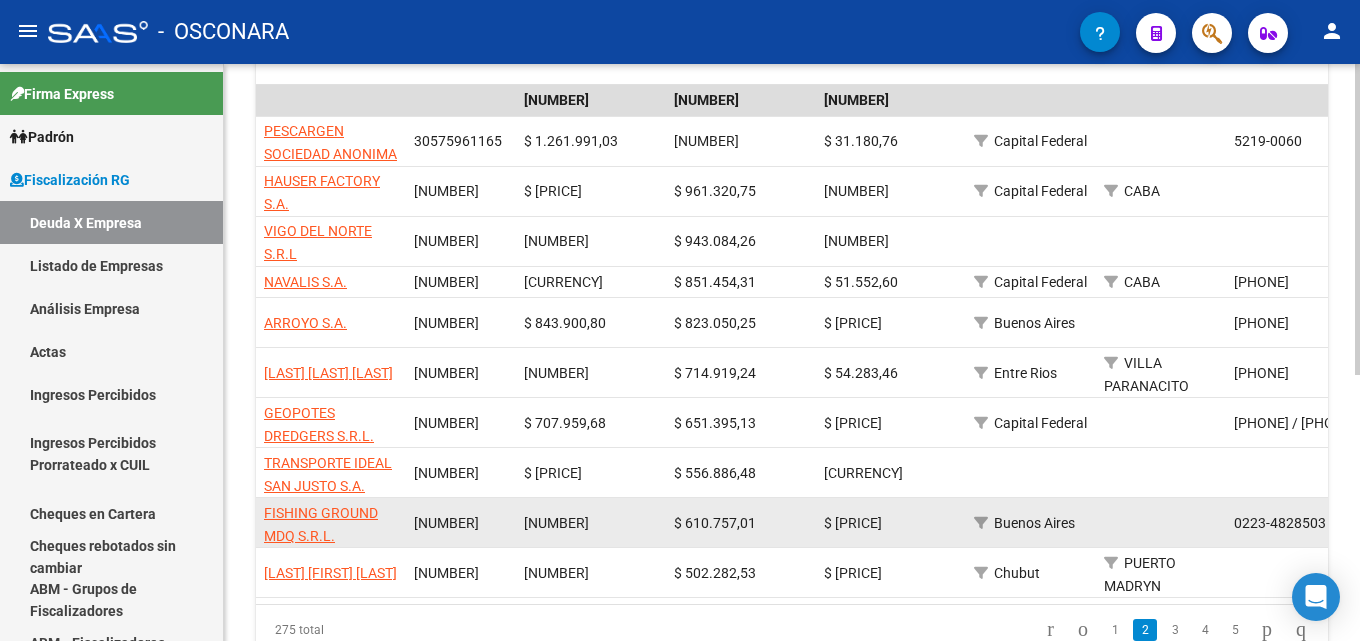 drag, startPoint x: 361, startPoint y: 536, endPoint x: 263, endPoint y: 517, distance: 99.824844 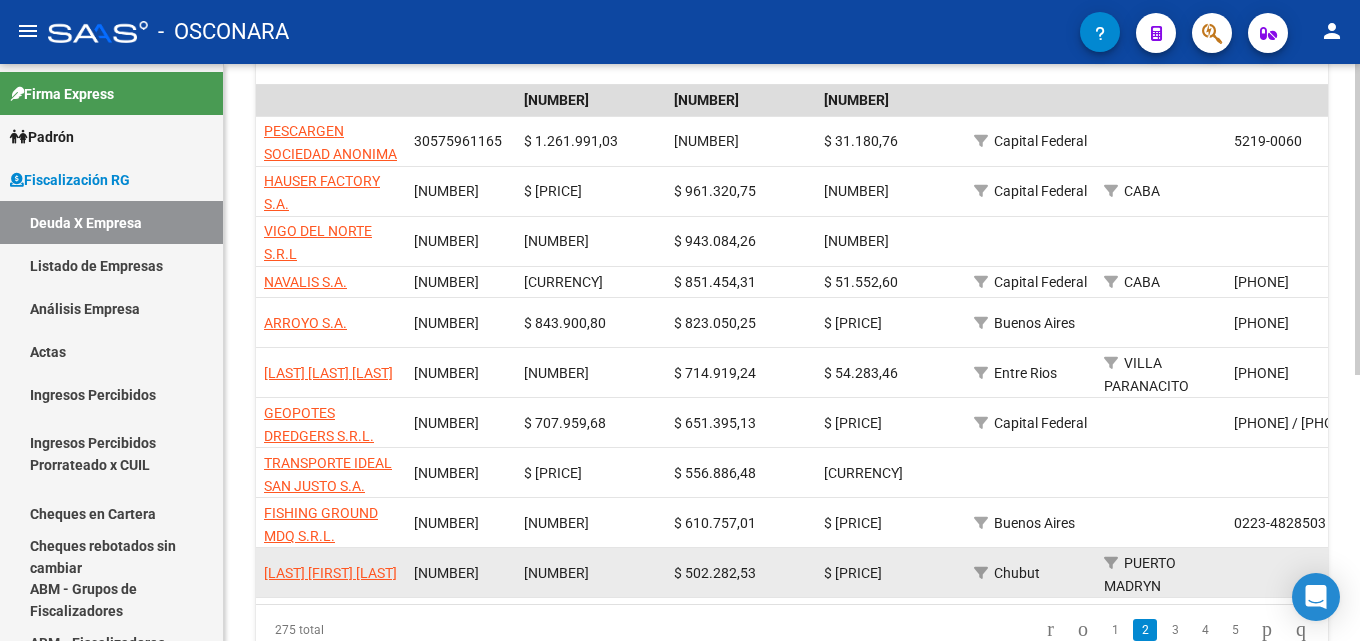 scroll, scrollTop: 1, scrollLeft: 0, axis: vertical 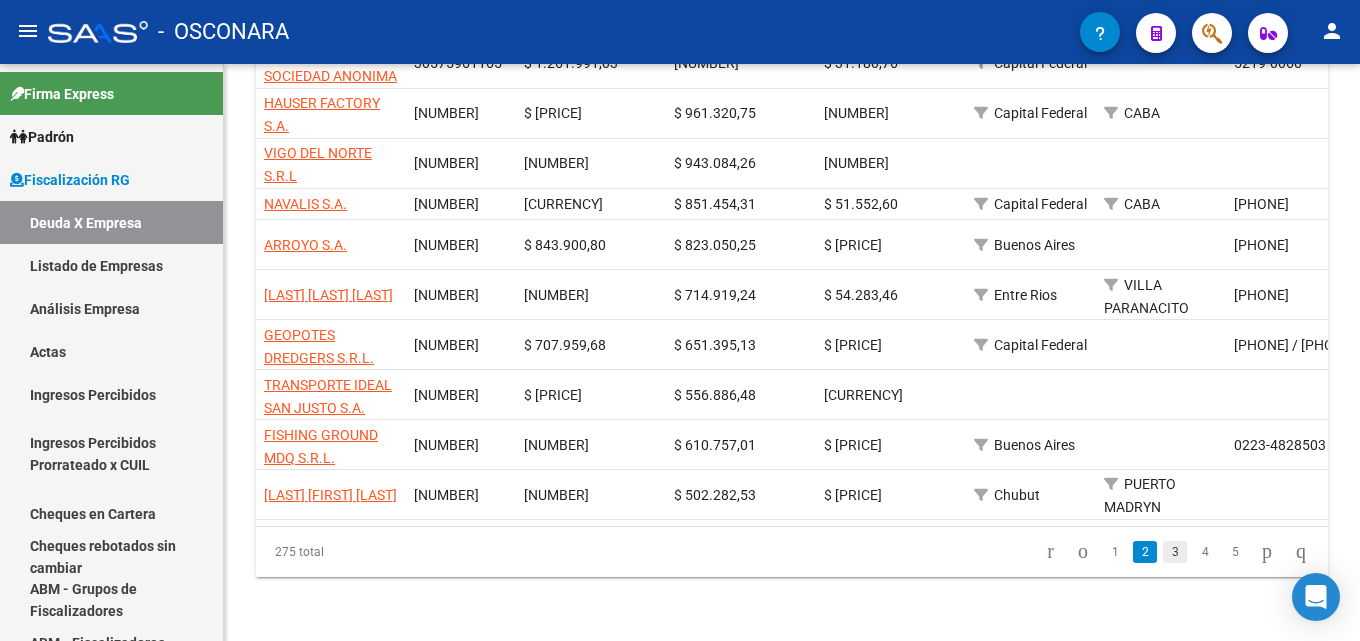 click on "3" 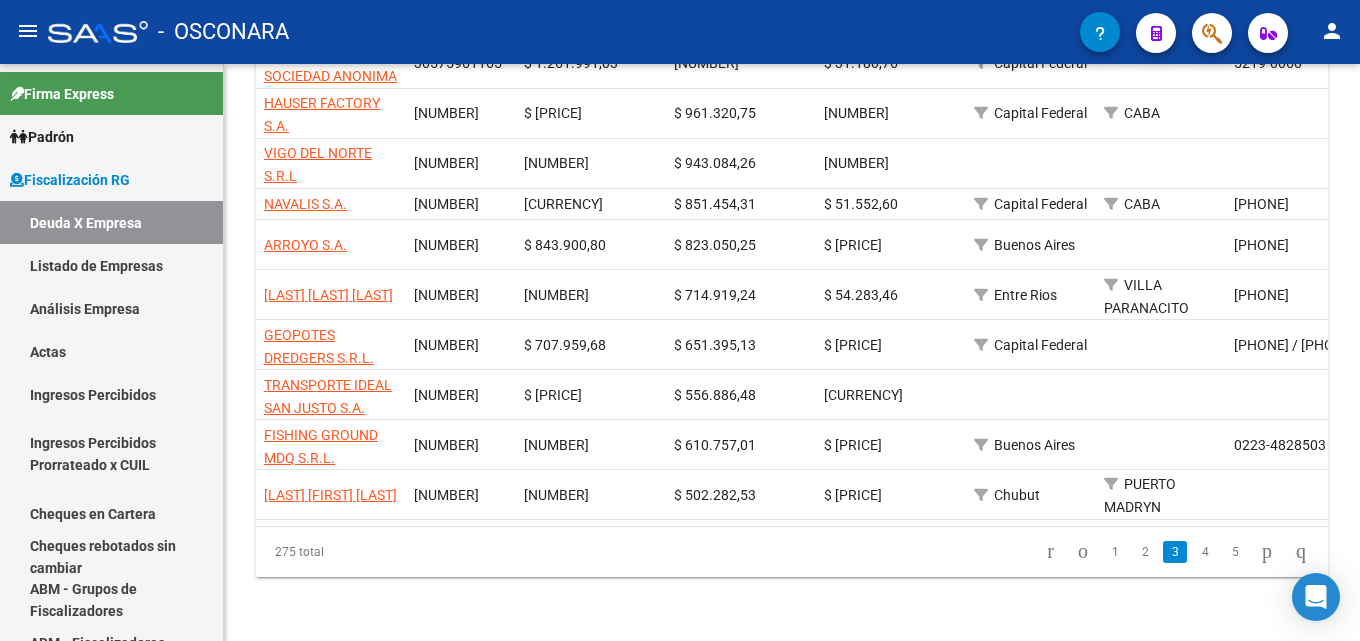 scroll, scrollTop: 499, scrollLeft: 0, axis: vertical 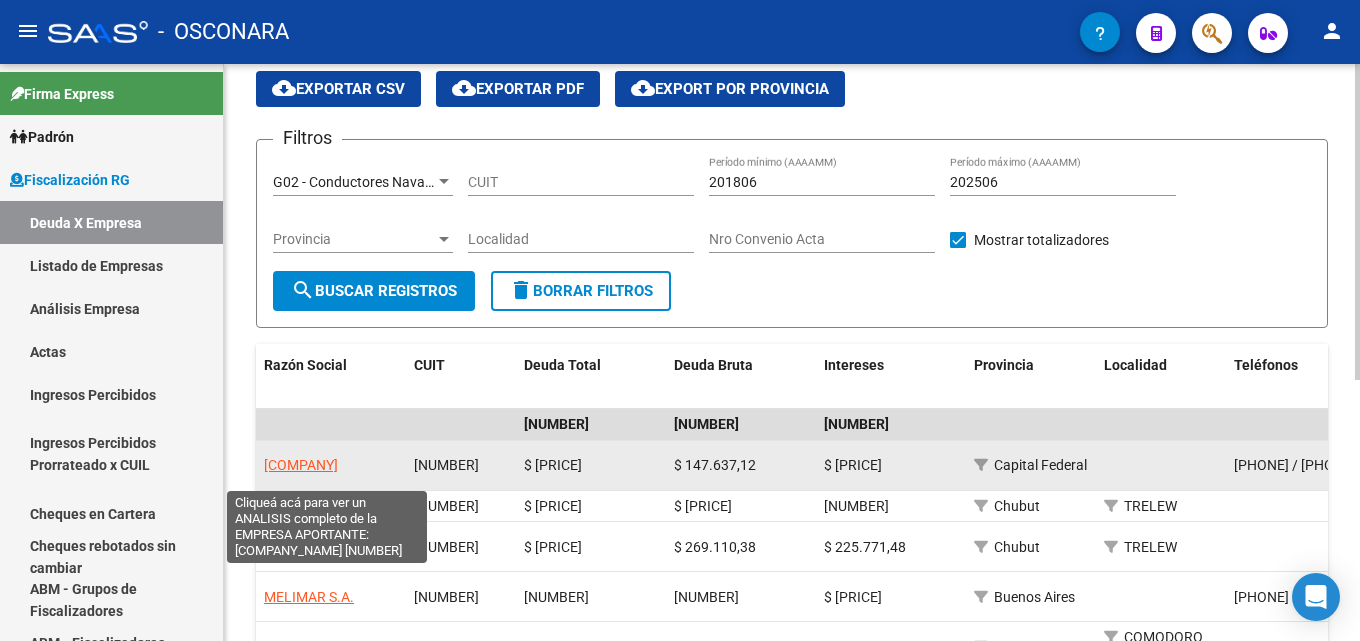 drag, startPoint x: 338, startPoint y: 480, endPoint x: 265, endPoint y: 457, distance: 76.537575 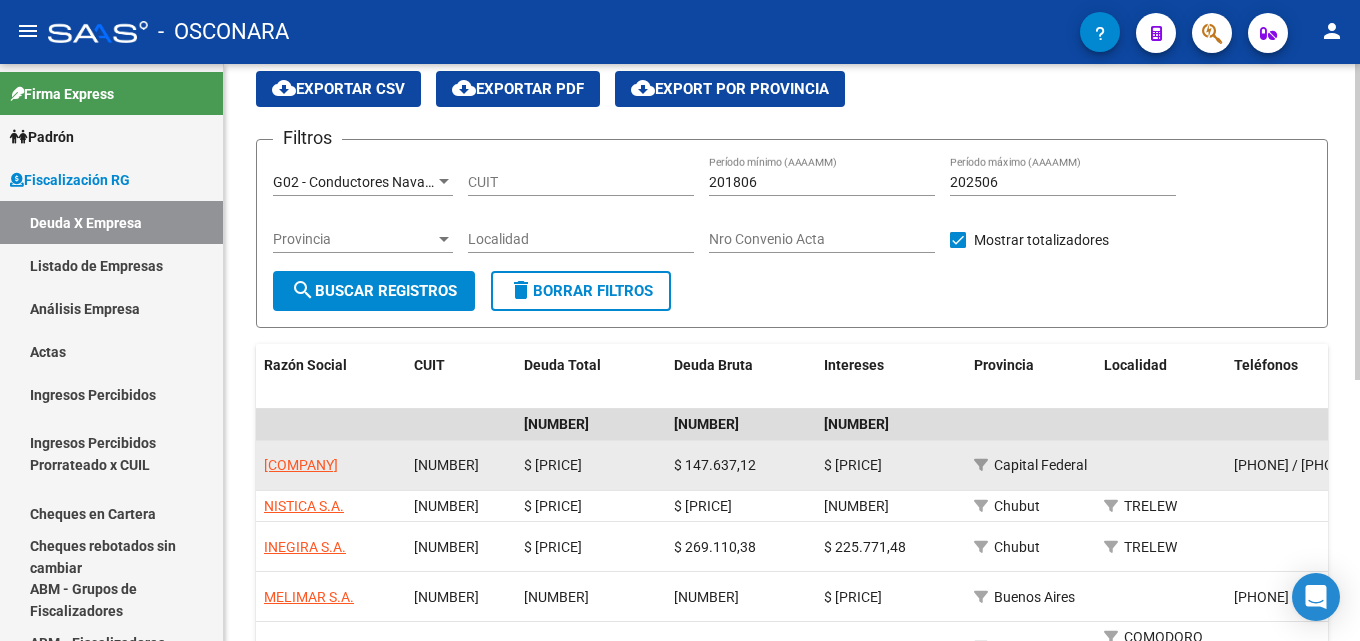 copy on "ESAMAR SOCIEDAD ANONIMA" 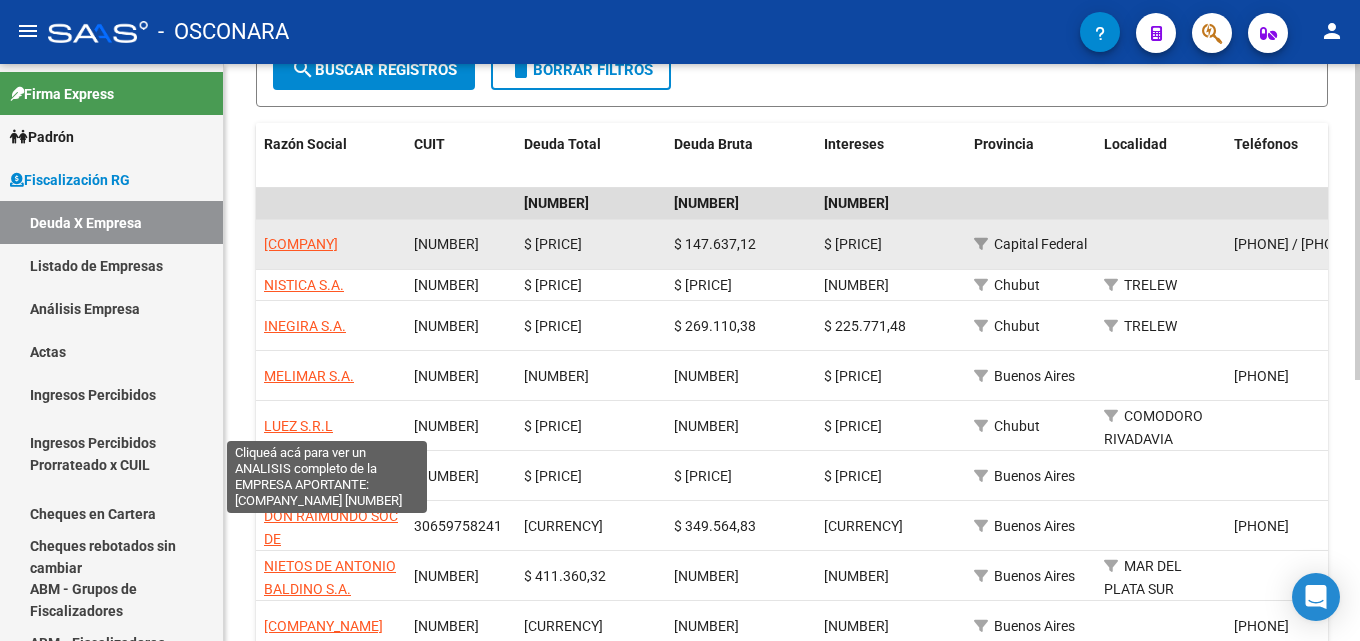 scroll, scrollTop: 300, scrollLeft: 0, axis: vertical 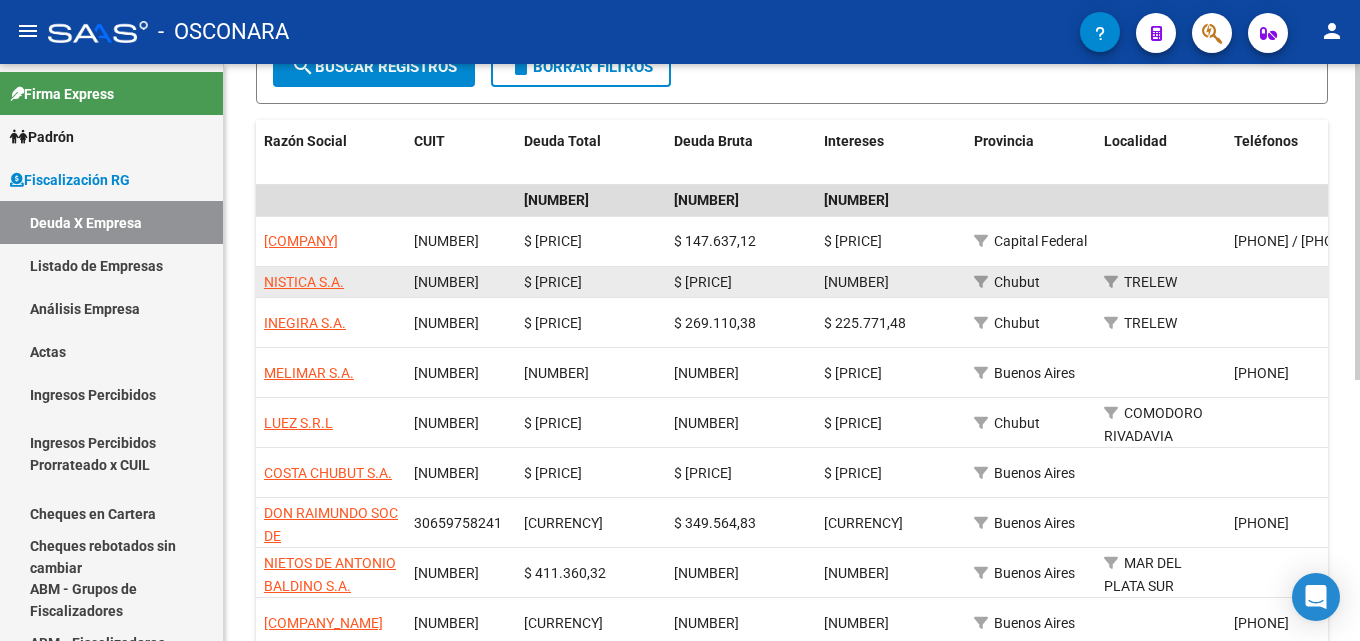 drag, startPoint x: 328, startPoint y: 288, endPoint x: 263, endPoint y: 293, distance: 65.192024 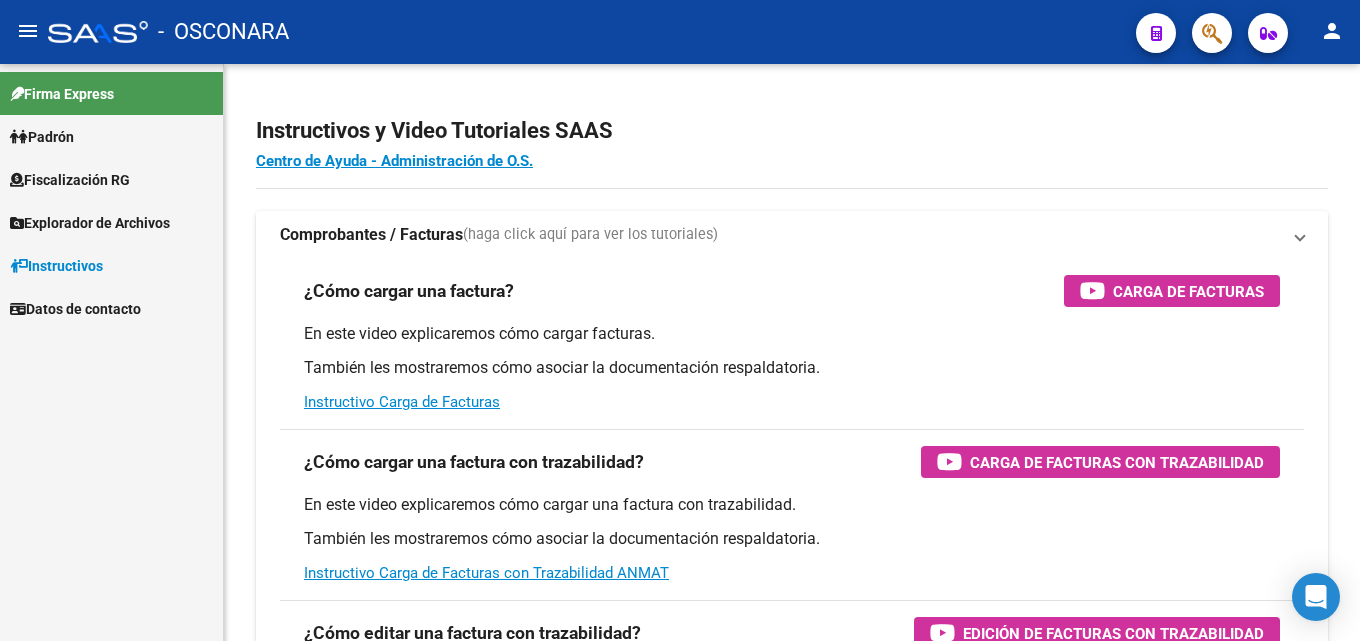 scroll, scrollTop: 0, scrollLeft: 0, axis: both 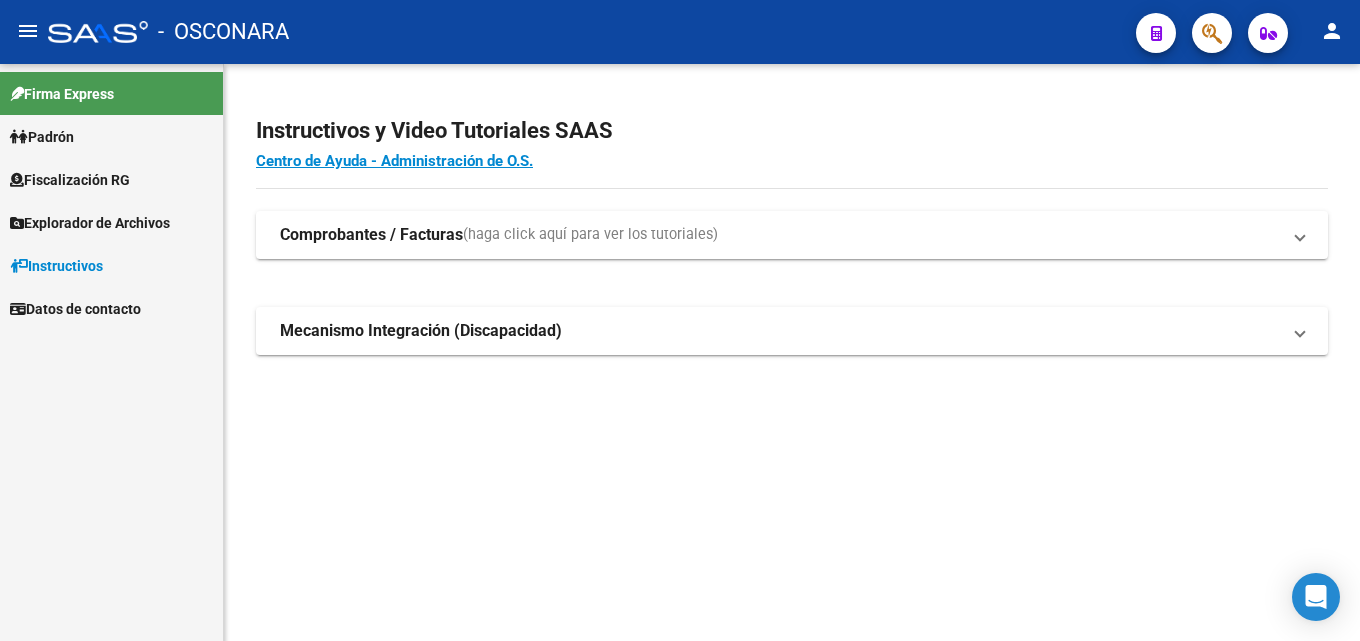 click on "Fiscalización RG" at bounding box center [70, 180] 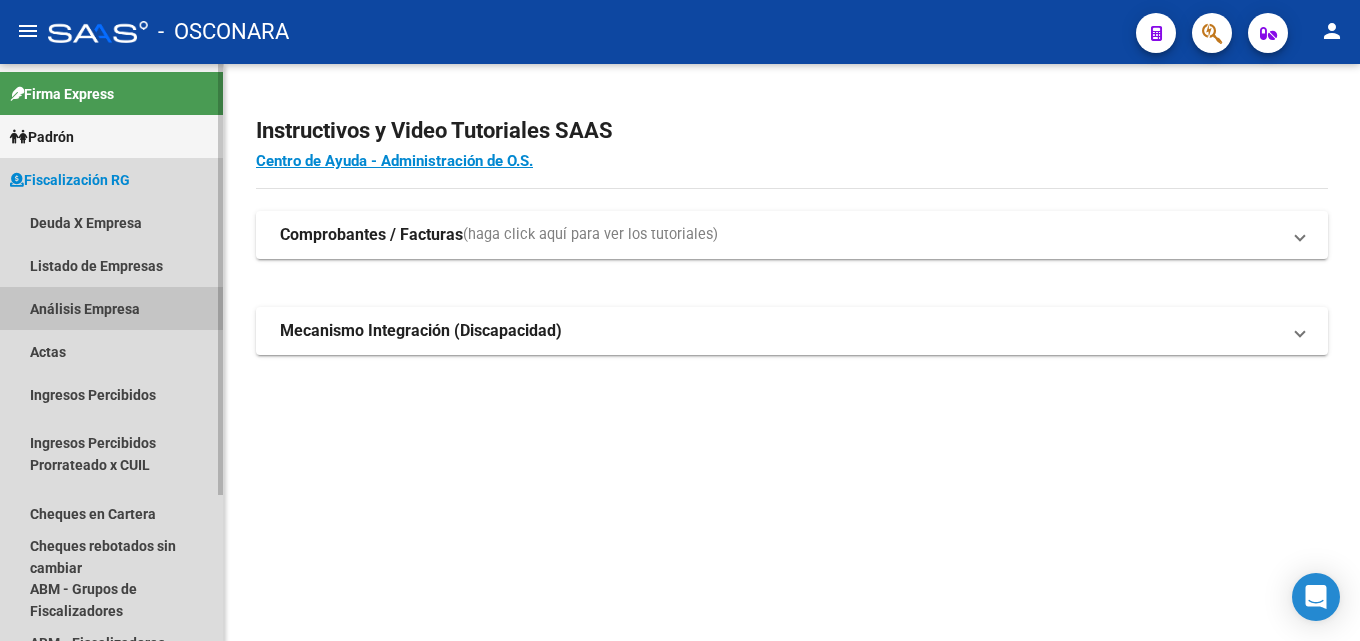 click on "Análisis Empresa" at bounding box center (111, 308) 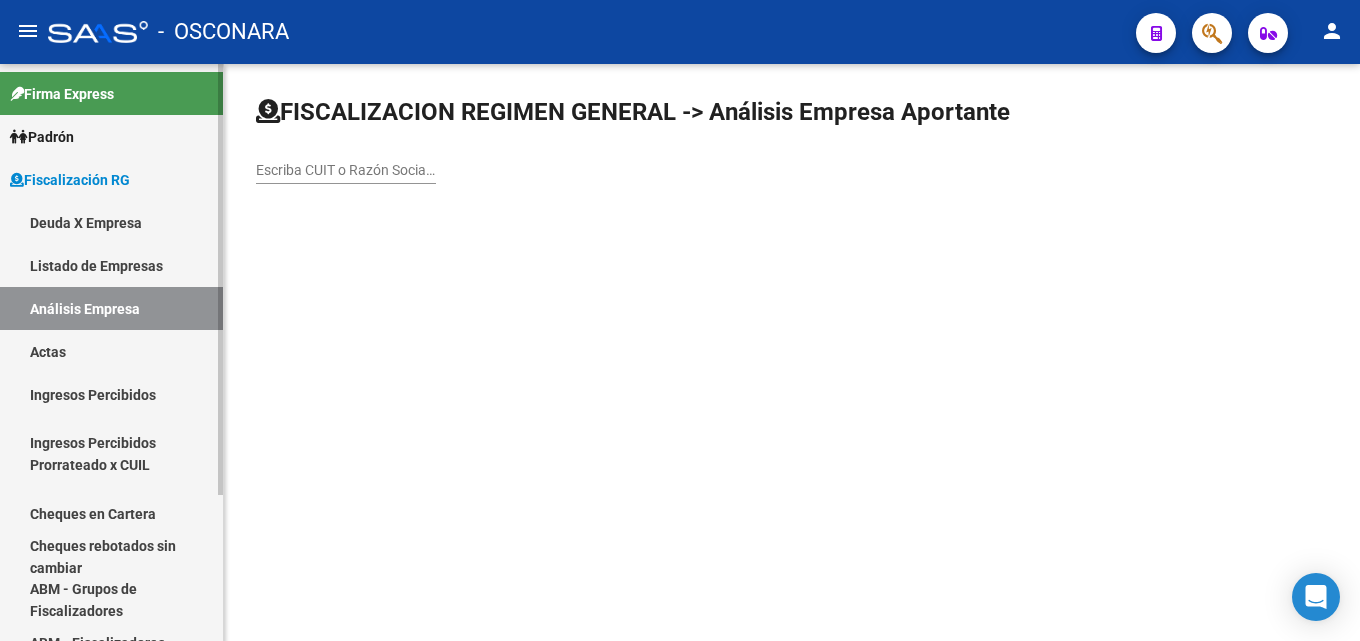 click on "Deuda X Empresa" at bounding box center [111, 222] 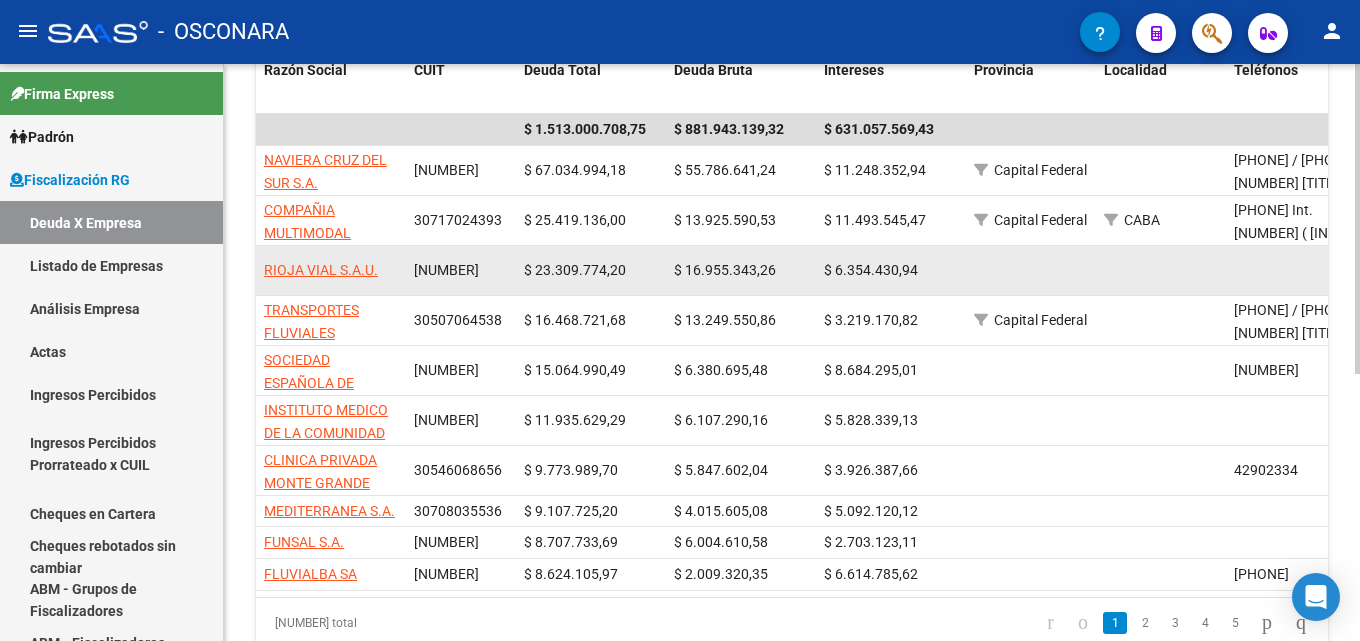 scroll, scrollTop: 498, scrollLeft: 0, axis: vertical 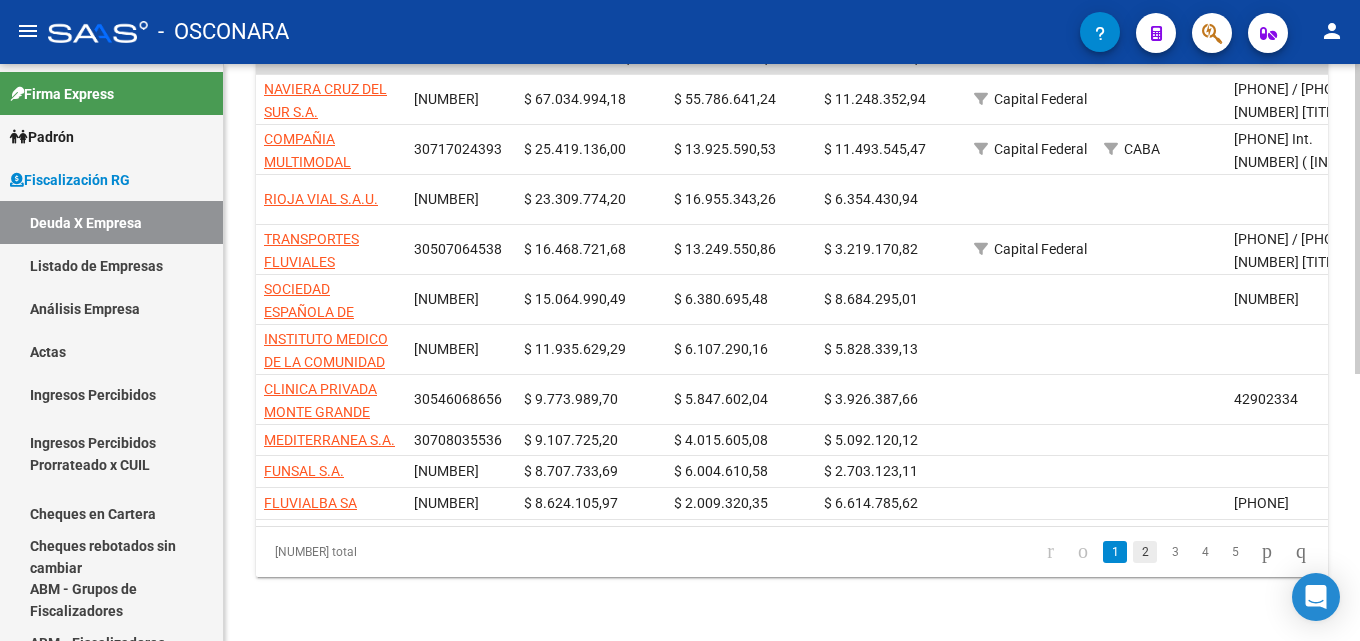 click on "2" 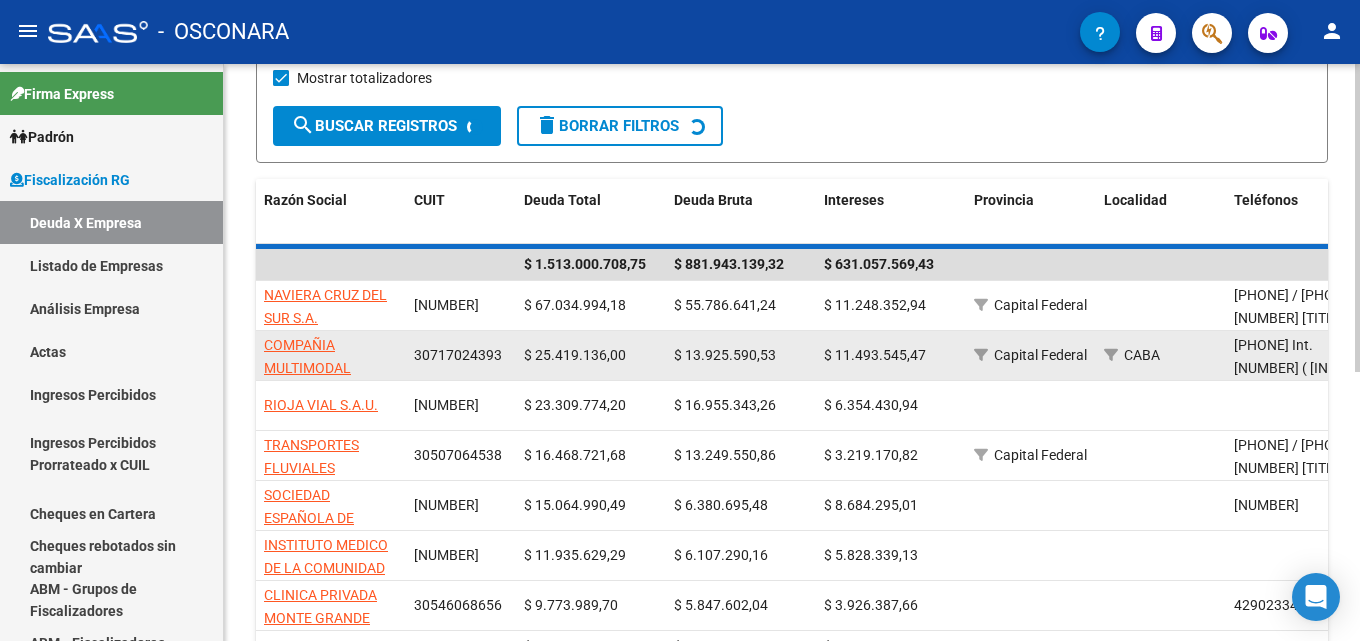scroll, scrollTop: 0, scrollLeft: 0, axis: both 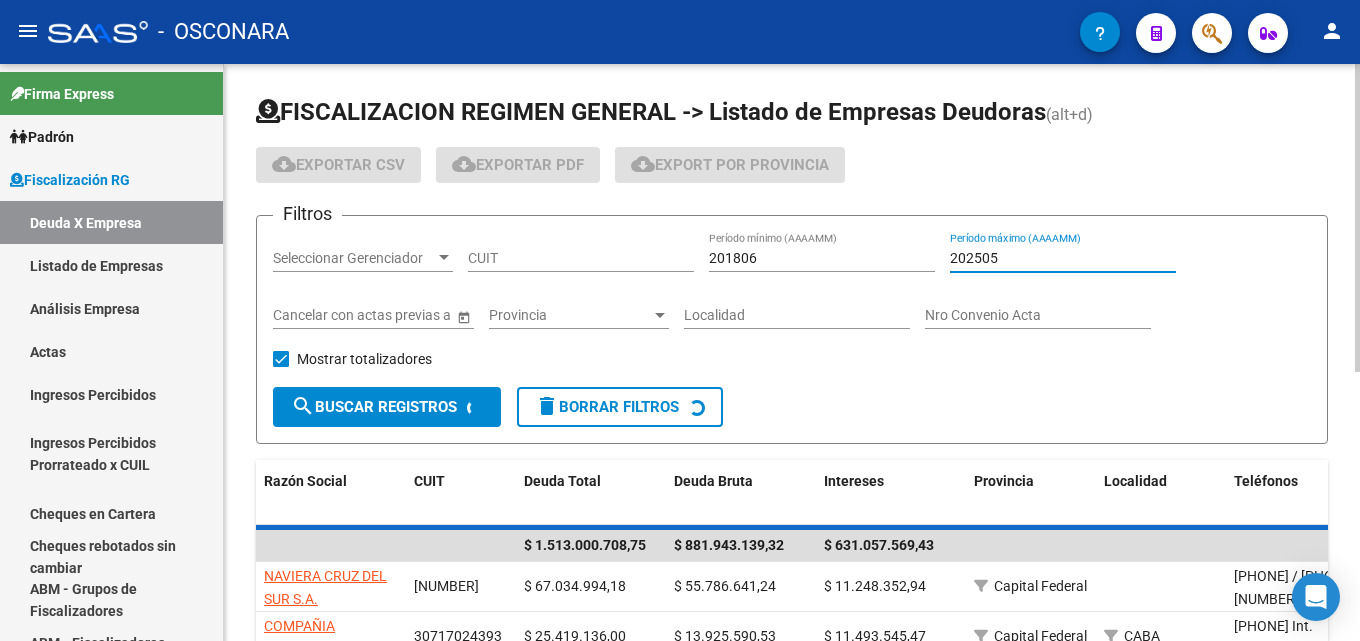click on "202505" at bounding box center [1063, 258] 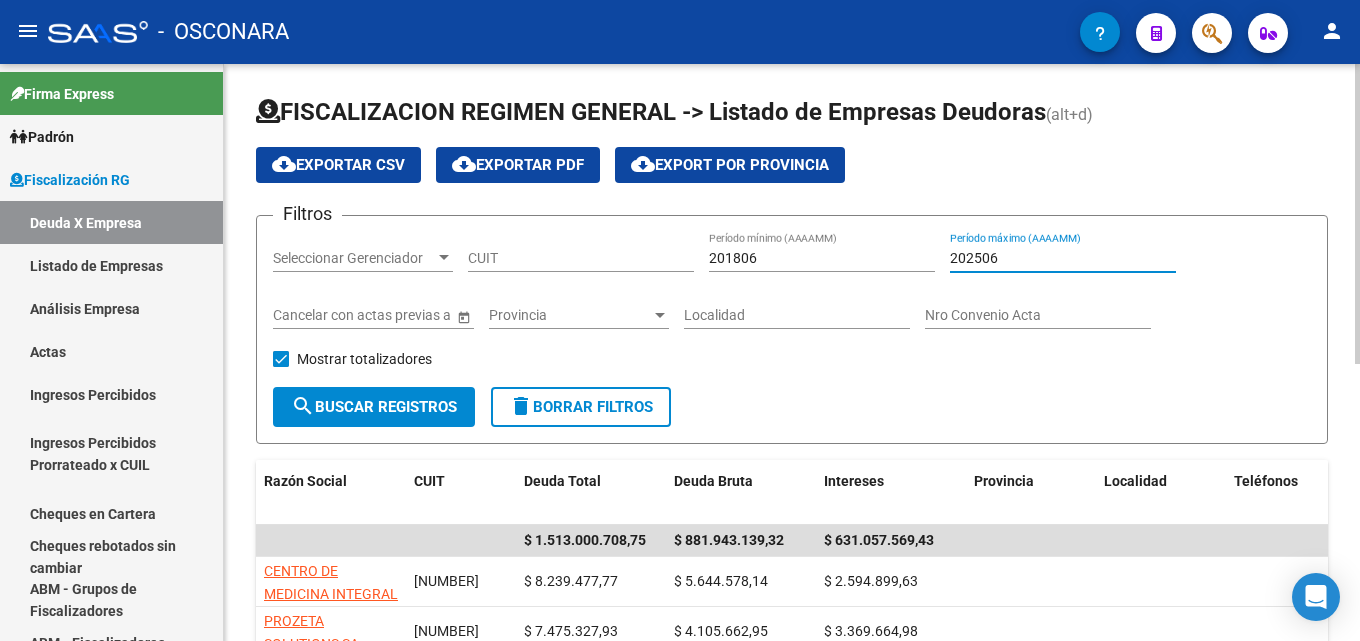 type on "202506" 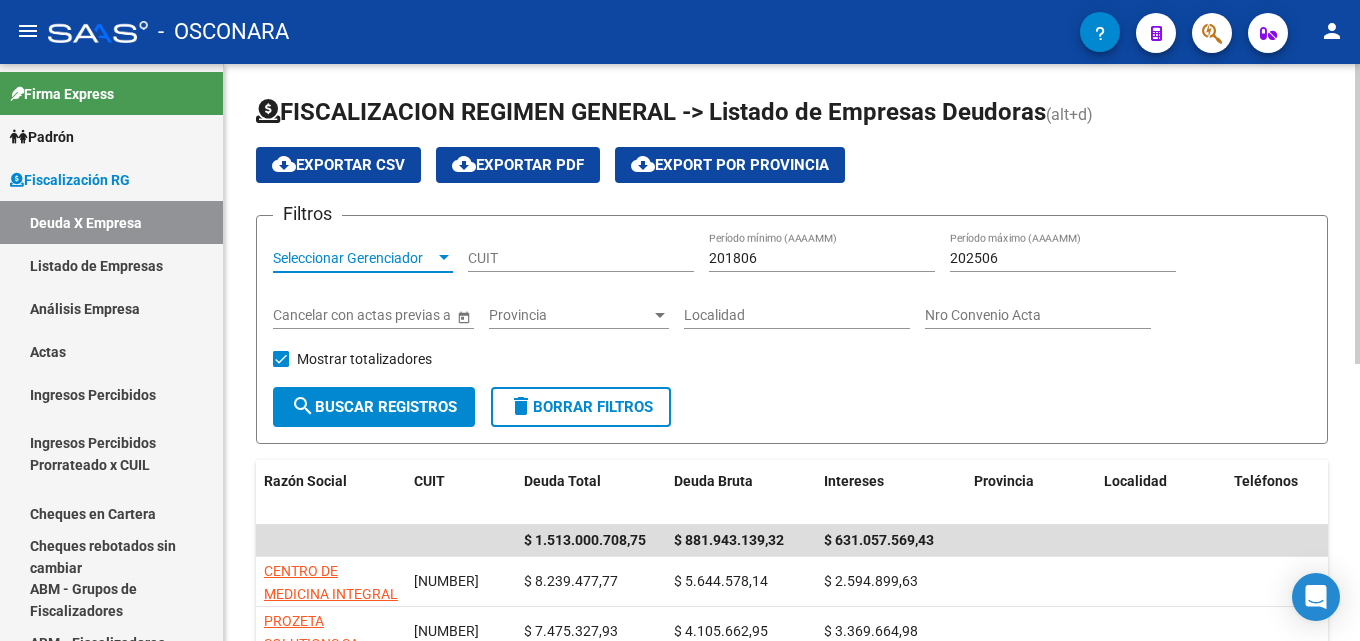 click on "Seleccionar Gerenciador" at bounding box center [354, 258] 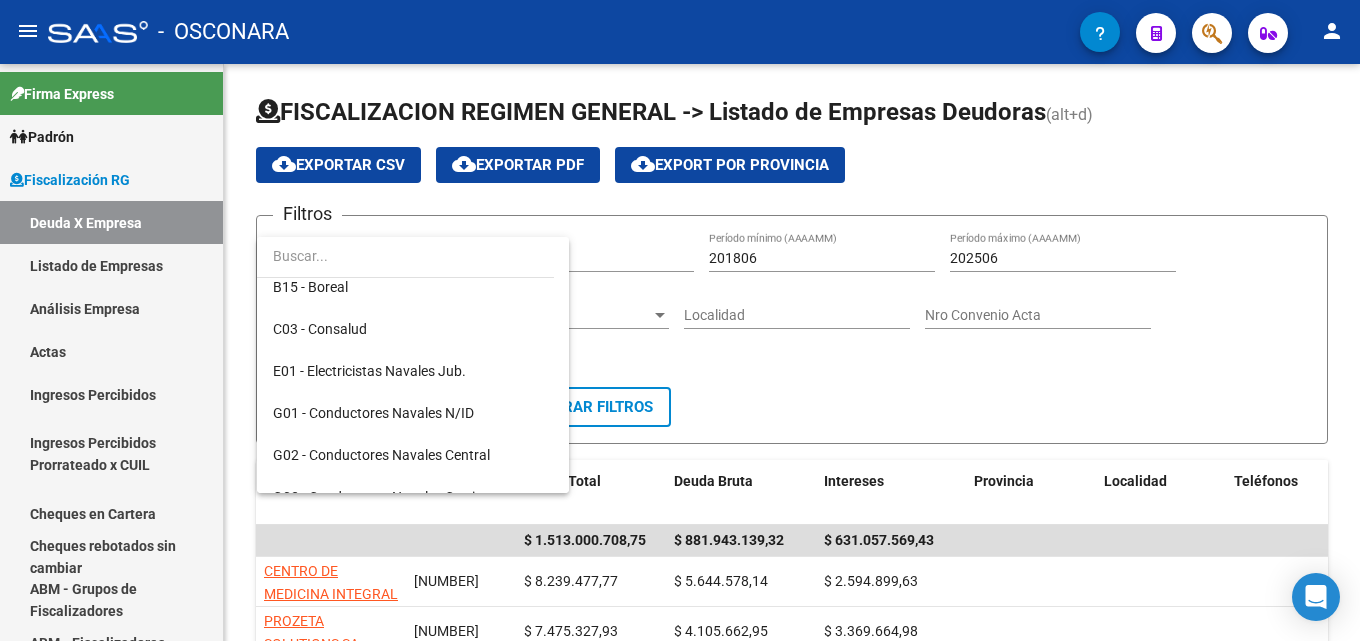 scroll, scrollTop: 300, scrollLeft: 0, axis: vertical 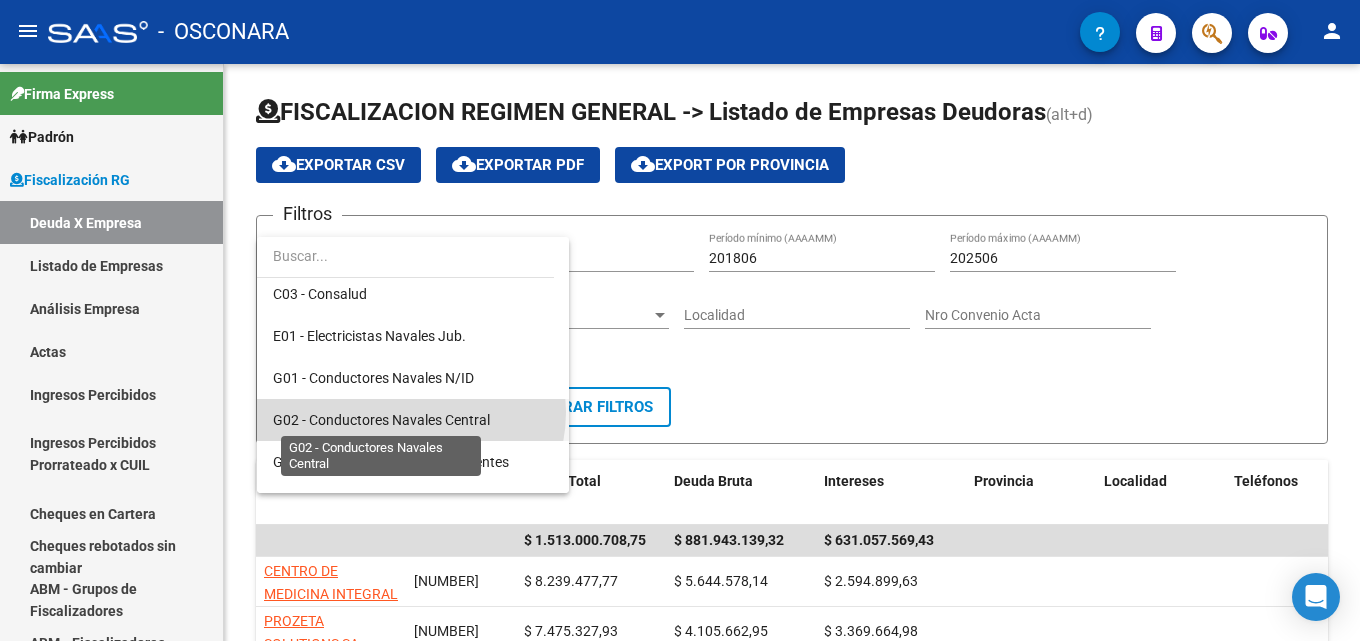 click on "G02 - Conductores Navales Central" at bounding box center [381, 420] 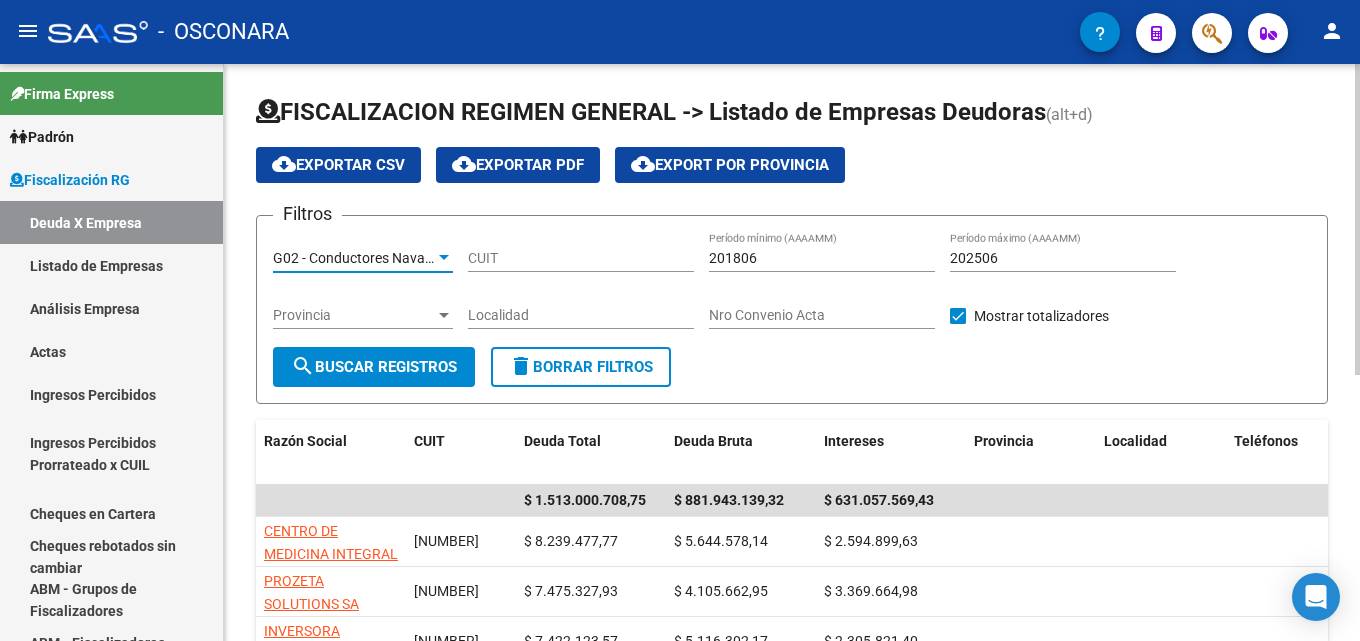 click on "search  Buscar Registros" 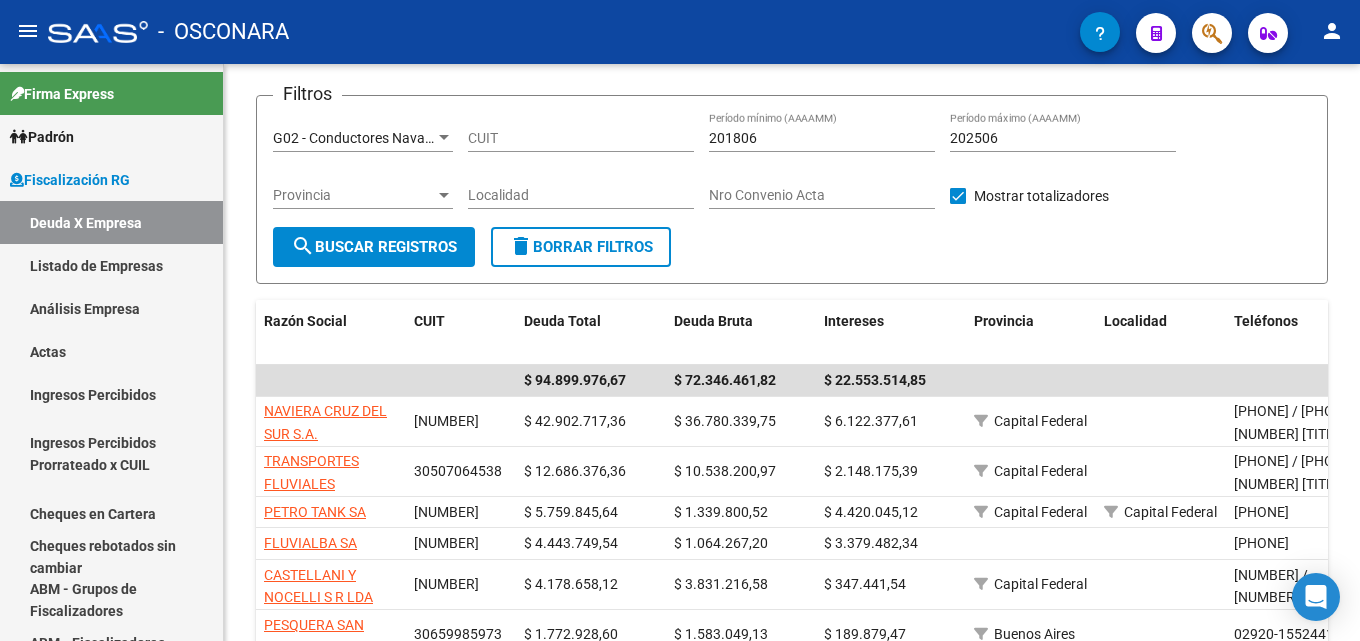 scroll, scrollTop: 476, scrollLeft: 0, axis: vertical 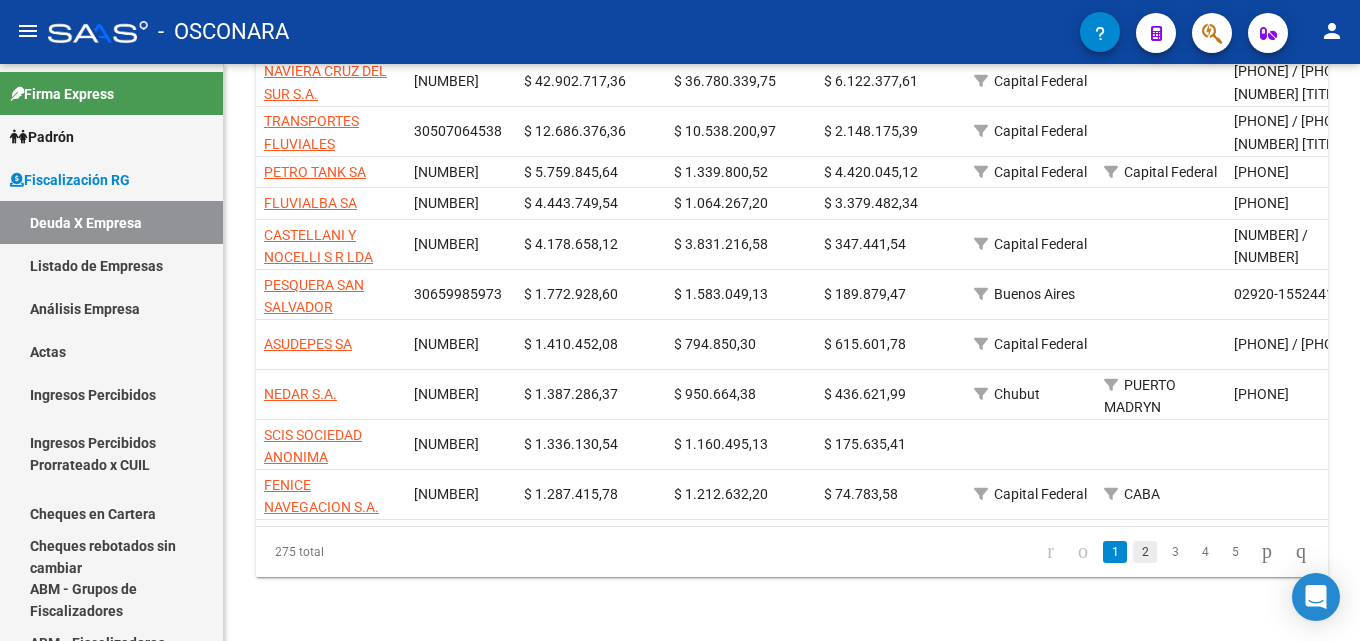 click on "2" 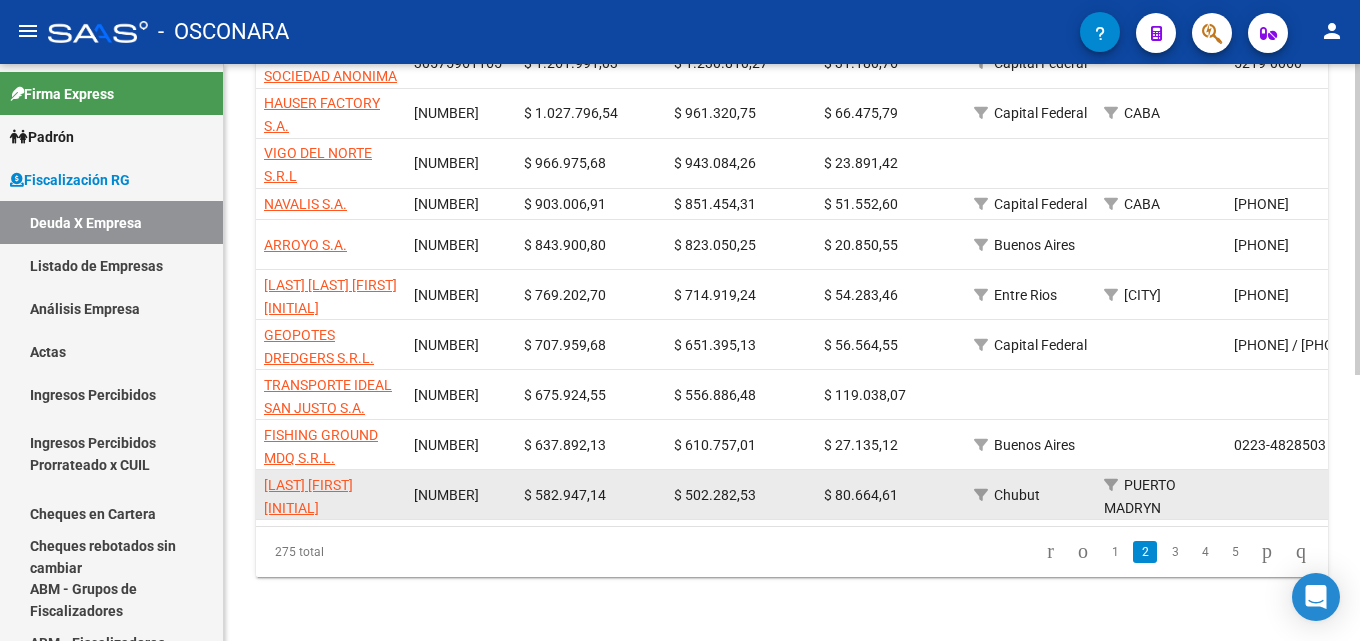 scroll, scrollTop: 494, scrollLeft: 0, axis: vertical 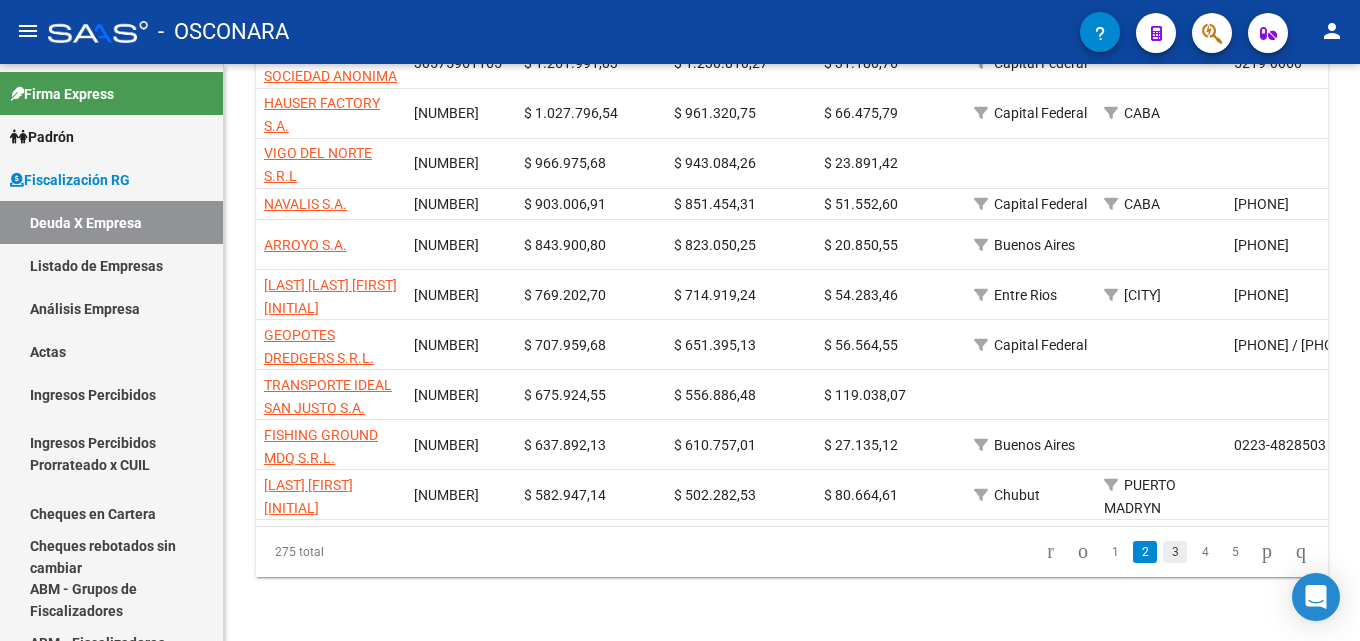 click on "3" 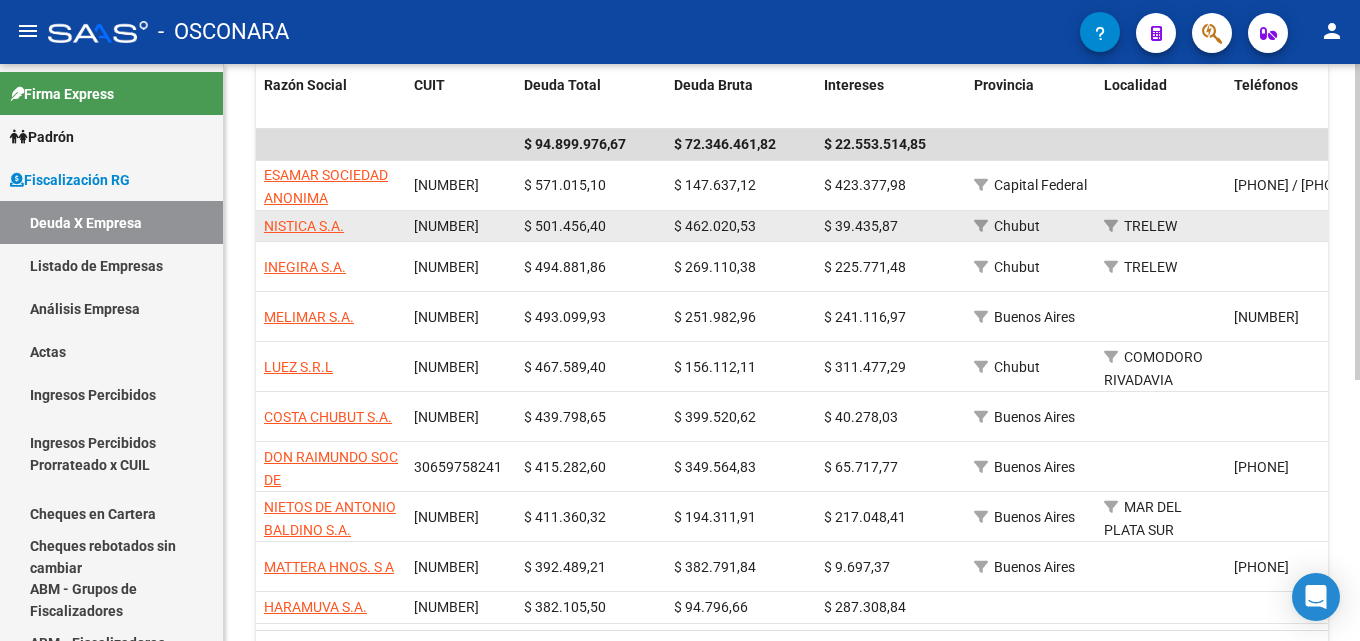 scroll, scrollTop: 376, scrollLeft: 0, axis: vertical 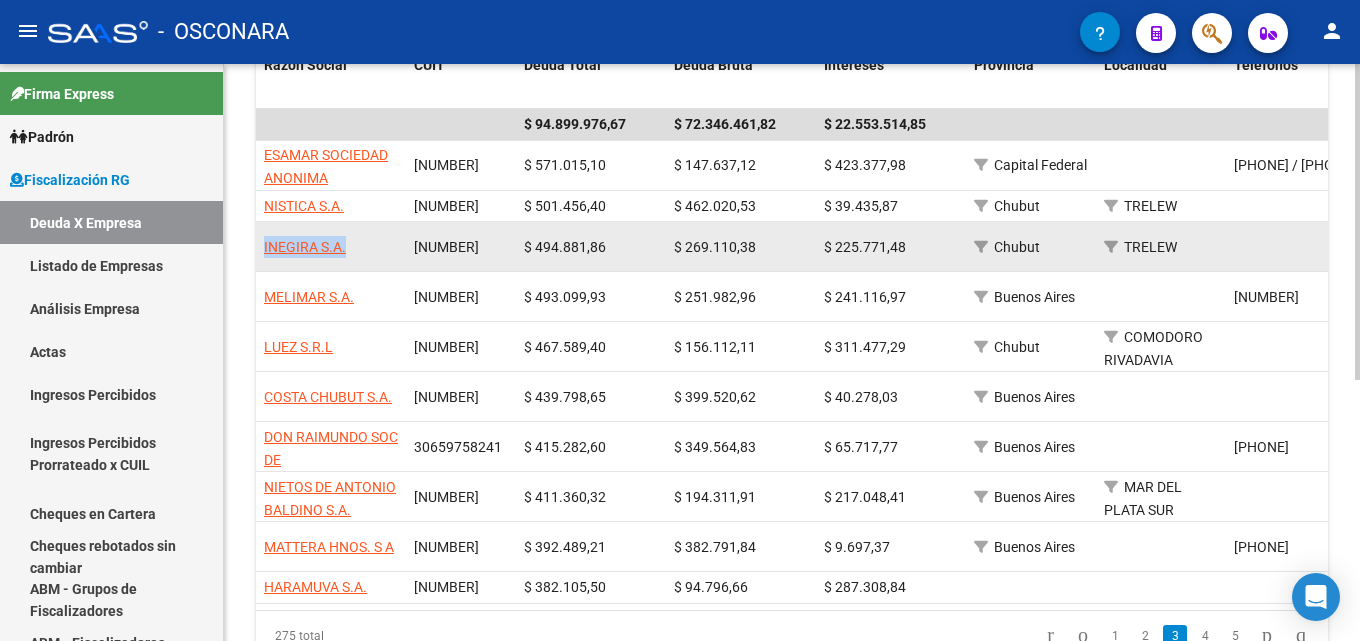 drag, startPoint x: 379, startPoint y: 251, endPoint x: 261, endPoint y: 256, distance: 118.10589 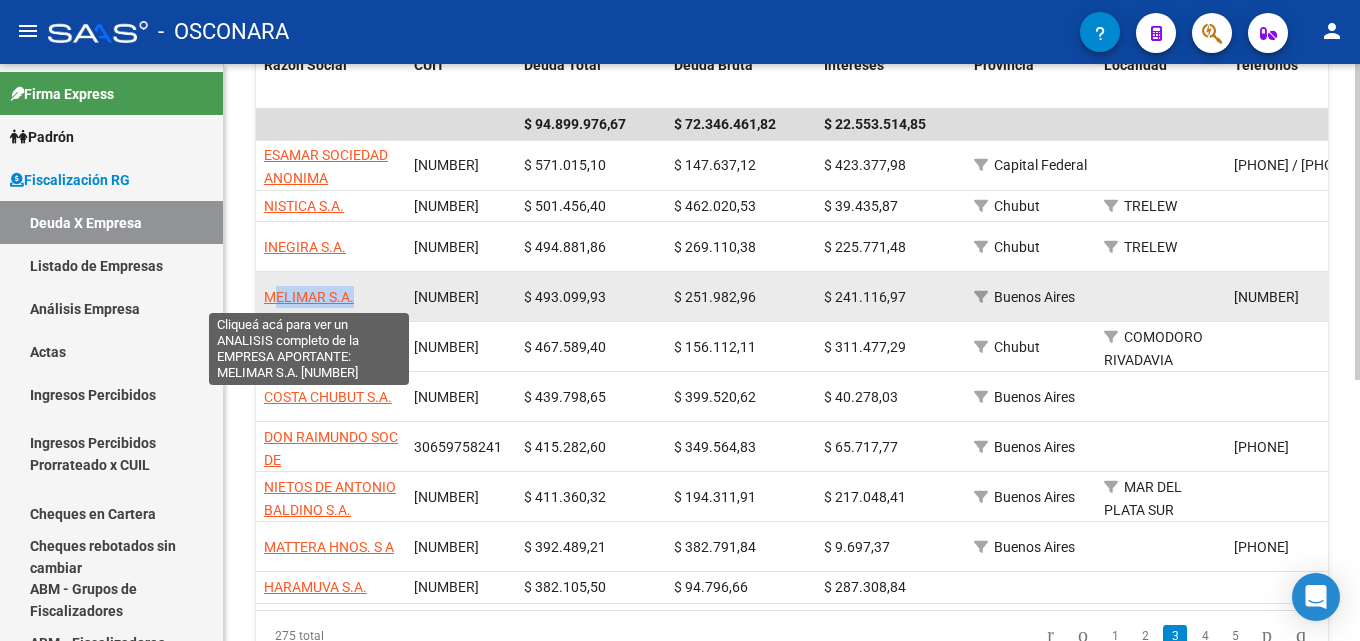 drag, startPoint x: 355, startPoint y: 298, endPoint x: 280, endPoint y: 298, distance: 75 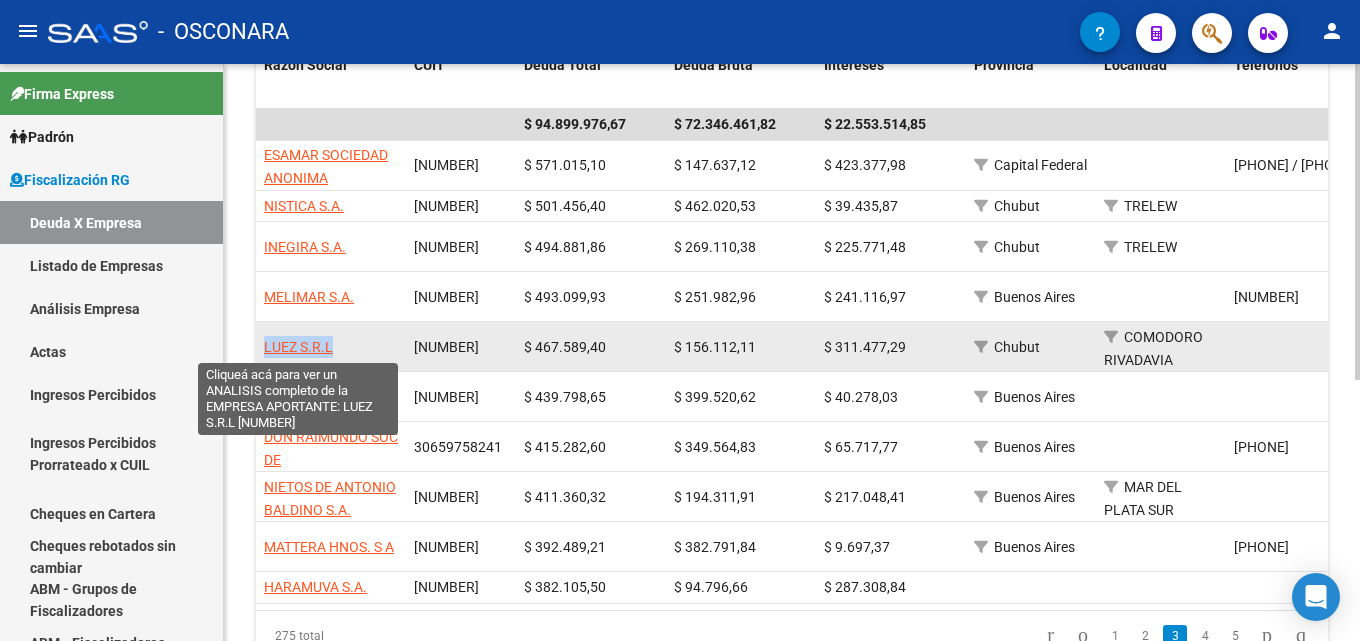 drag, startPoint x: 355, startPoint y: 356, endPoint x: 265, endPoint y: 350, distance: 90.199776 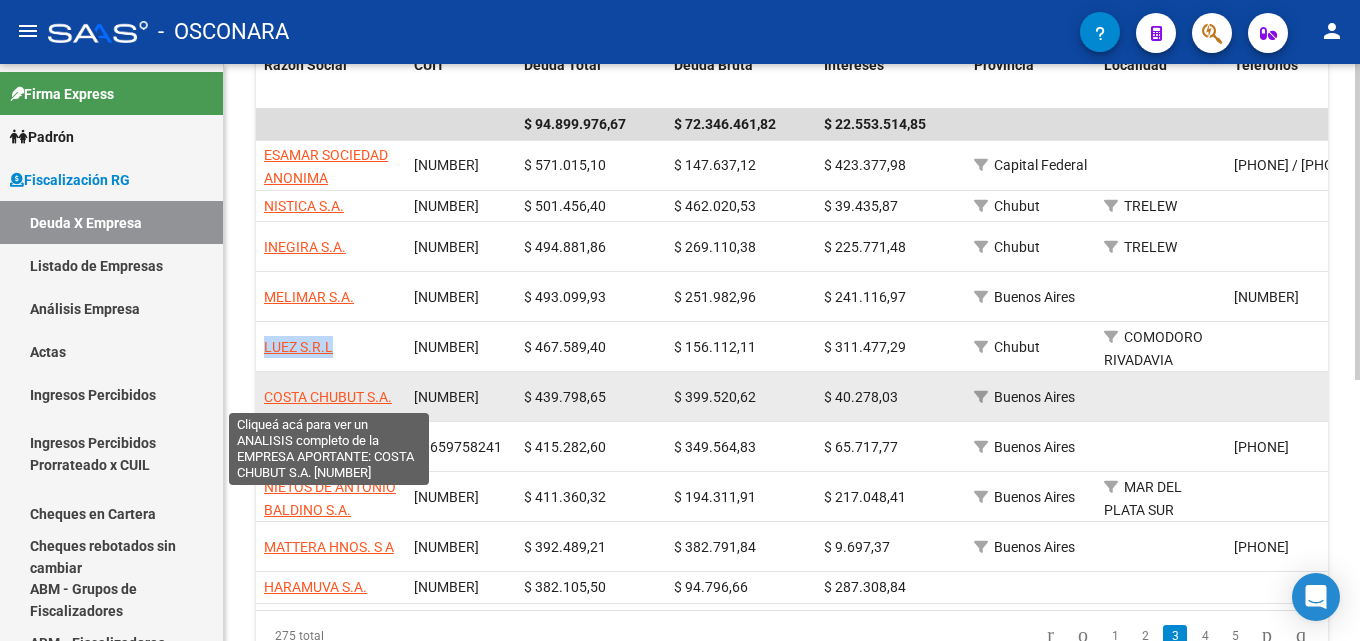 copy on "LUEZ S.R.L" 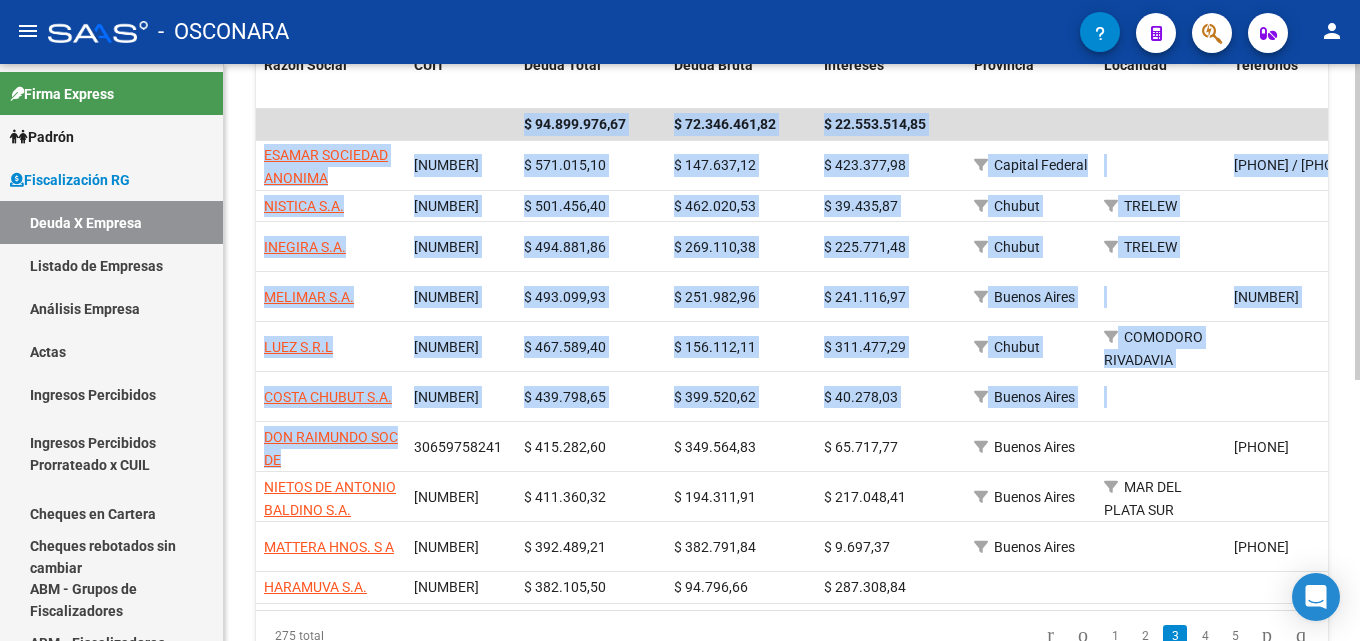 scroll, scrollTop: 26, scrollLeft: 0, axis: vertical 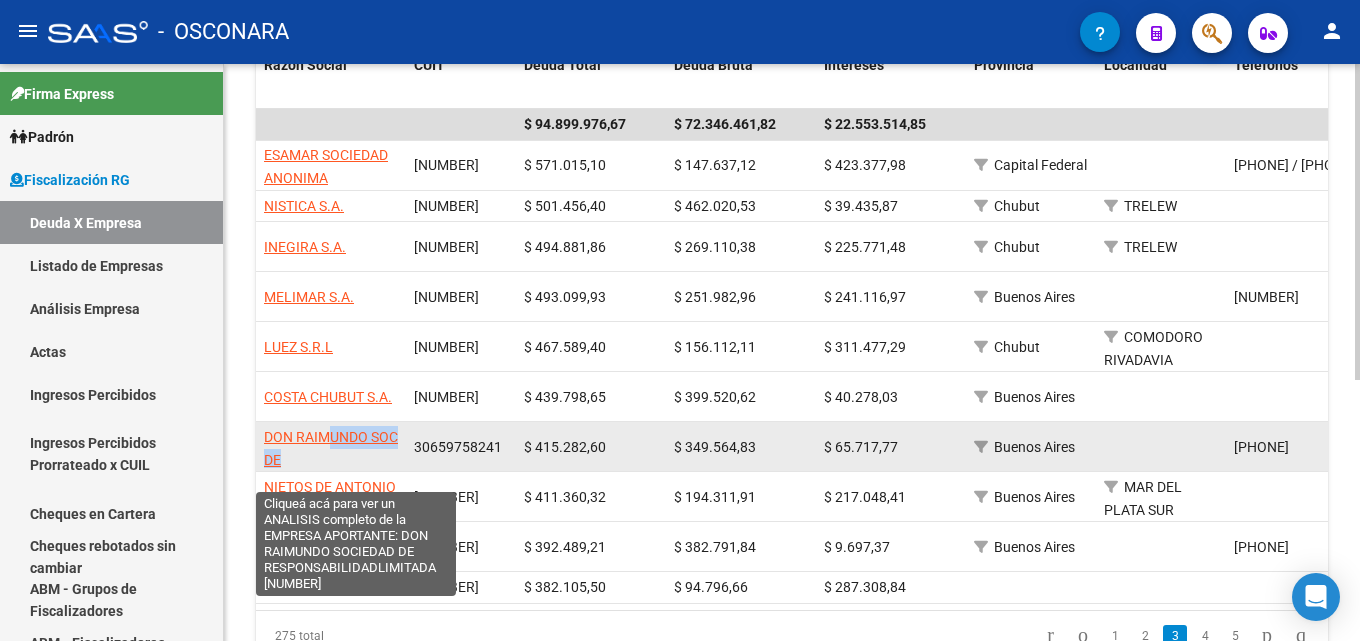drag, startPoint x: 310, startPoint y: 456, endPoint x: 325, endPoint y: 432, distance: 28.301943 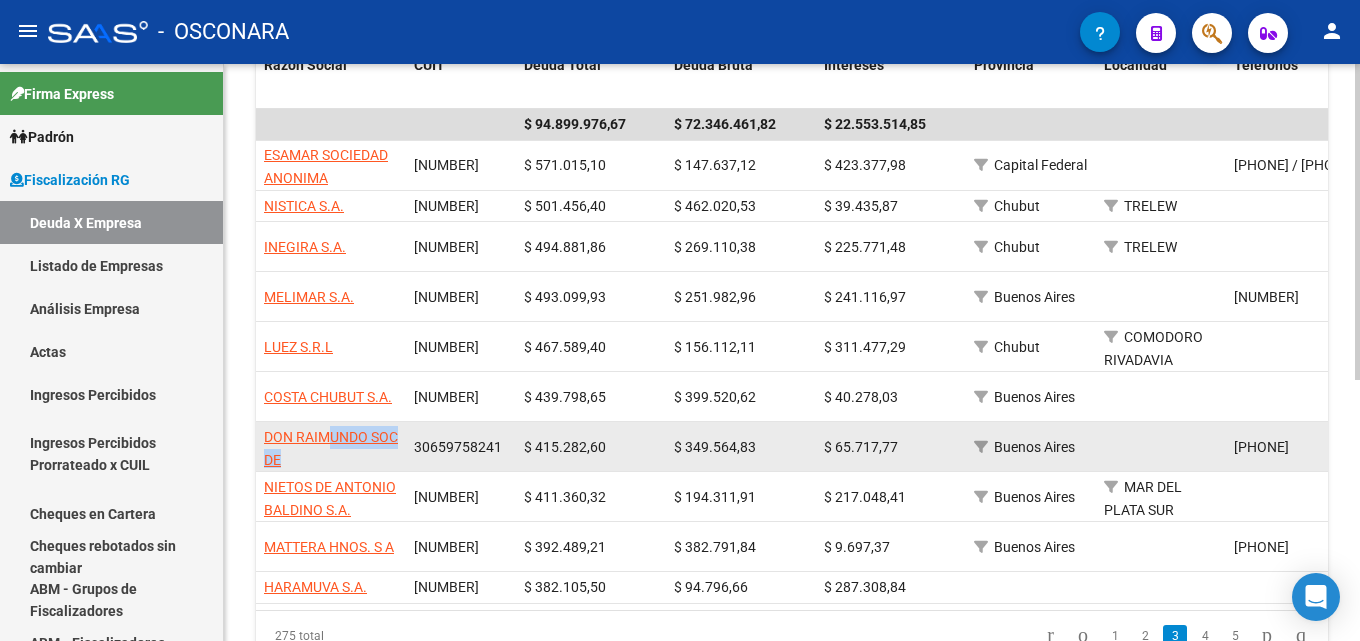 click on "DON RAIMUNDO SOCIEDAD DE RESPONSABILIDADLIMITADA" 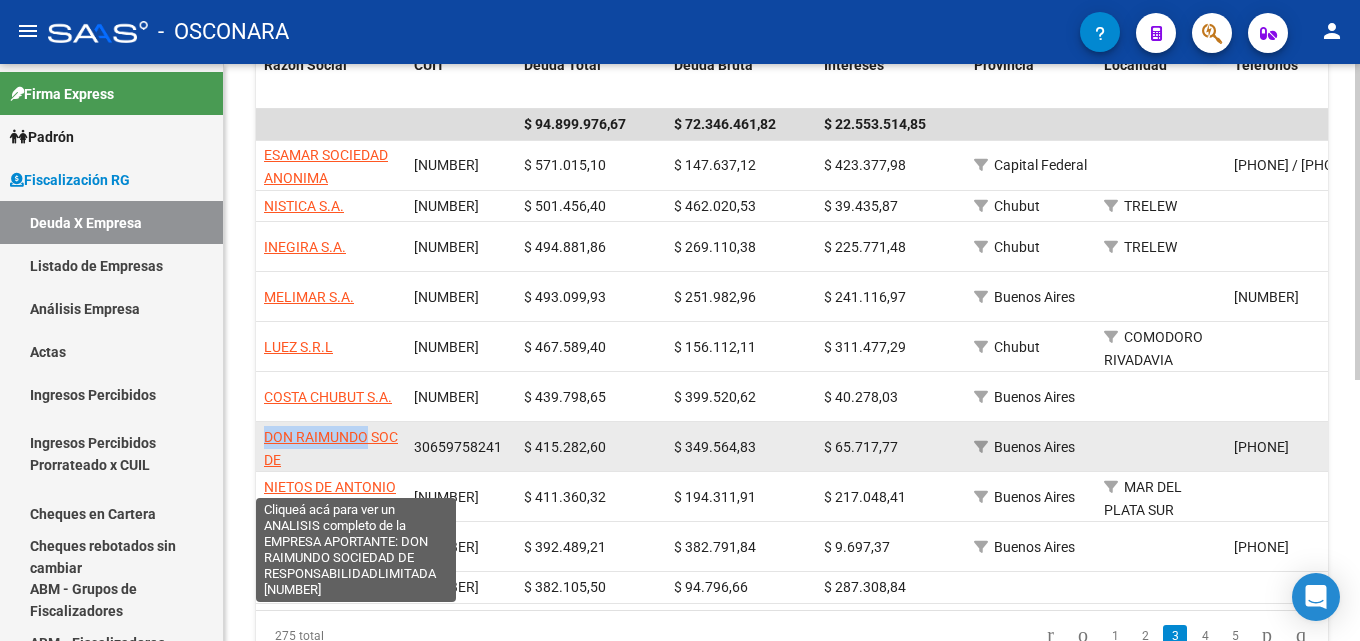 drag, startPoint x: 260, startPoint y: 435, endPoint x: 368, endPoint y: 435, distance: 108 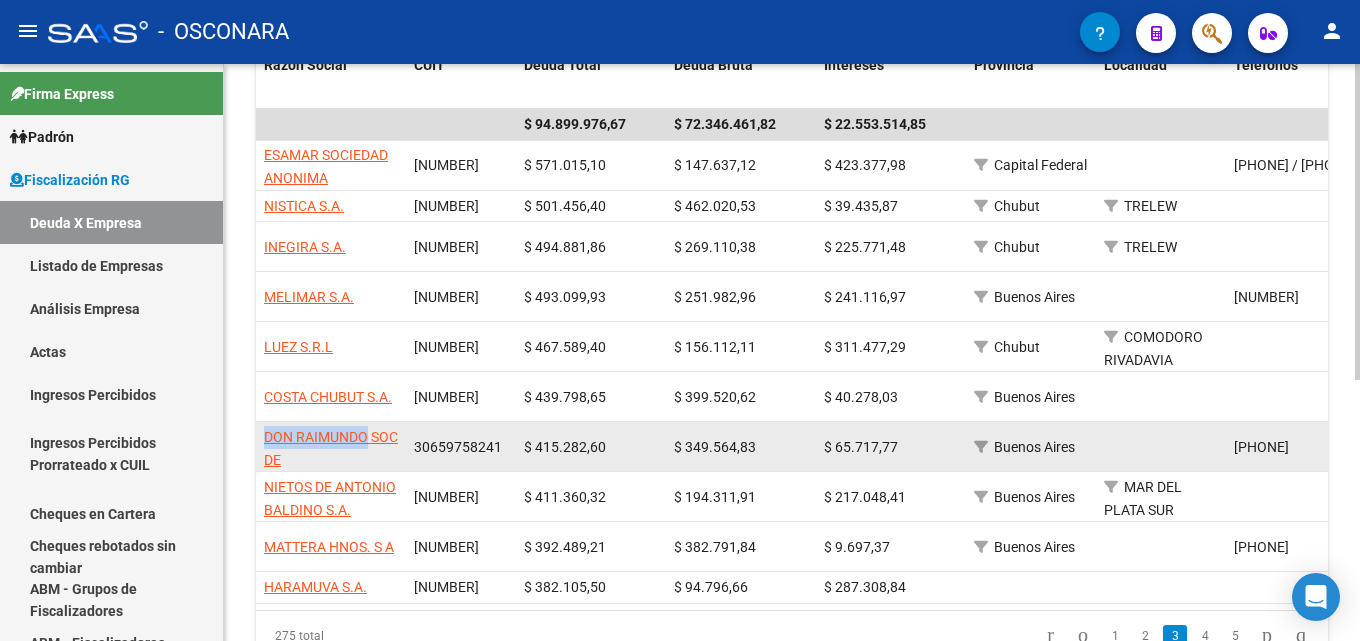copy on "DON RAIMUNDO" 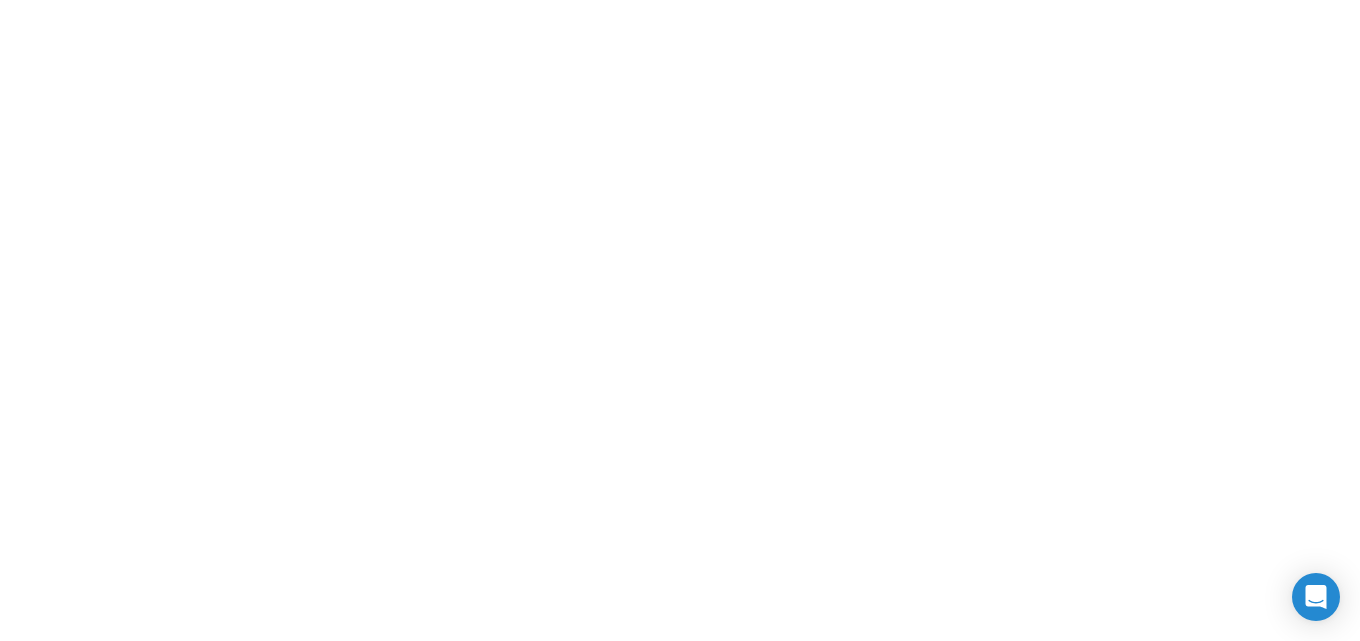 scroll, scrollTop: 0, scrollLeft: 0, axis: both 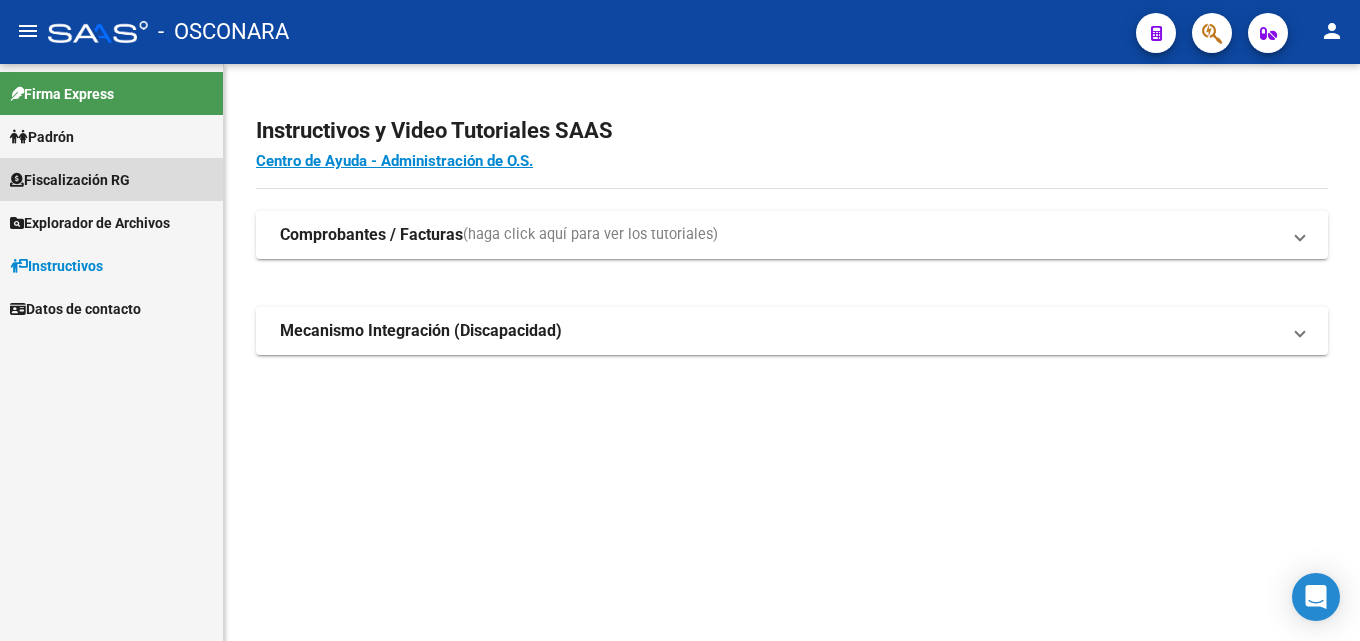 click on "Fiscalización RG" at bounding box center (70, 180) 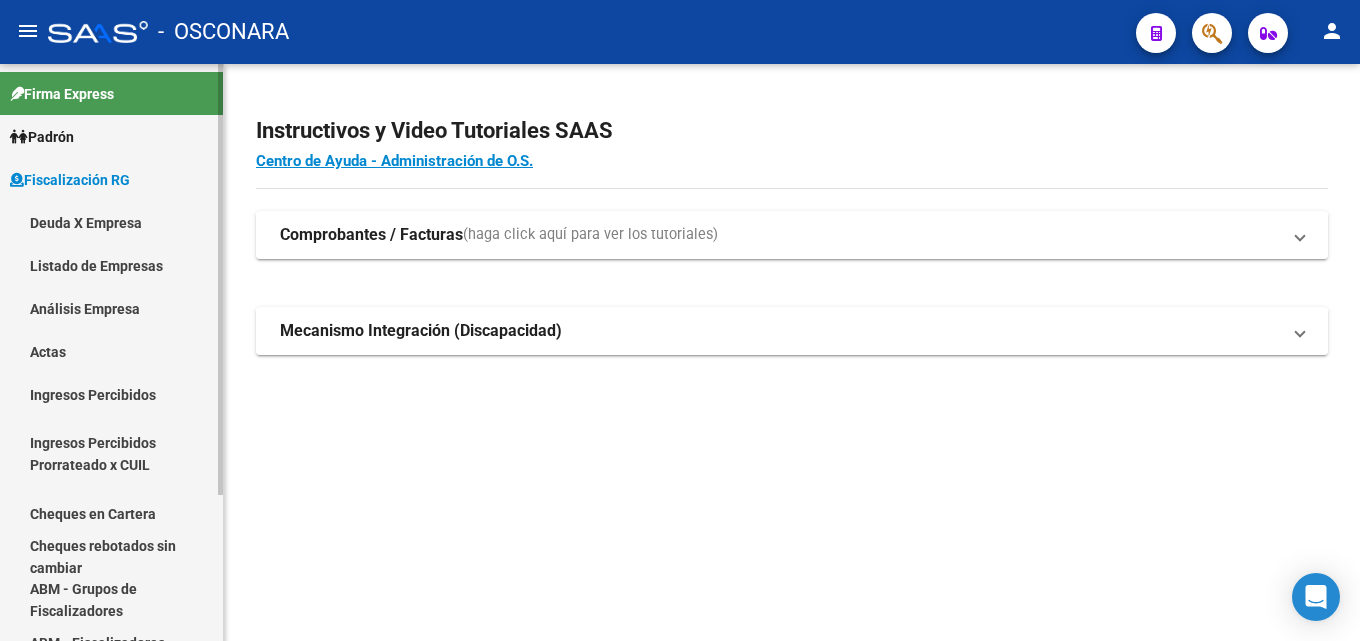 click on "Análisis Empresa" at bounding box center (111, 308) 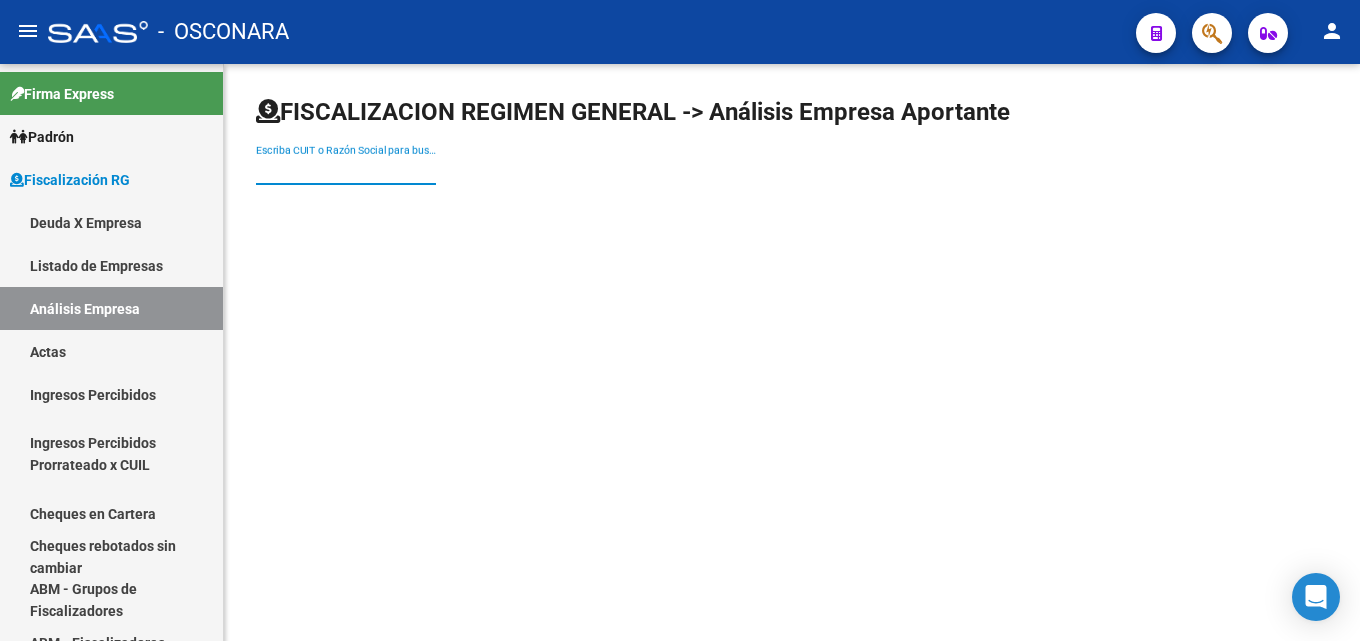 paste on "NISTICA S.A." 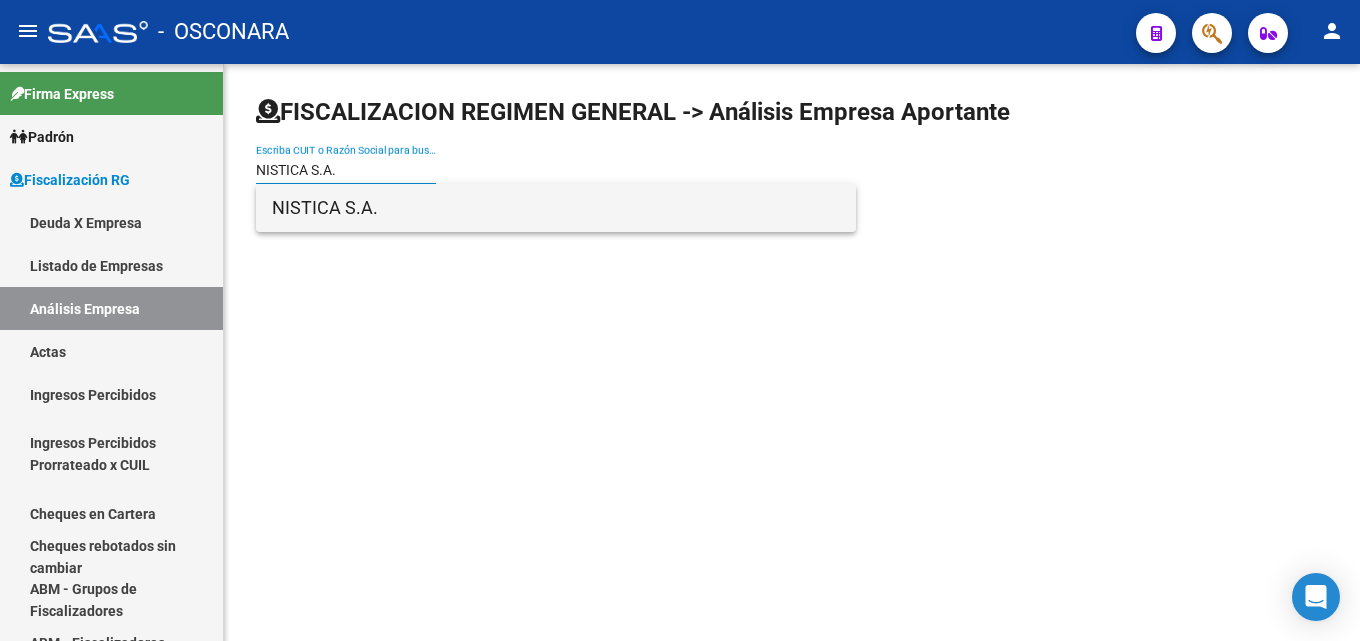 type on "NISTICA S.A." 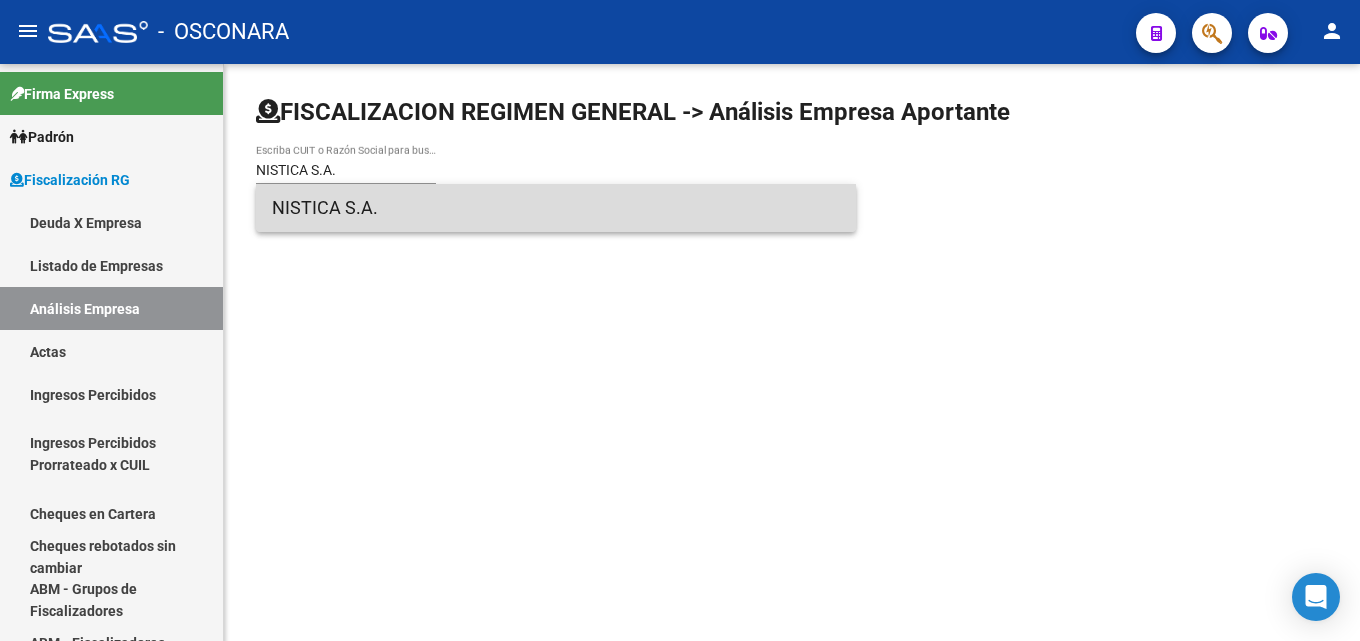 click on "NISTICA S.A." at bounding box center [556, 208] 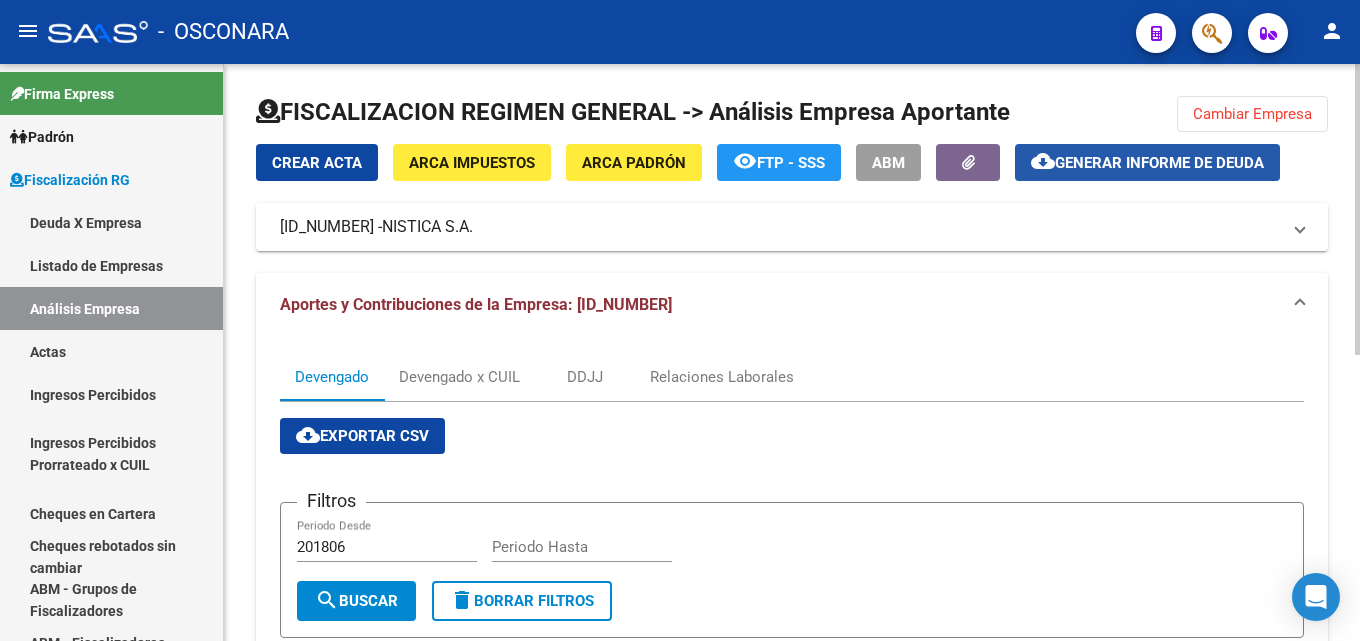click on "Generar informe de deuda" 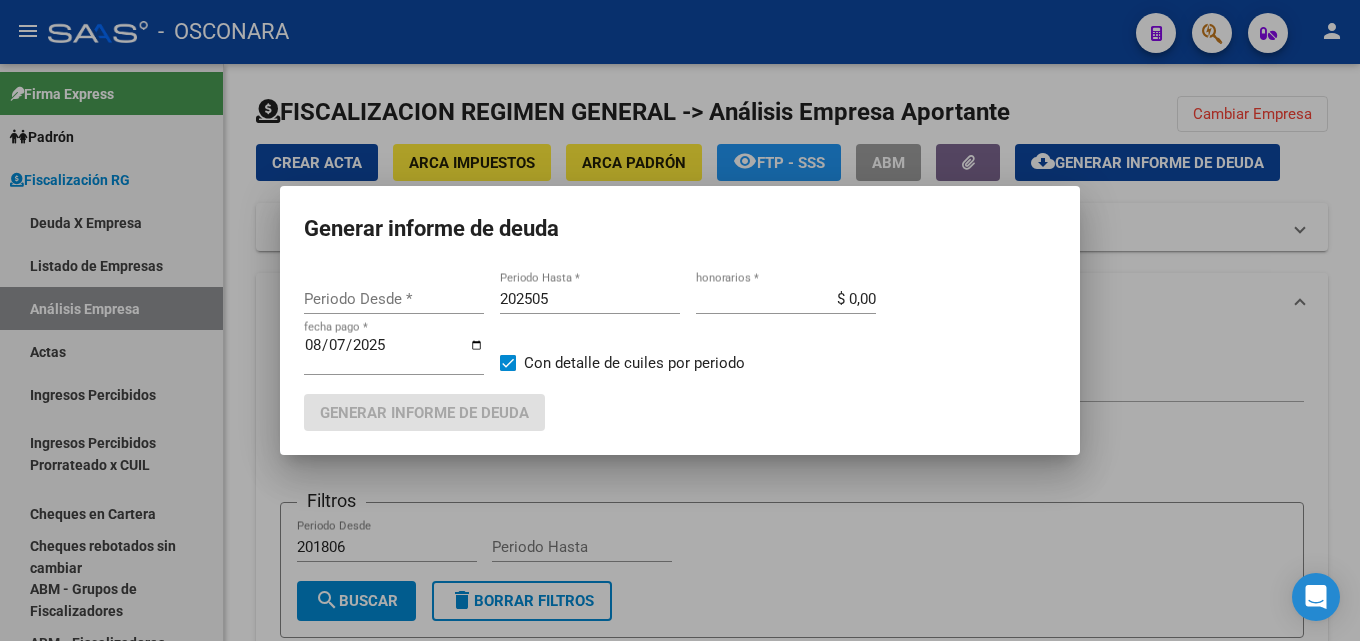 type on "201806" 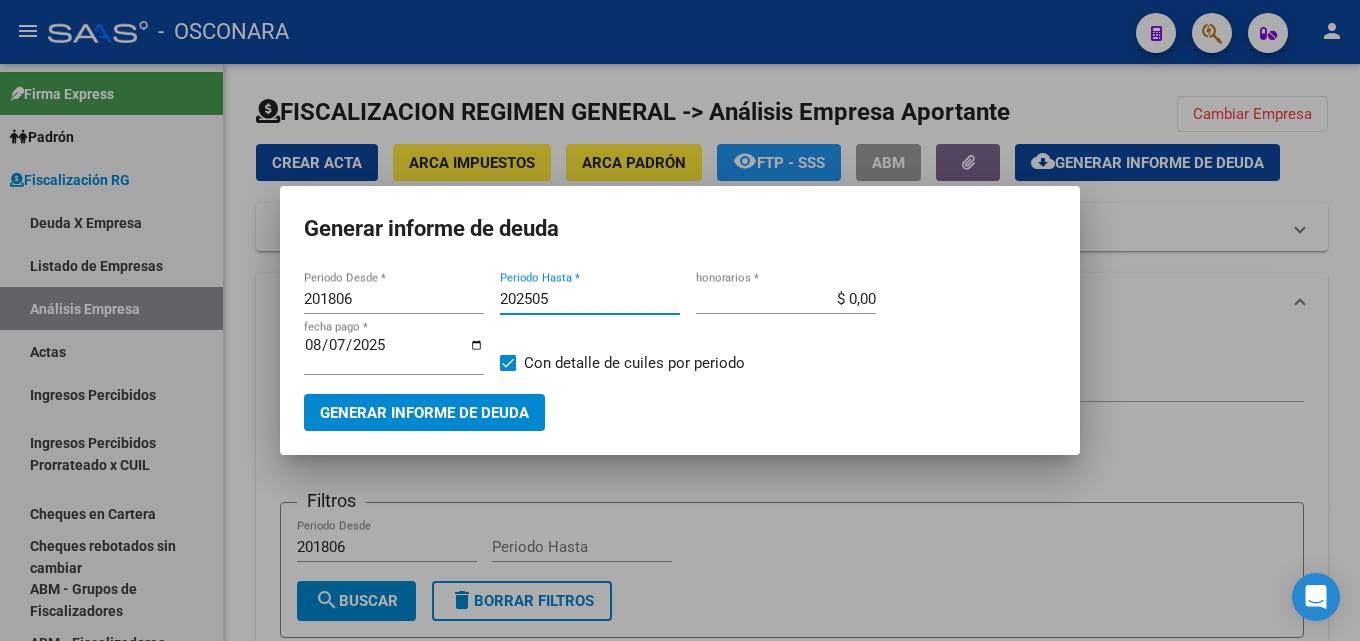 click on "202505" at bounding box center [590, 299] 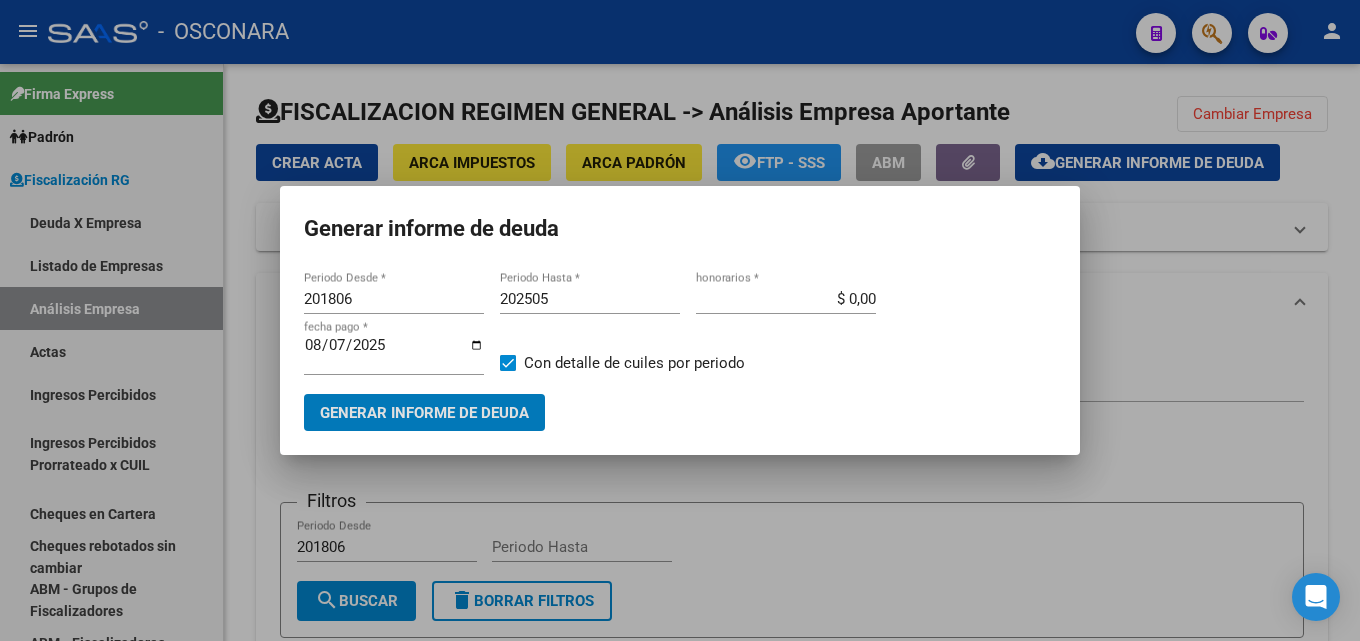 type 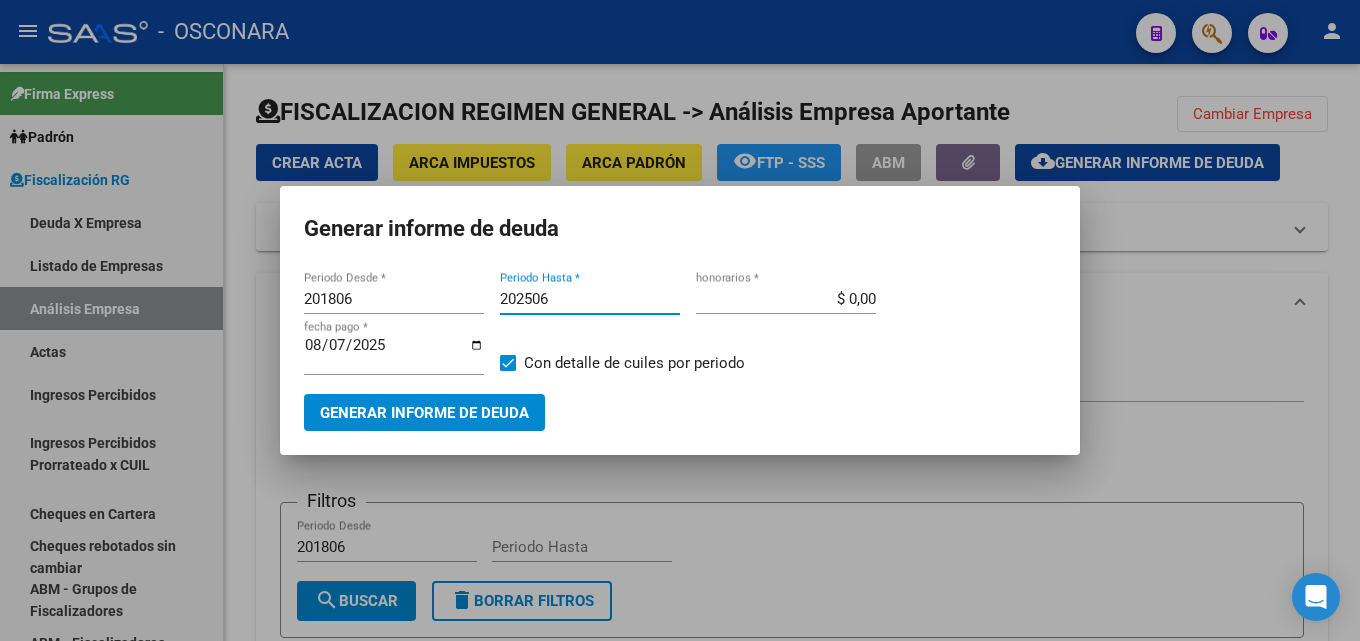 type on "202506" 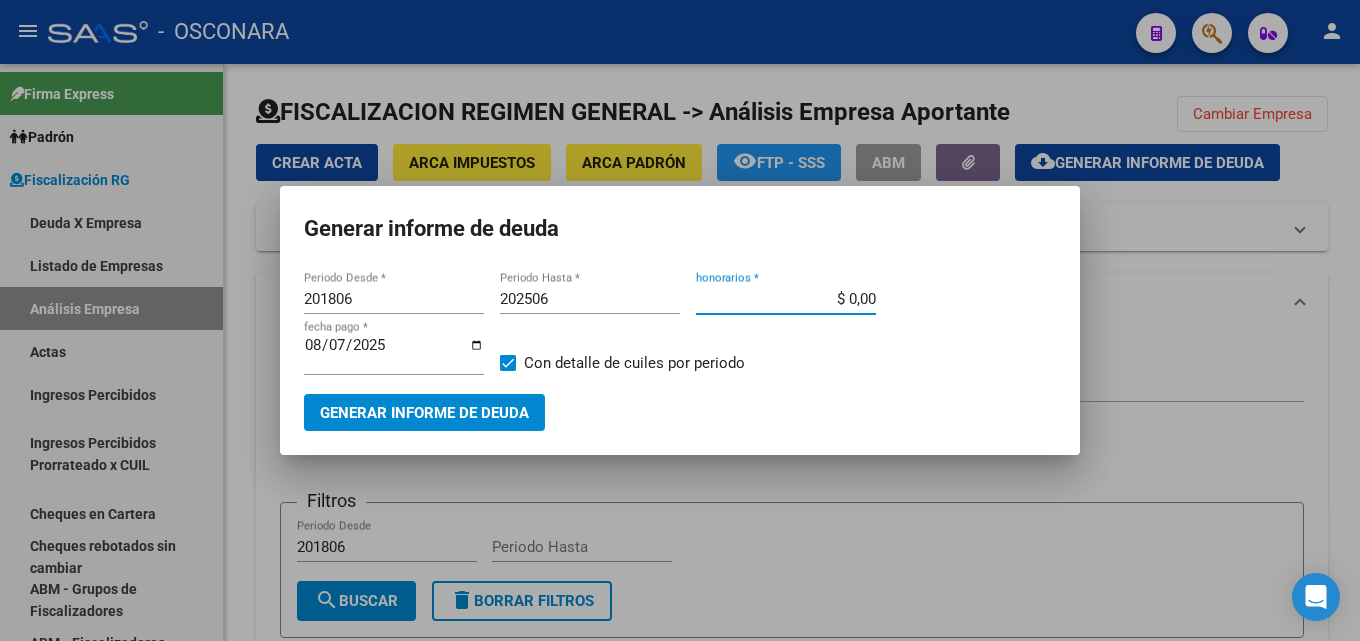 drag, startPoint x: 796, startPoint y: 304, endPoint x: 1211, endPoint y: 295, distance: 415.09756 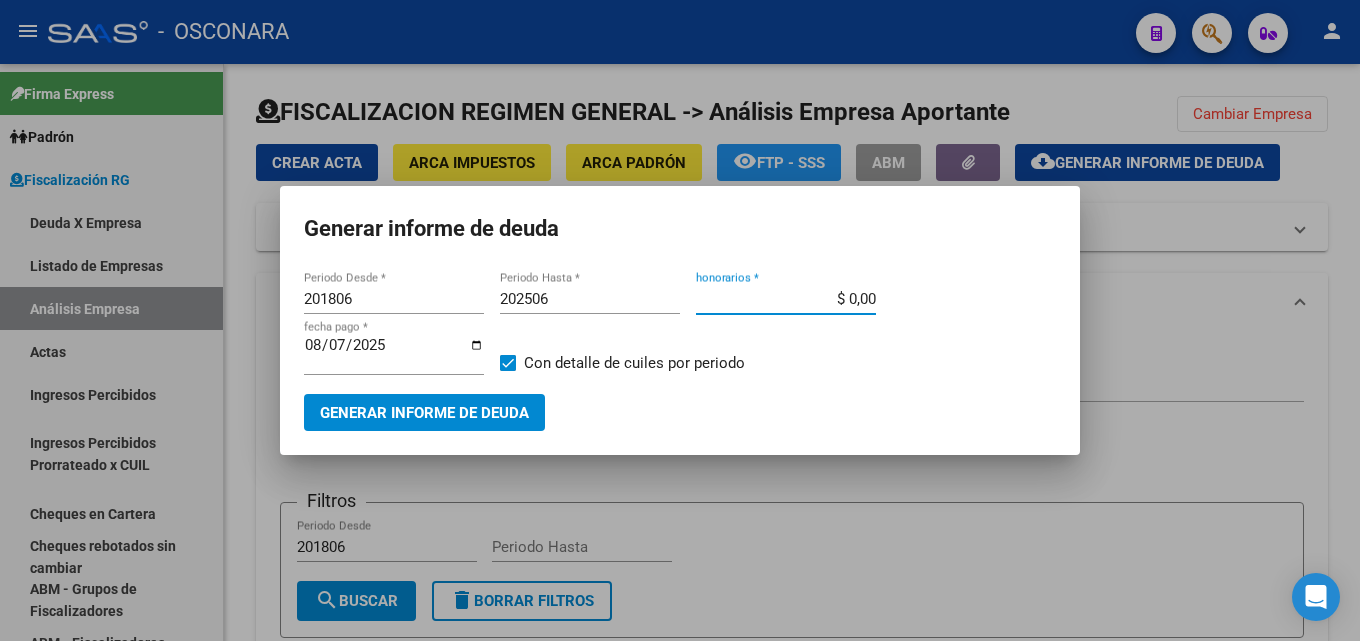 click on "Generar informe de deuda   [PERIOD] Periodo Desde *   [PERIOD] Periodo Hasta *   [PRICE] honorarios *   [DATE] fecha pago *   Con detalle de cuiles por periodo  Generar informe de deuda" at bounding box center [680, 320] 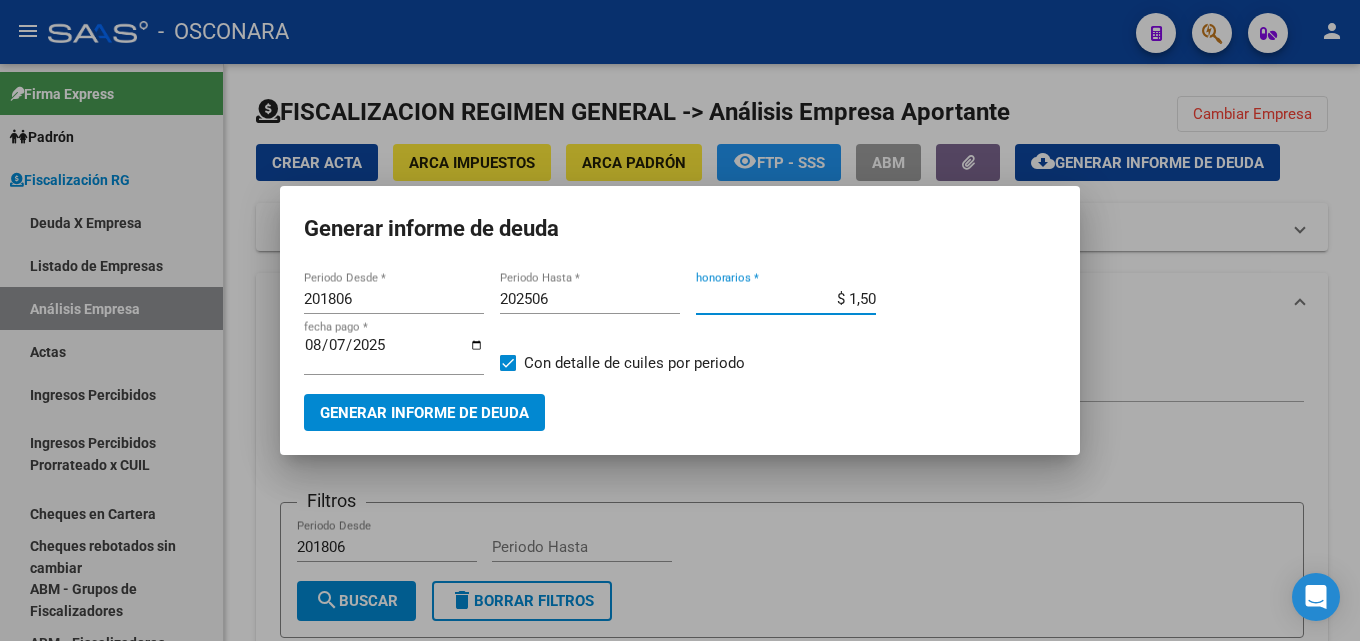 type on "$ 15,00" 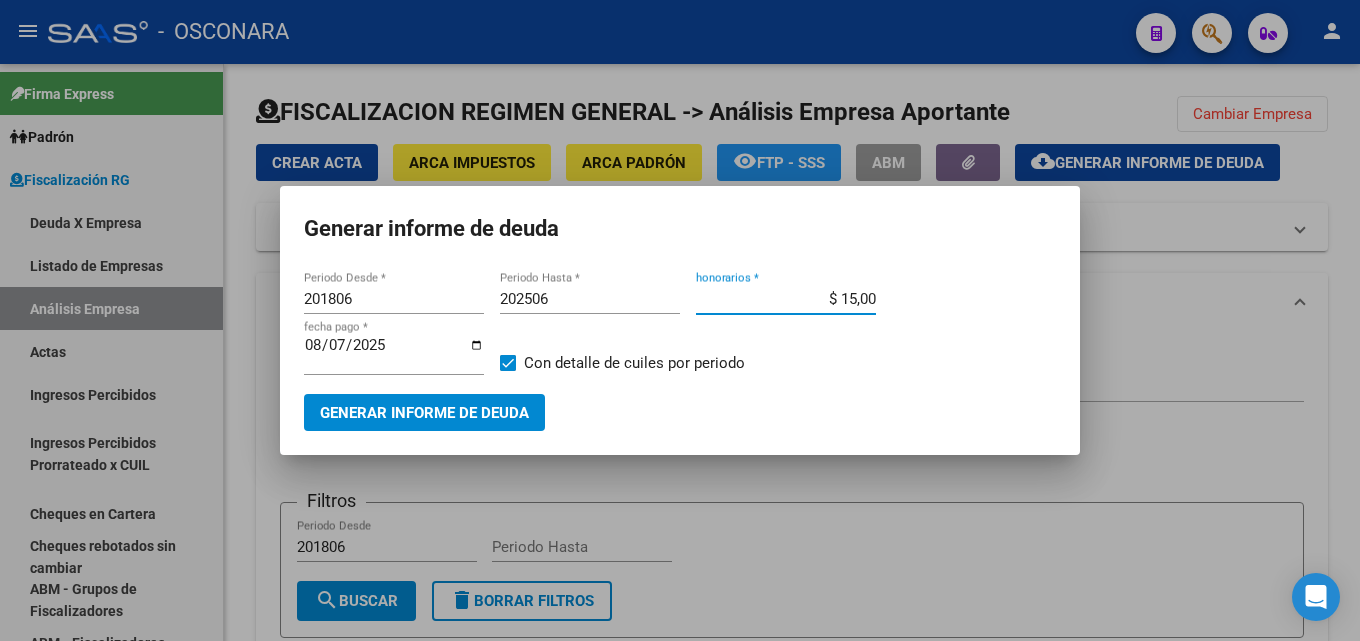 click on "2025-08-07" at bounding box center [394, 353] 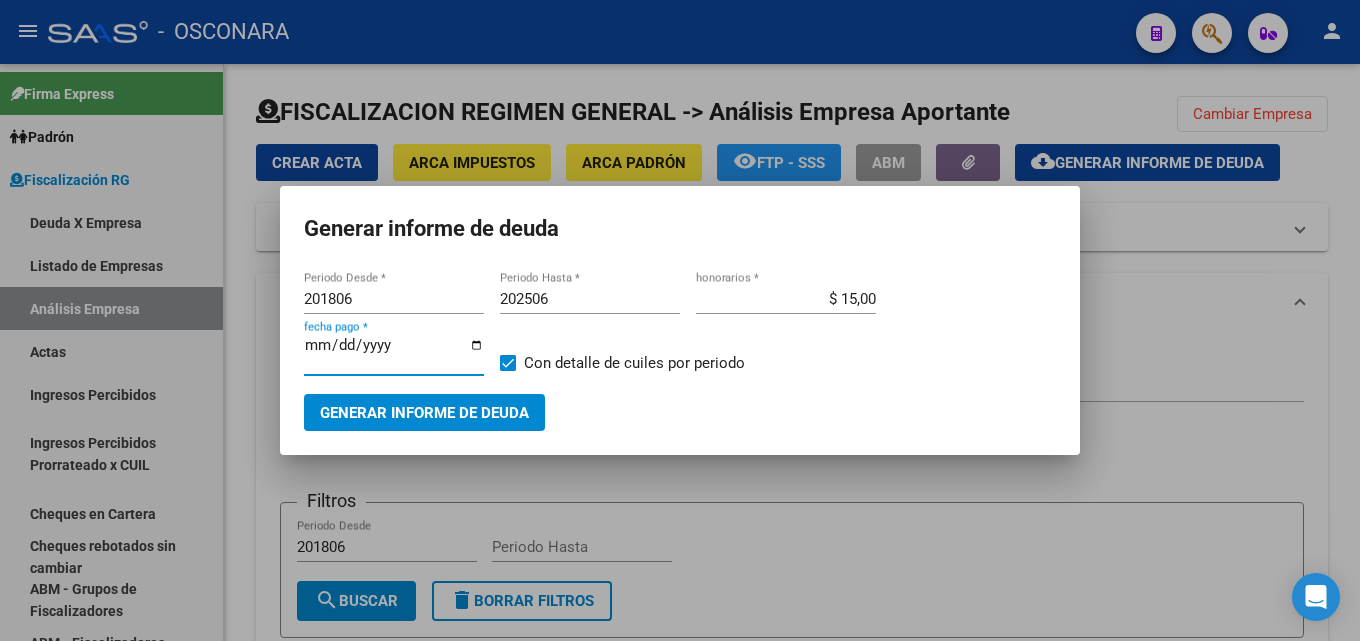 type on "2025-09-07" 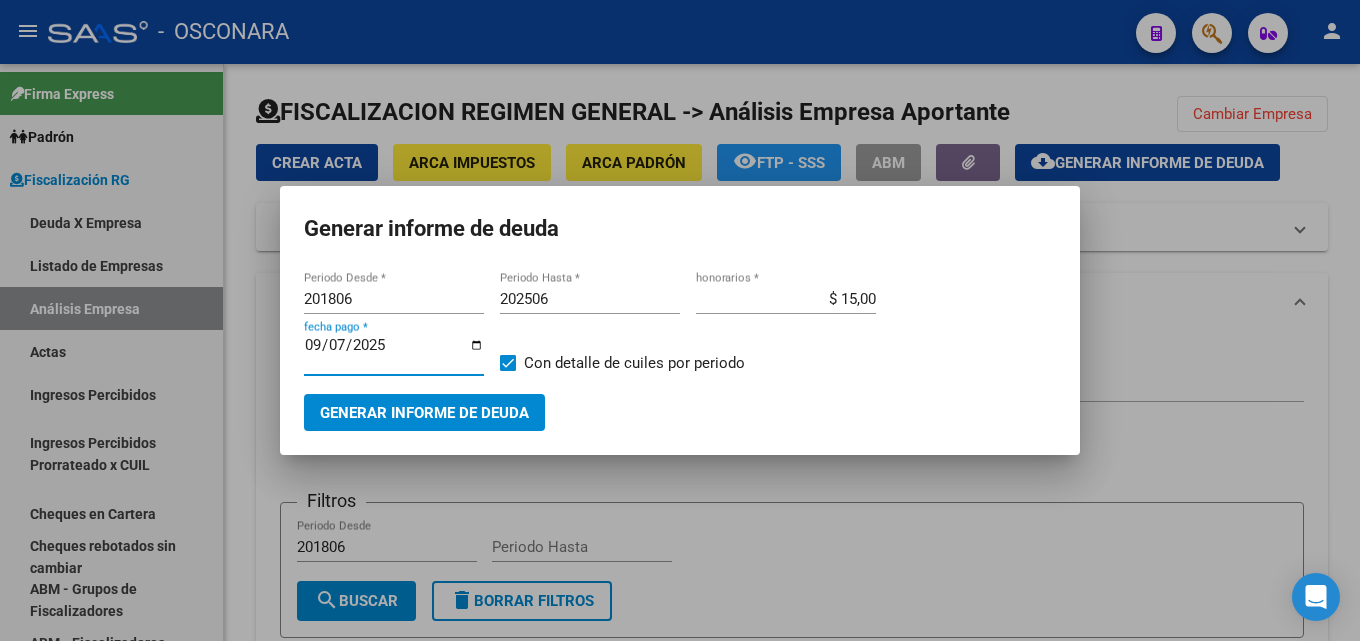 click on "2025-09-07" at bounding box center [394, 353] 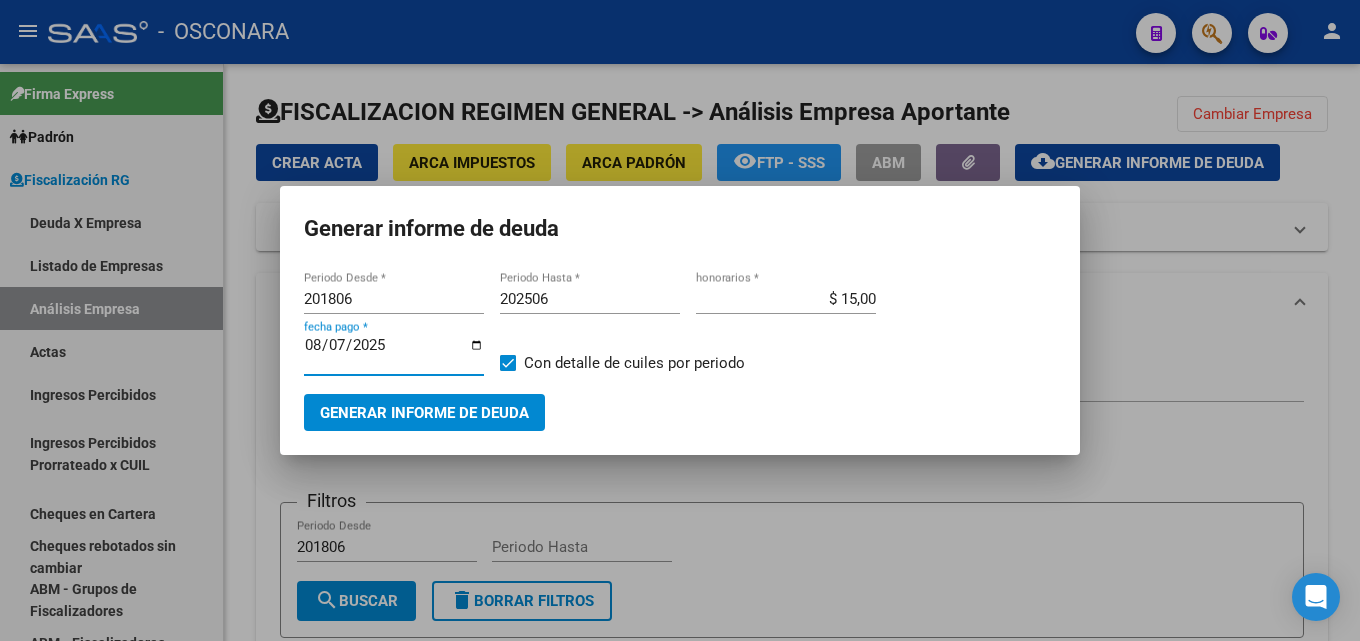 click on "2025-08-07 fecha pago *" at bounding box center (394, 354) 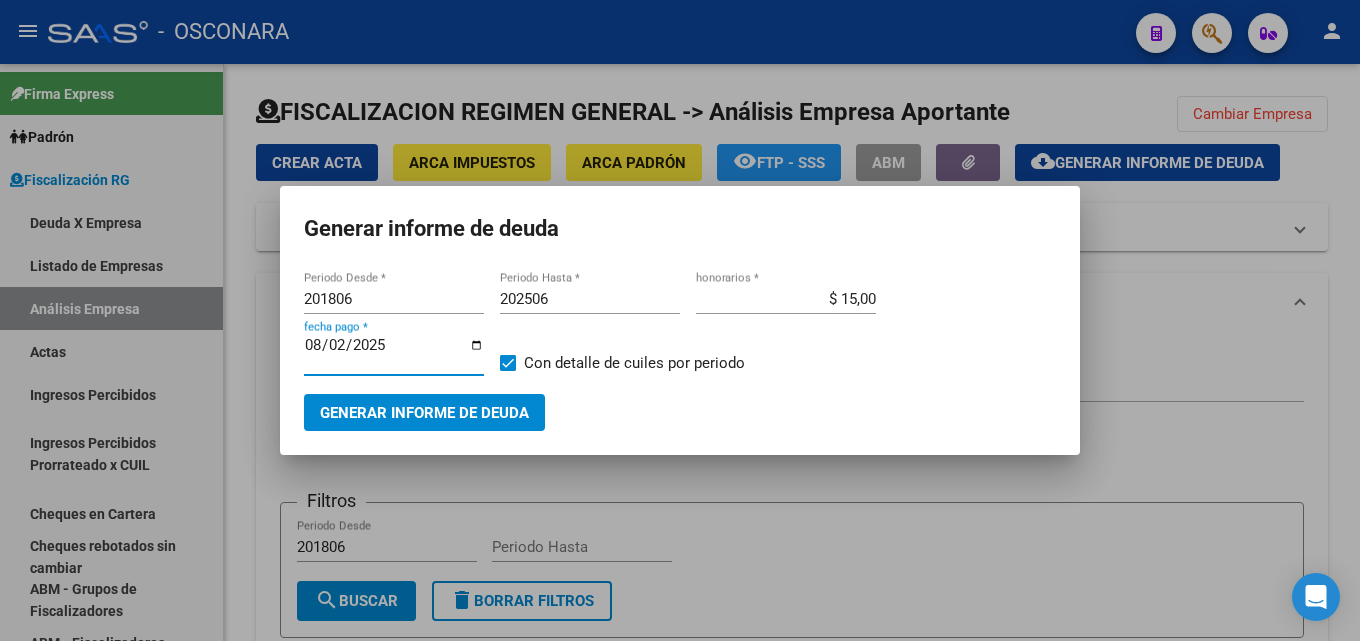 type on "2025-08-20" 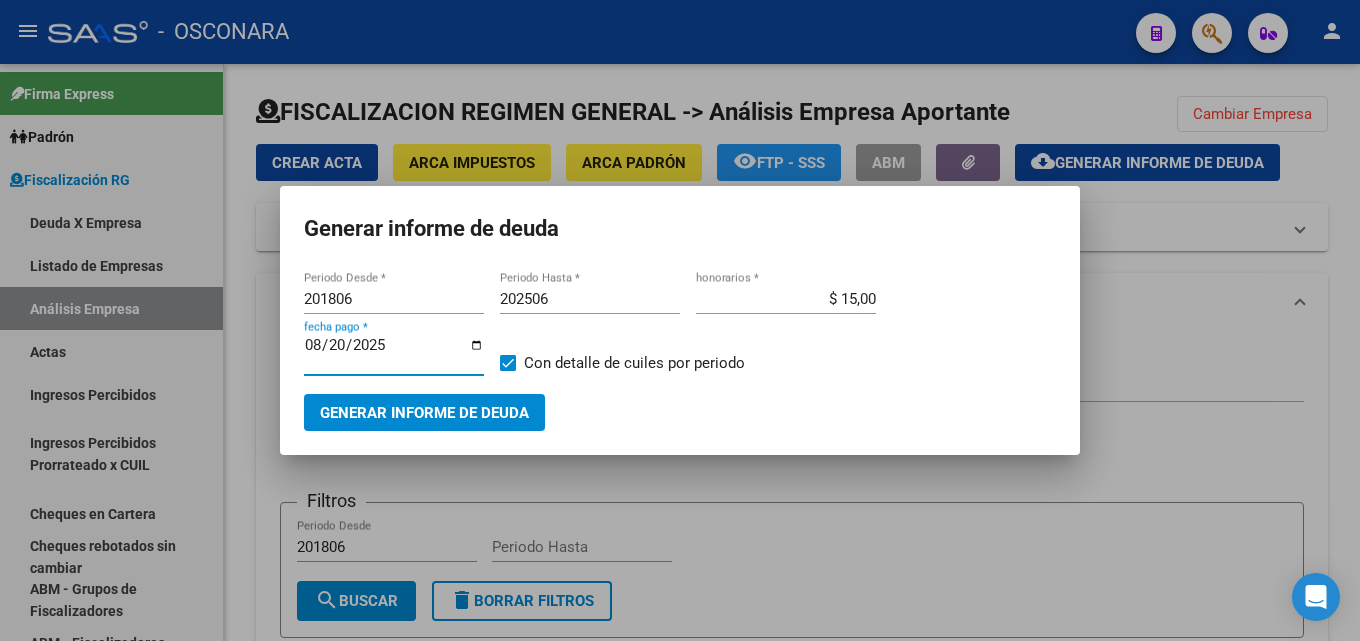 click on "Generar informe de deuda" at bounding box center [424, 413] 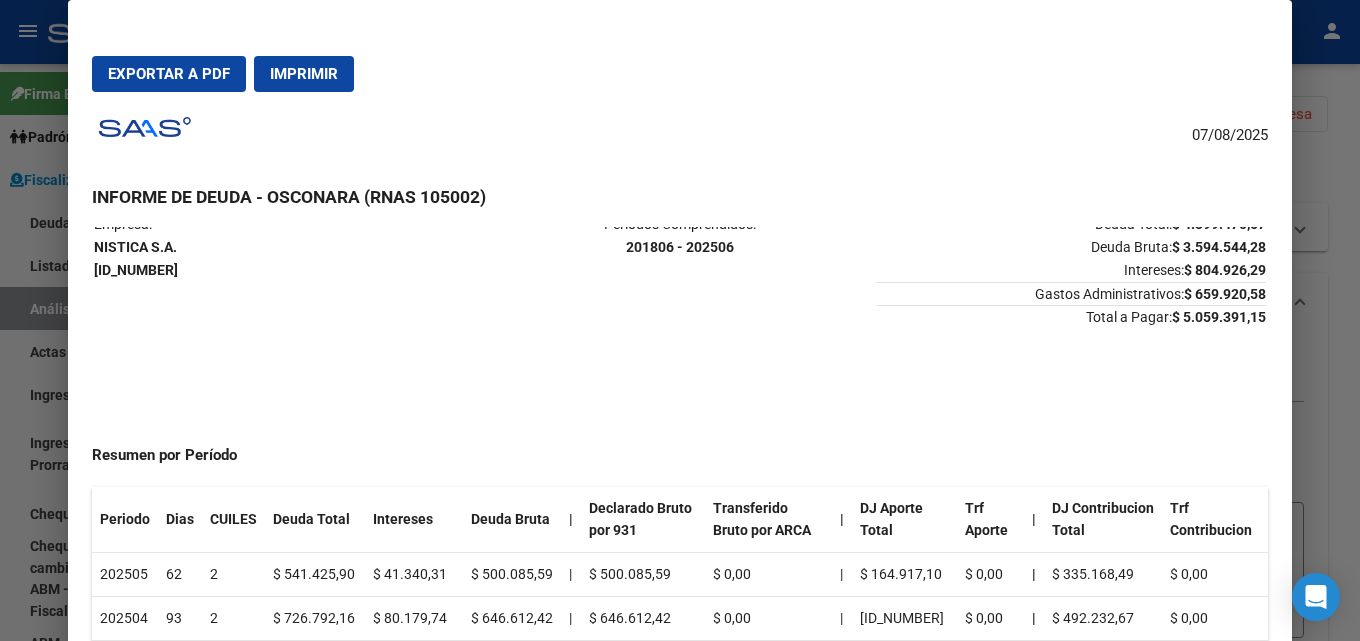 scroll, scrollTop: 0, scrollLeft: 0, axis: both 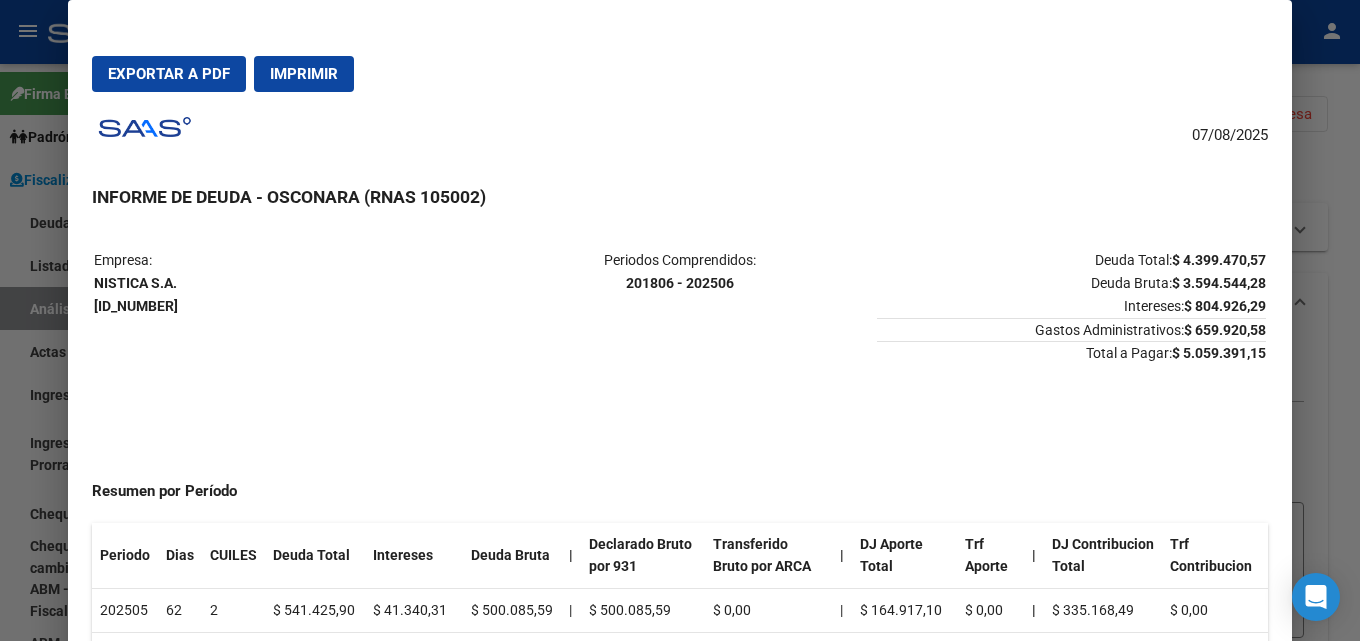 drag, startPoint x: 162, startPoint y: 286, endPoint x: 108, endPoint y: 285, distance: 54.00926 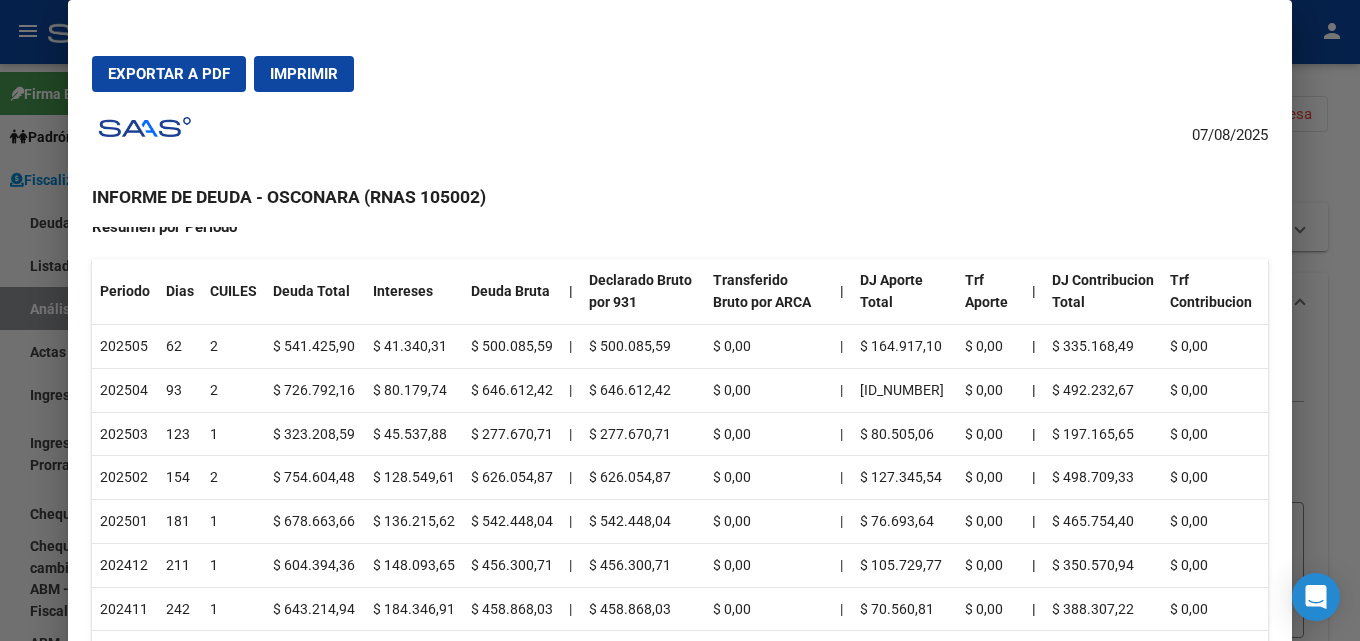 scroll, scrollTop: 300, scrollLeft: 0, axis: vertical 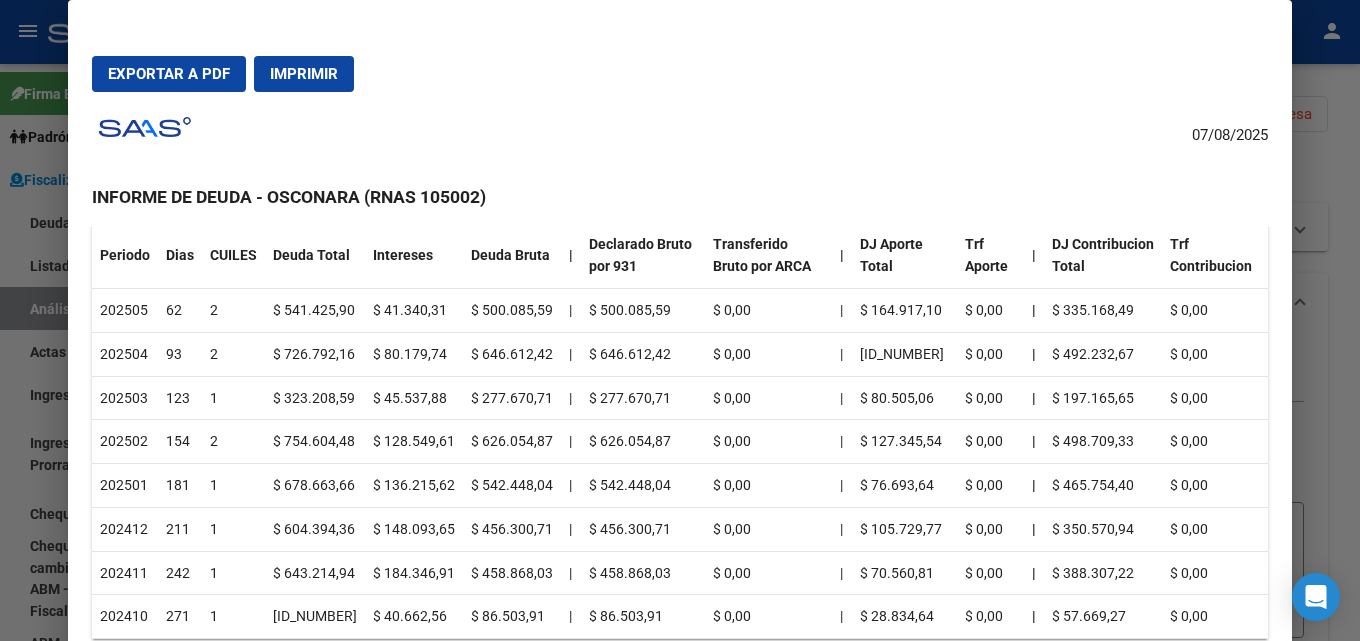 click on "Exportar a PDF" at bounding box center [169, 74] 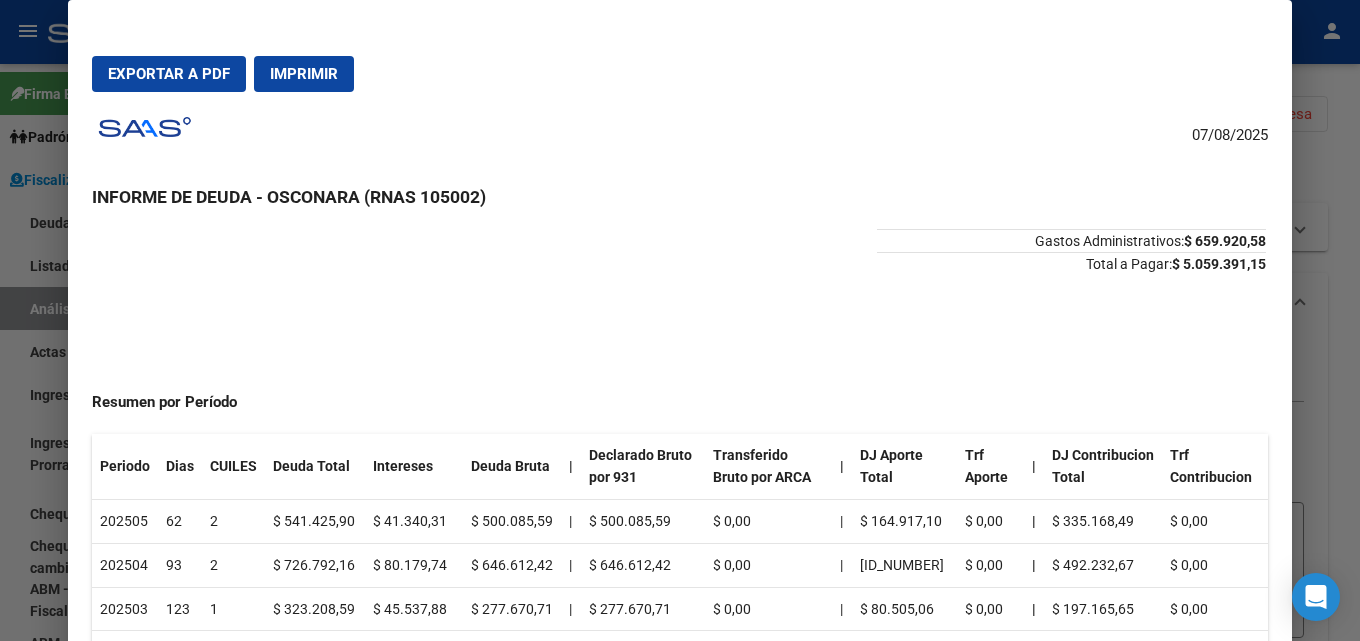 scroll, scrollTop: 0, scrollLeft: 0, axis: both 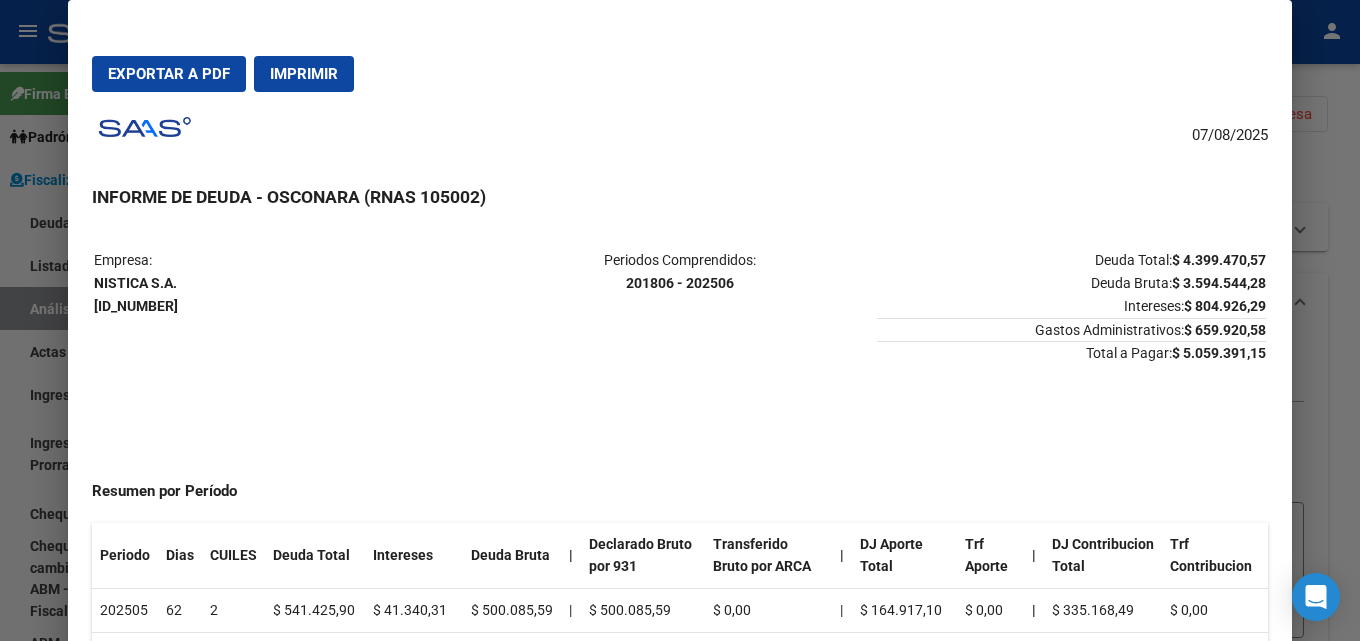 click at bounding box center (680, 320) 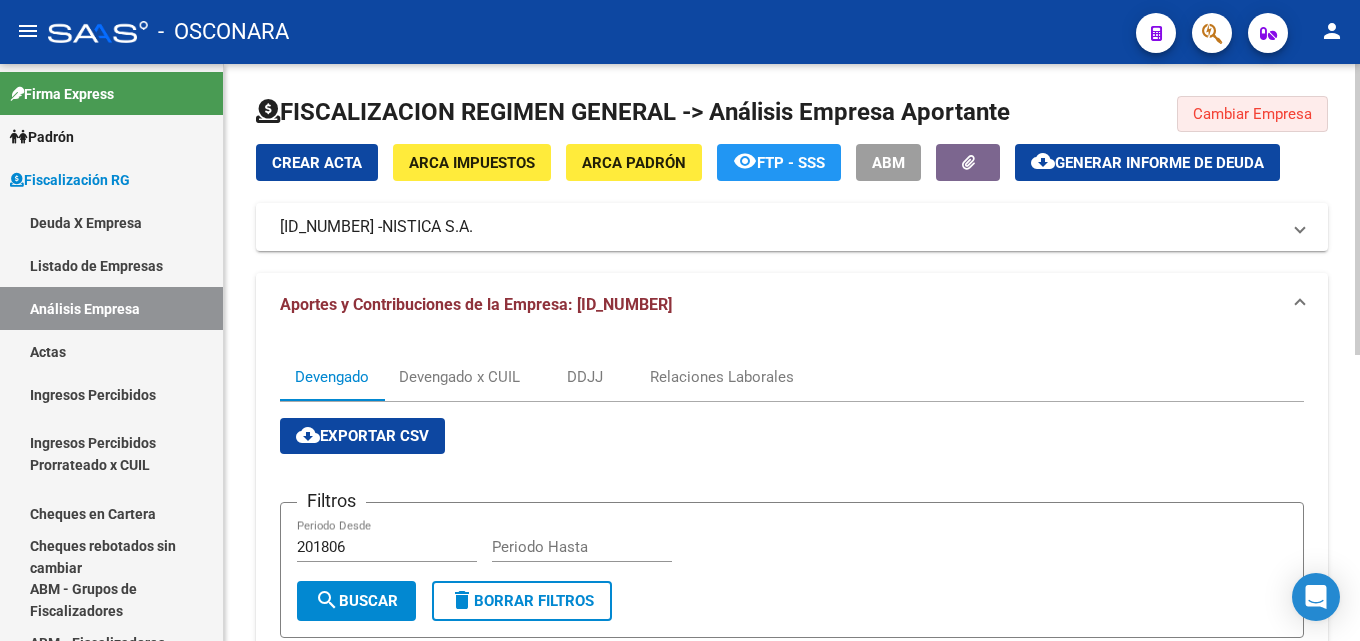 click on "Cambiar Empresa" 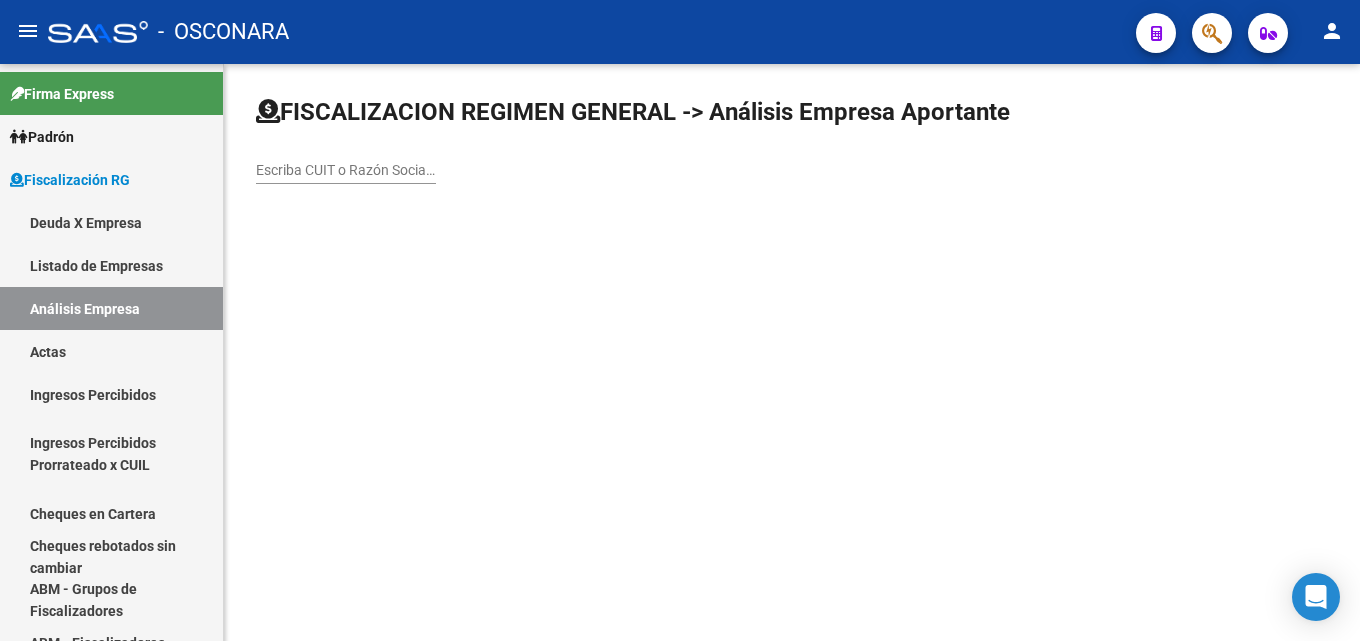 click on "Escriba CUIT o Razón Social para buscar" at bounding box center [346, 170] 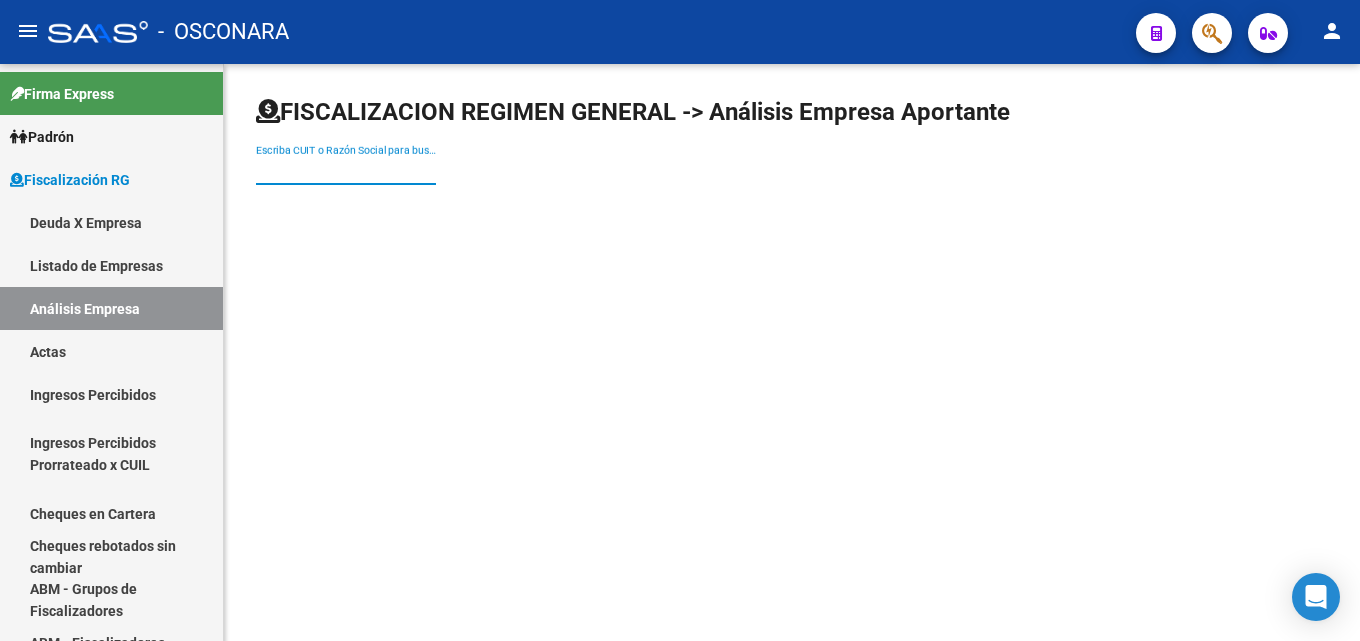 paste on "DON RAIMUNDO" 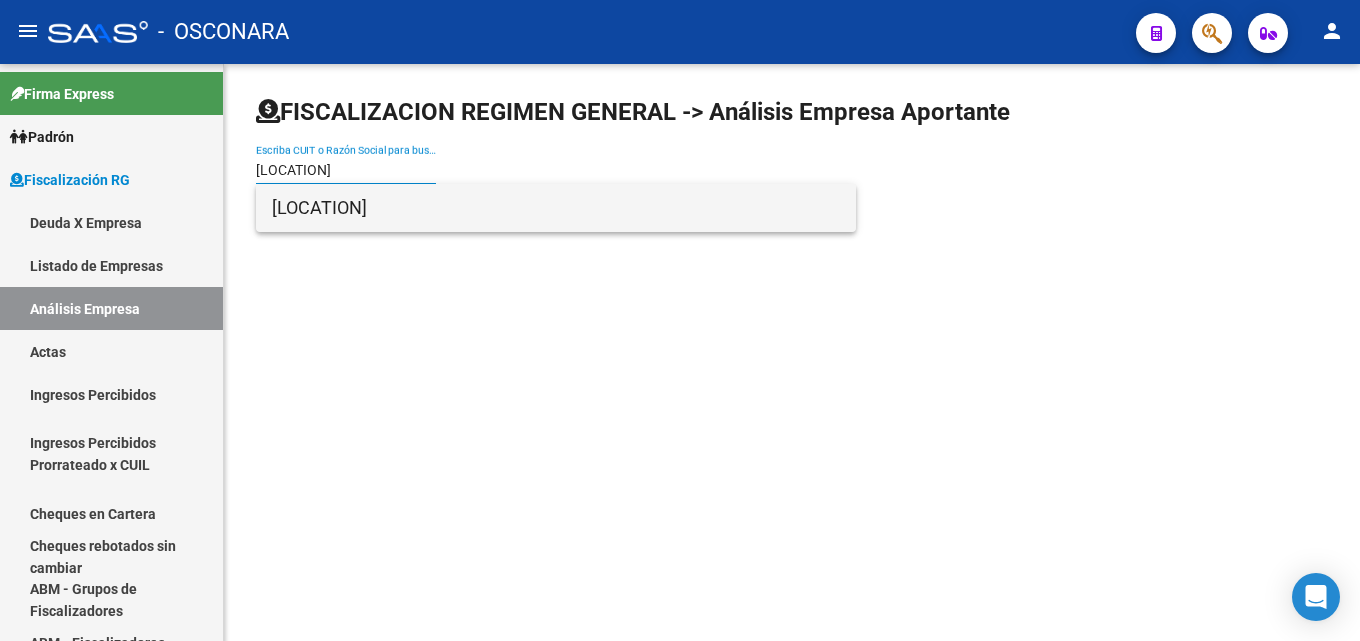 type on "DON RAIMUNDO" 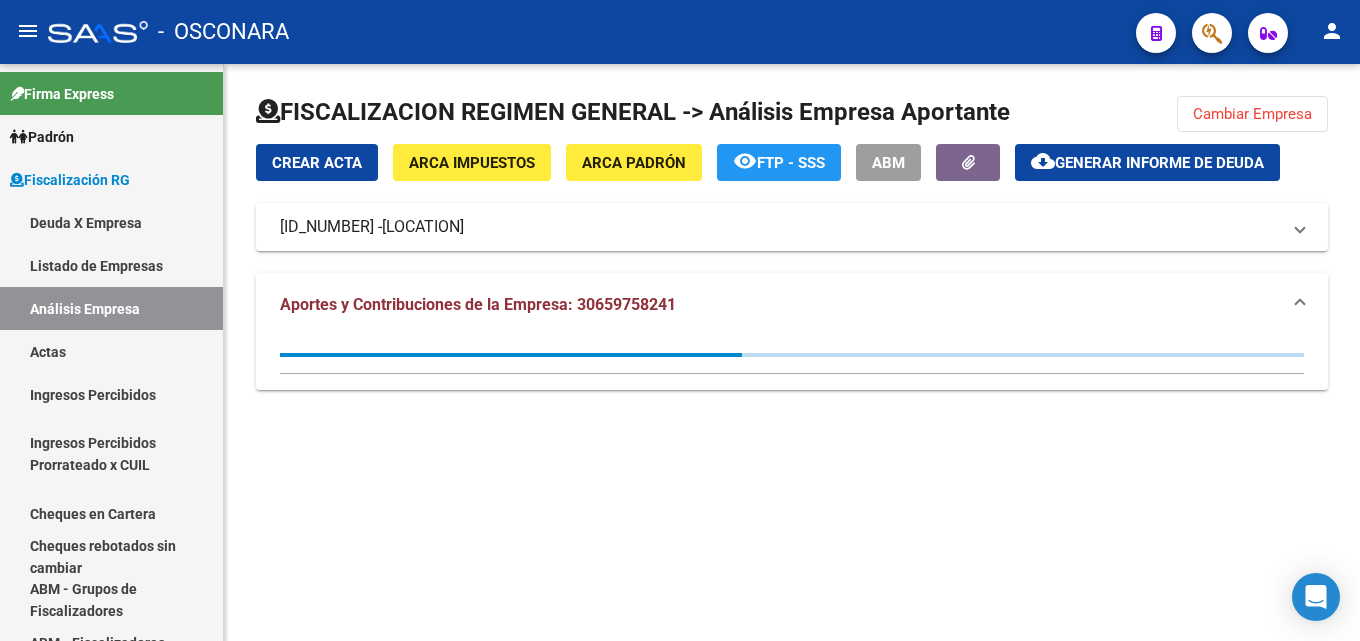 click on "Generar informe de deuda" 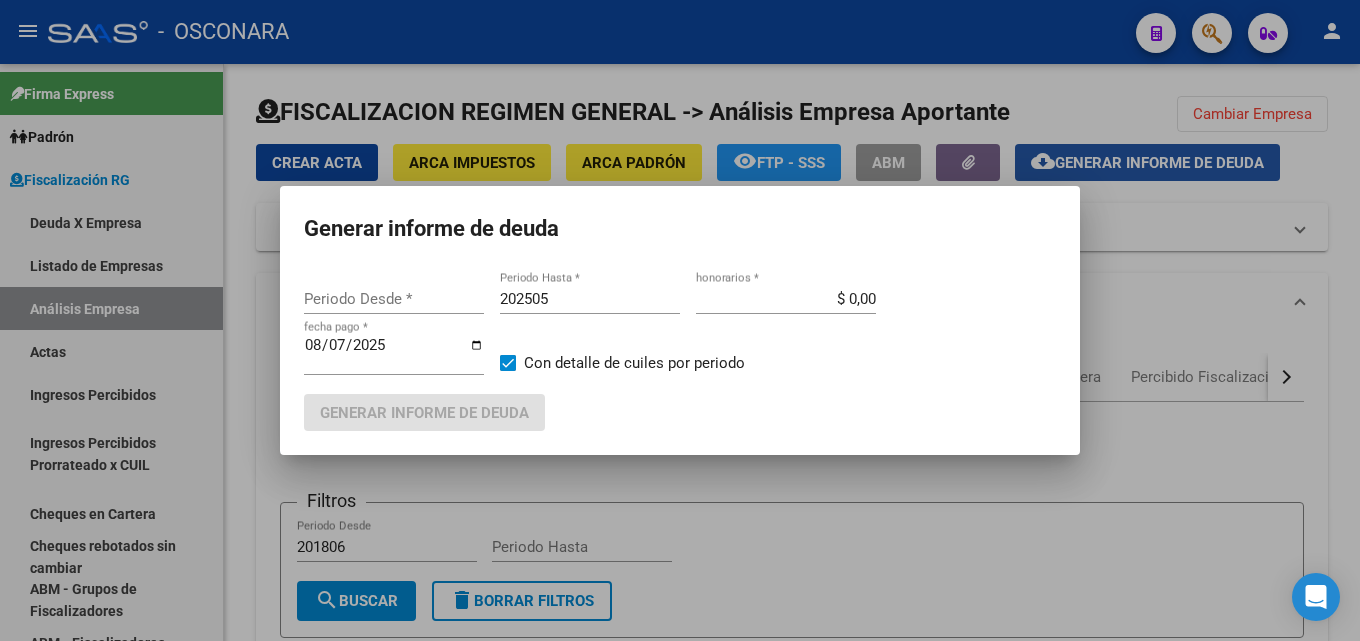 type on "202408" 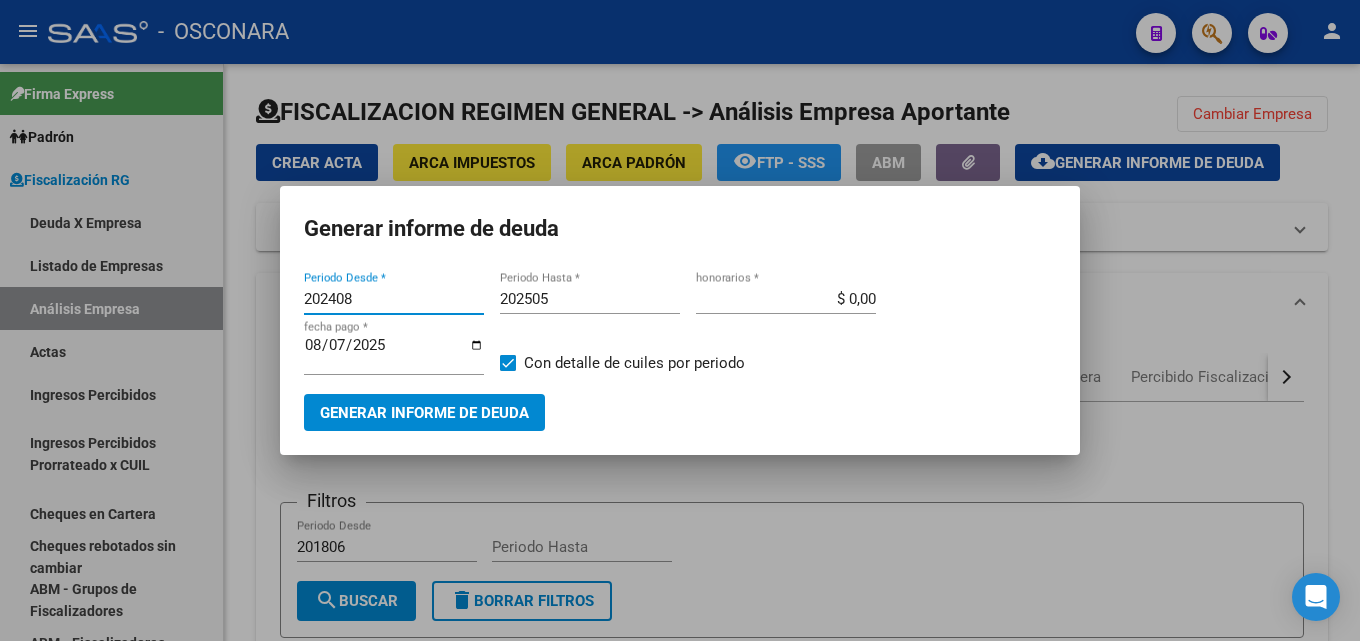 click on "202505" at bounding box center (590, 299) 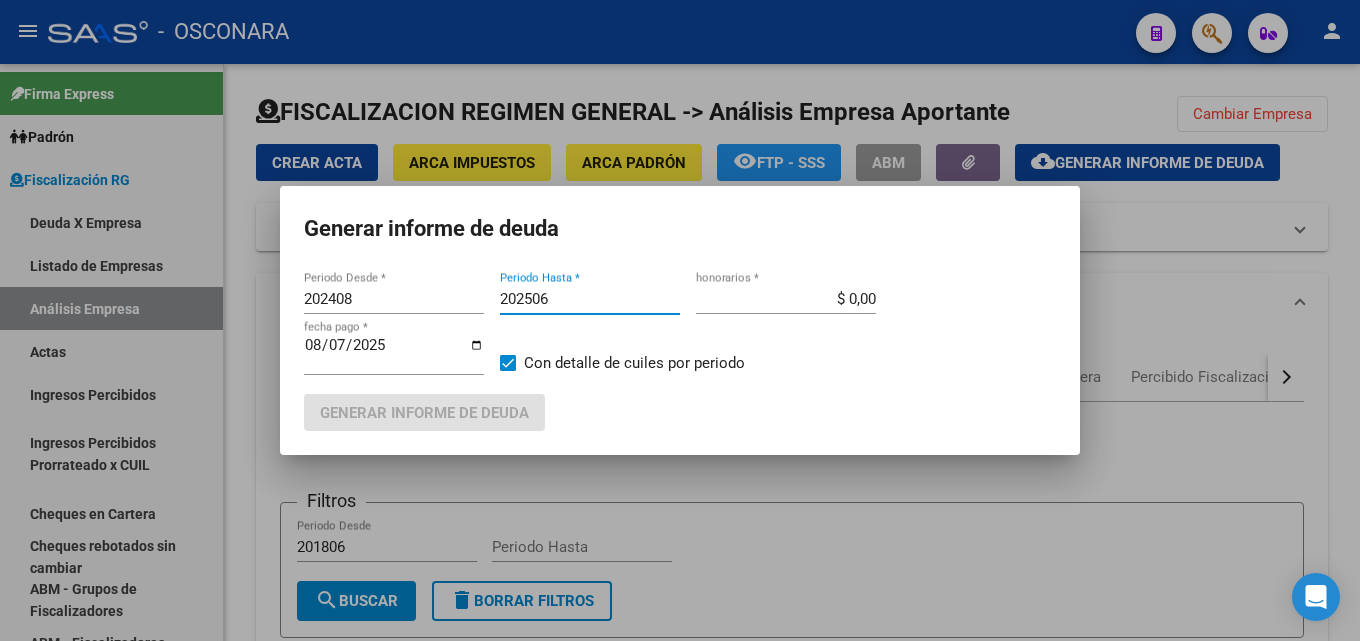 type on "202506" 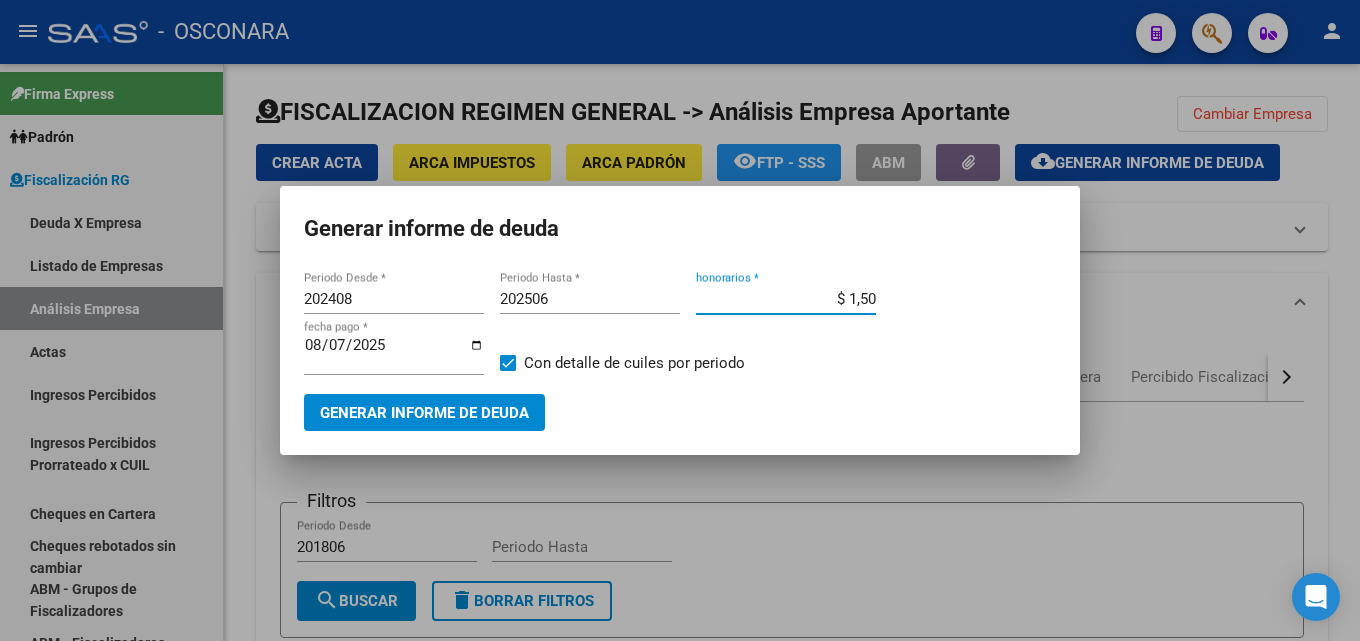 type on "$ 15,00" 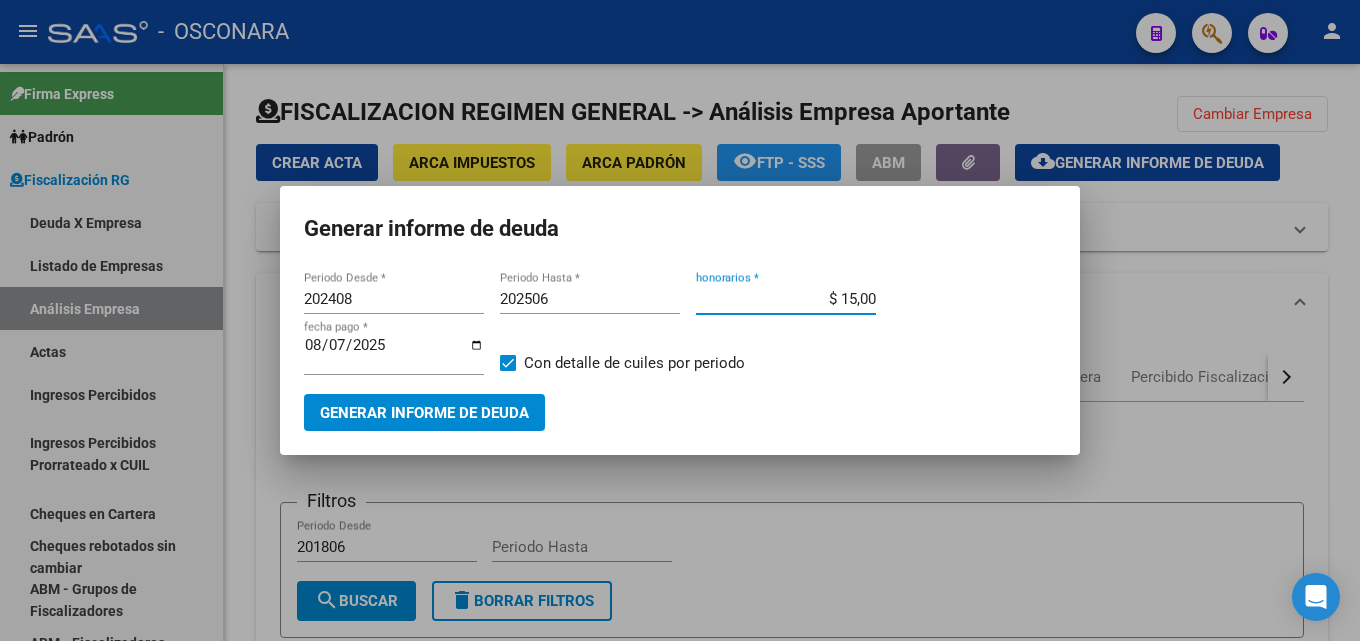 click on "2025-08-07" at bounding box center (394, 353) 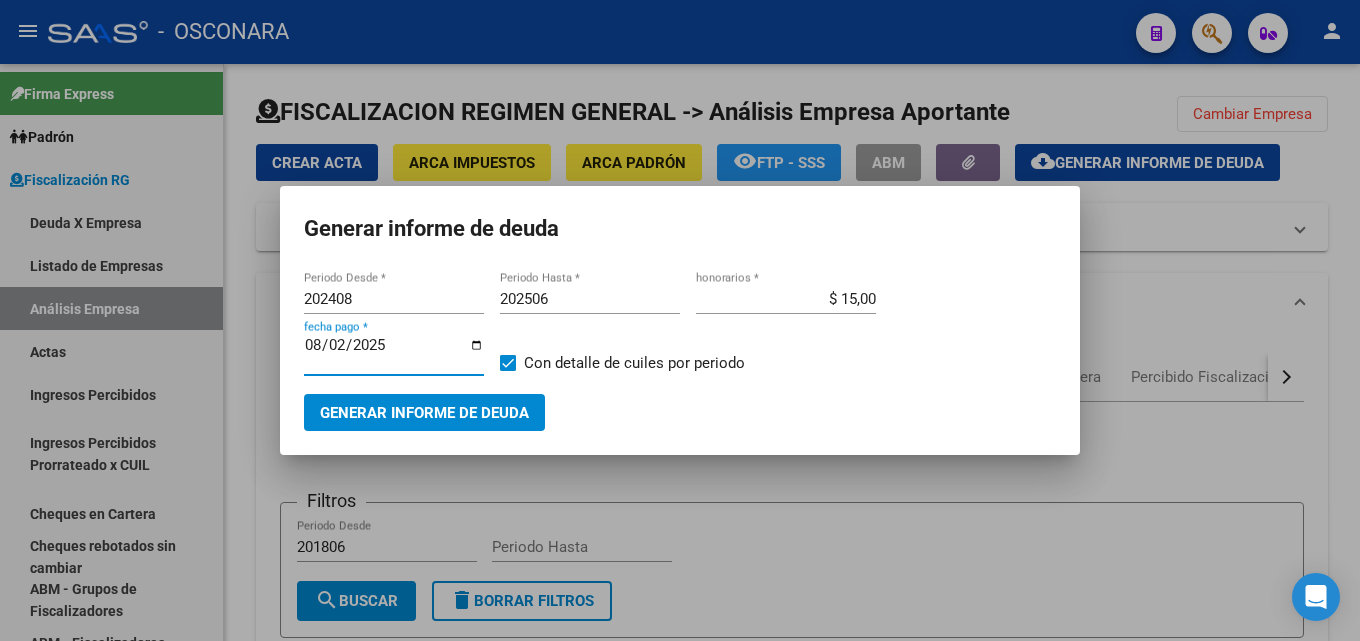 type on "2025-08-20" 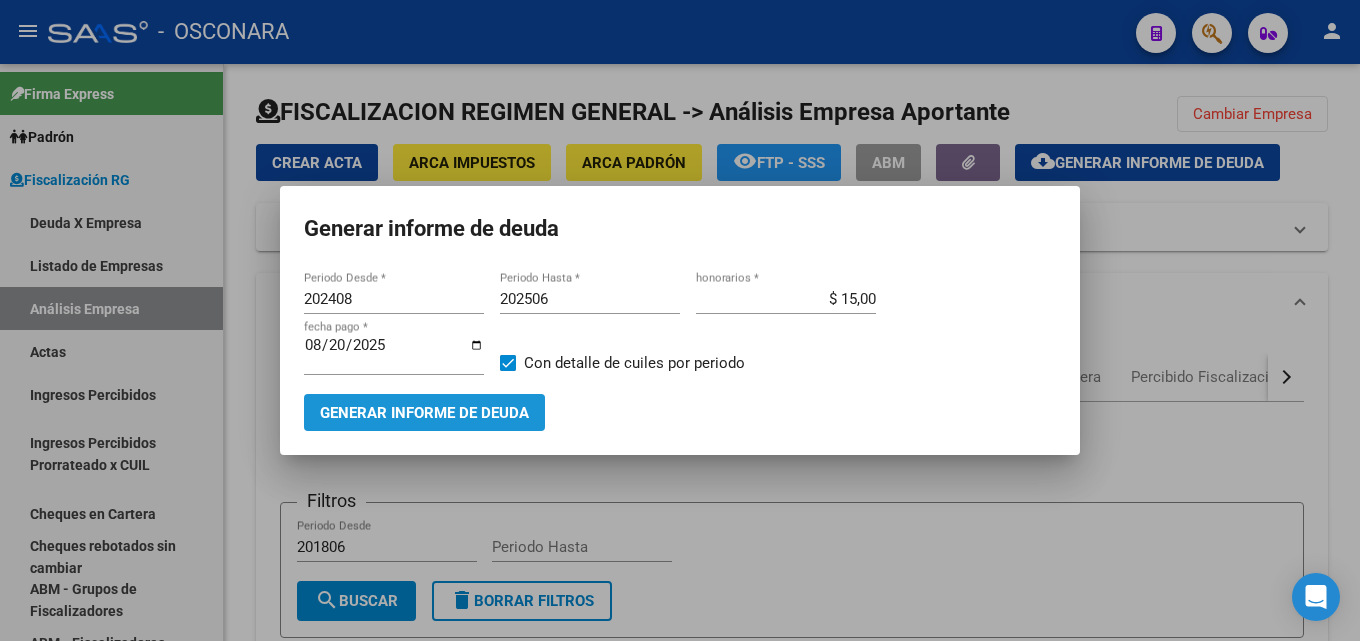 click on "Generar informe de deuda" at bounding box center [424, 413] 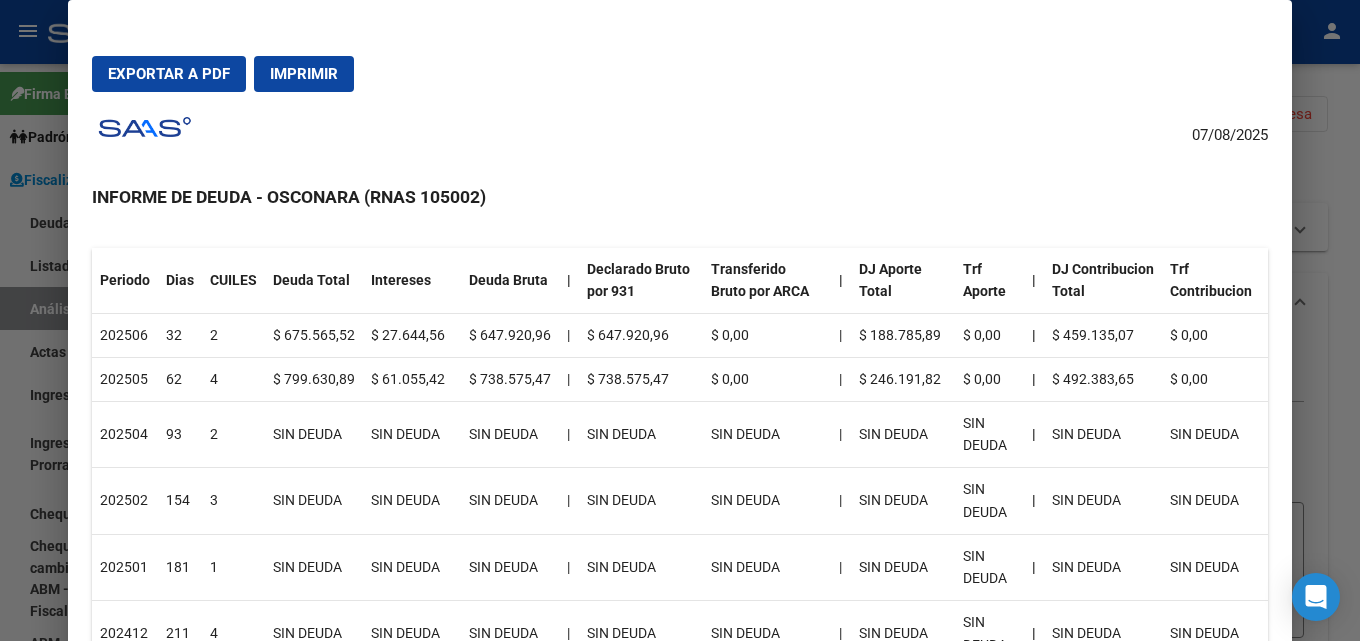 scroll, scrollTop: 0, scrollLeft: 0, axis: both 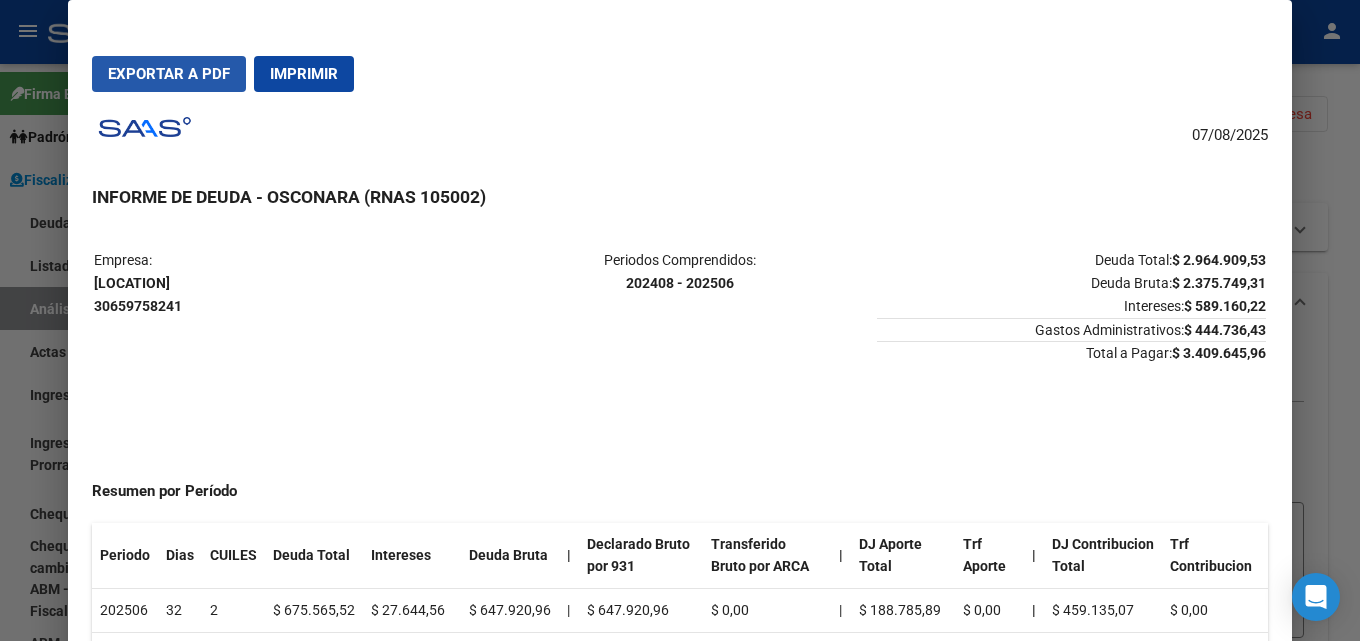 click on "Exportar a PDF" at bounding box center (169, 74) 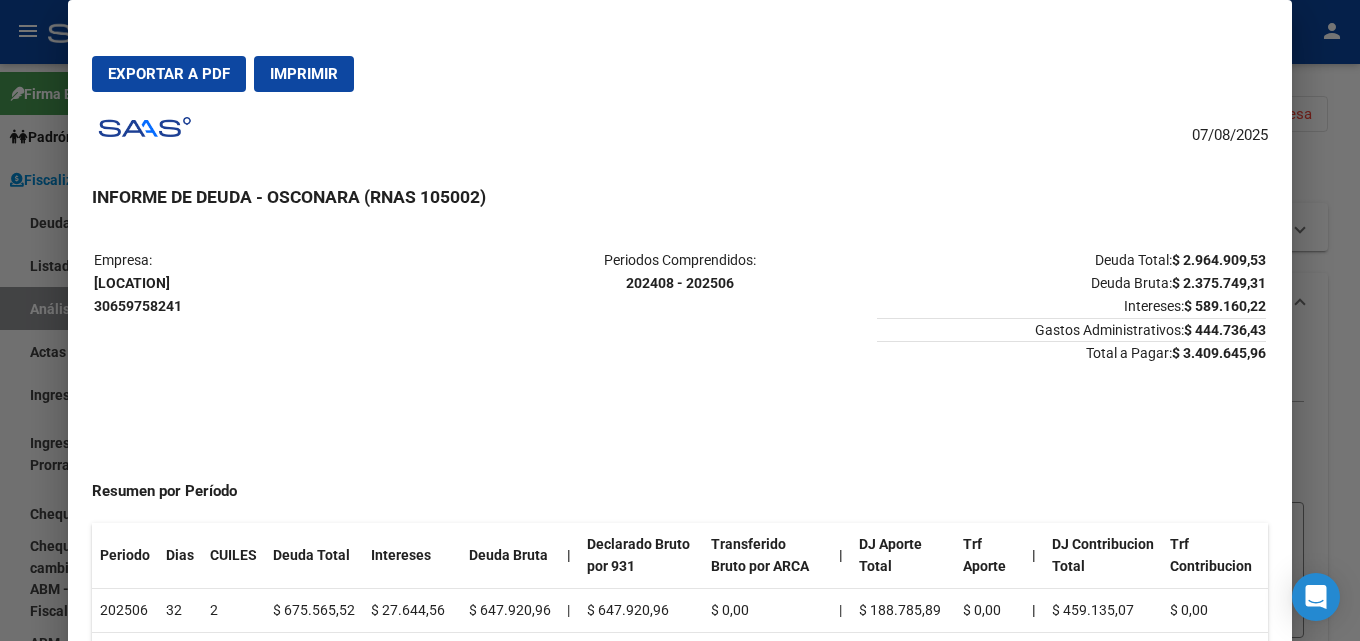 click at bounding box center (680, 320) 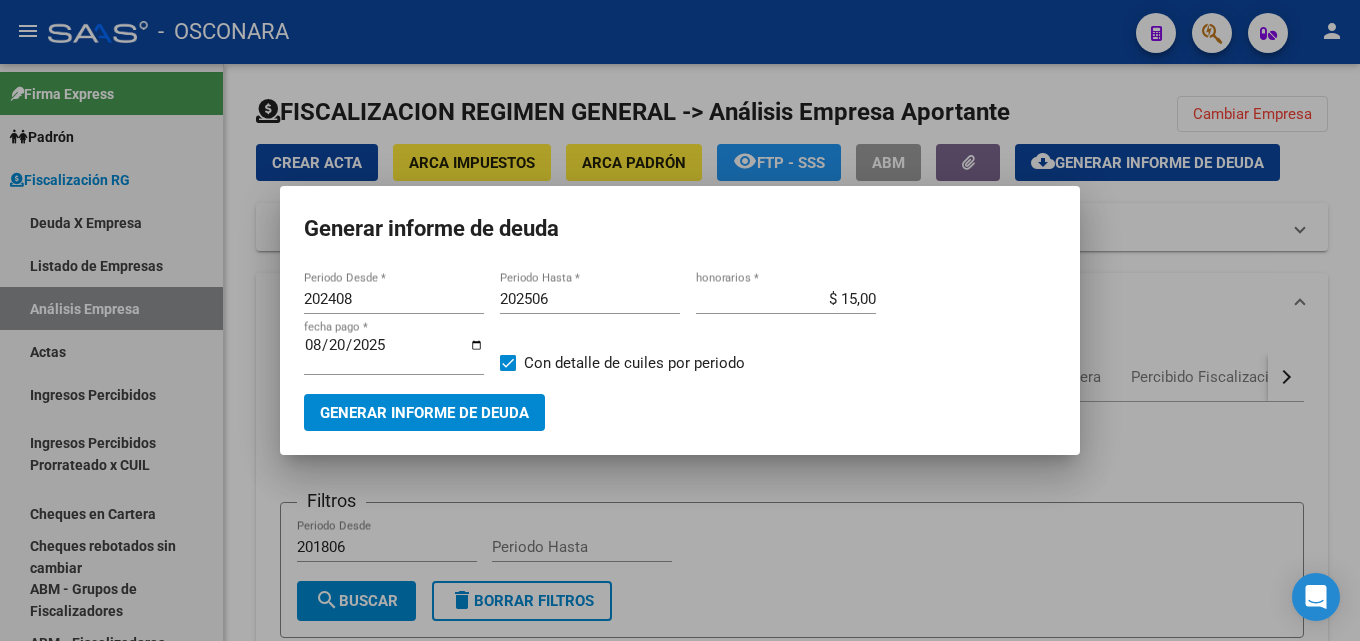 click at bounding box center [680, 320] 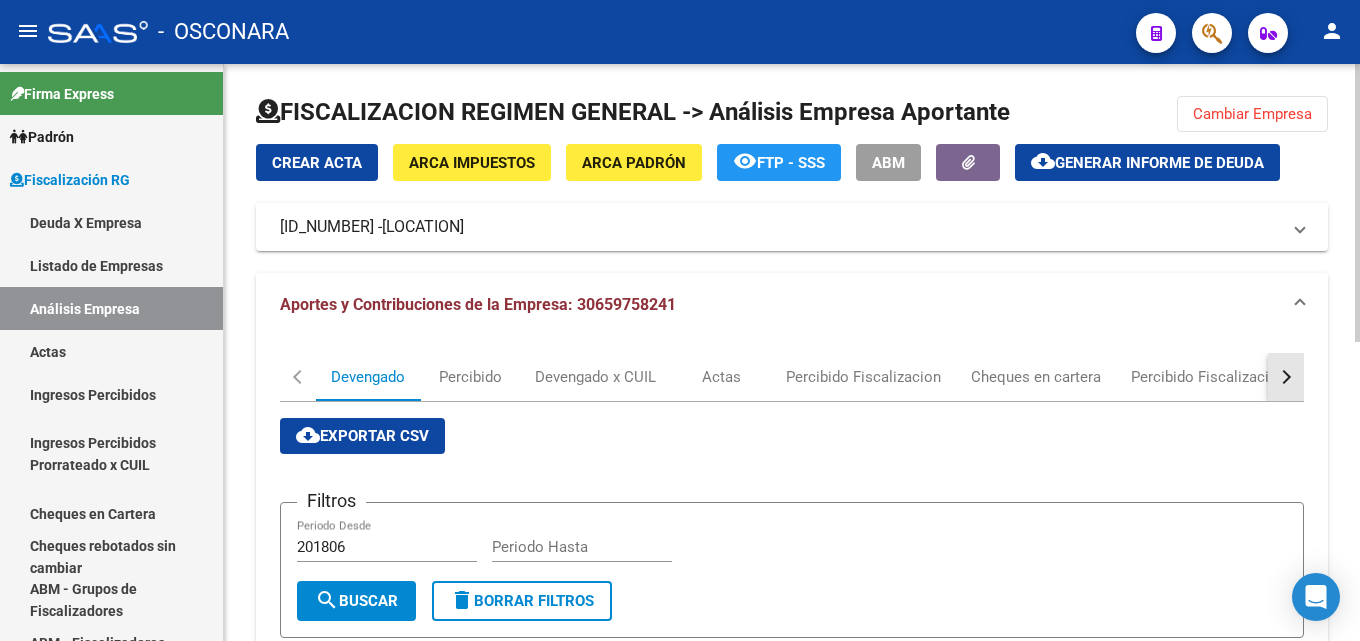 click at bounding box center [1286, 377] 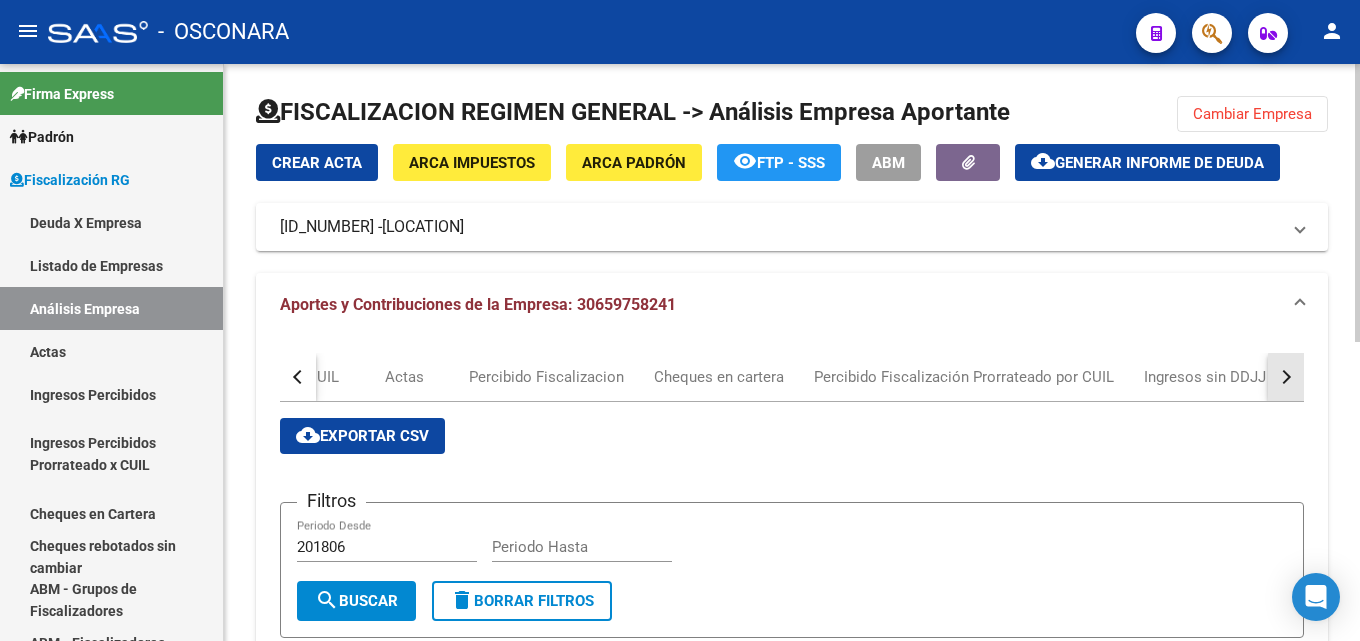 click at bounding box center [1286, 377] 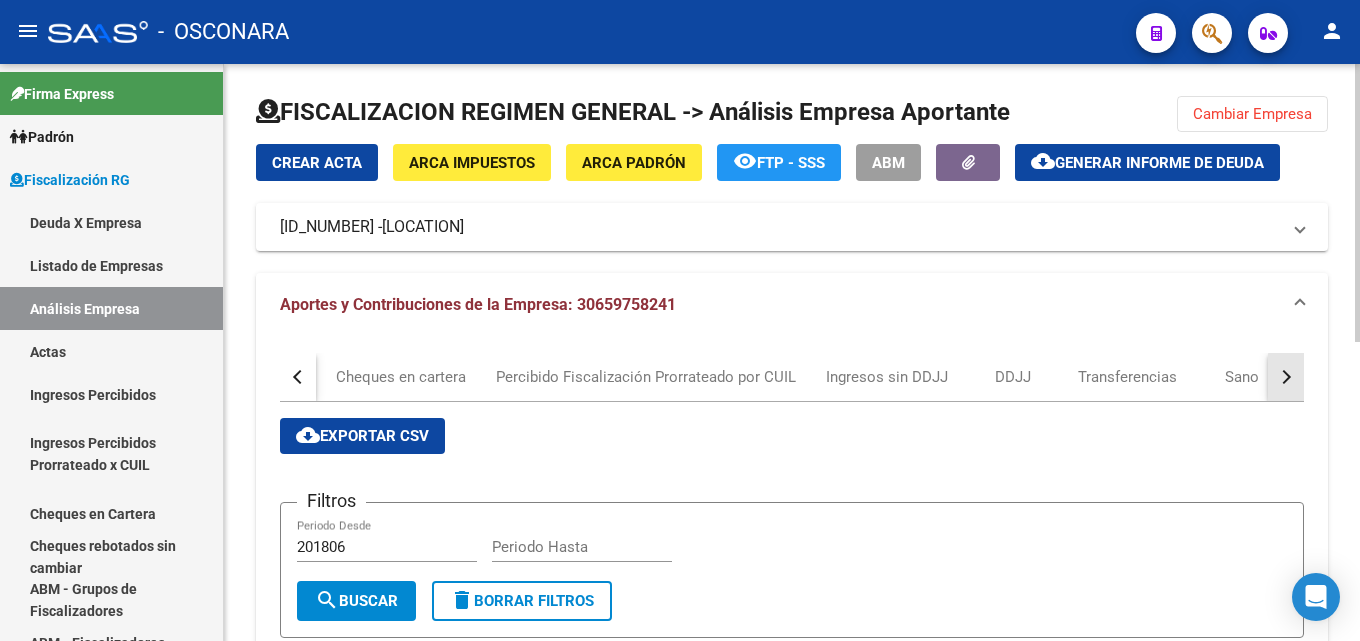 click at bounding box center (1286, 377) 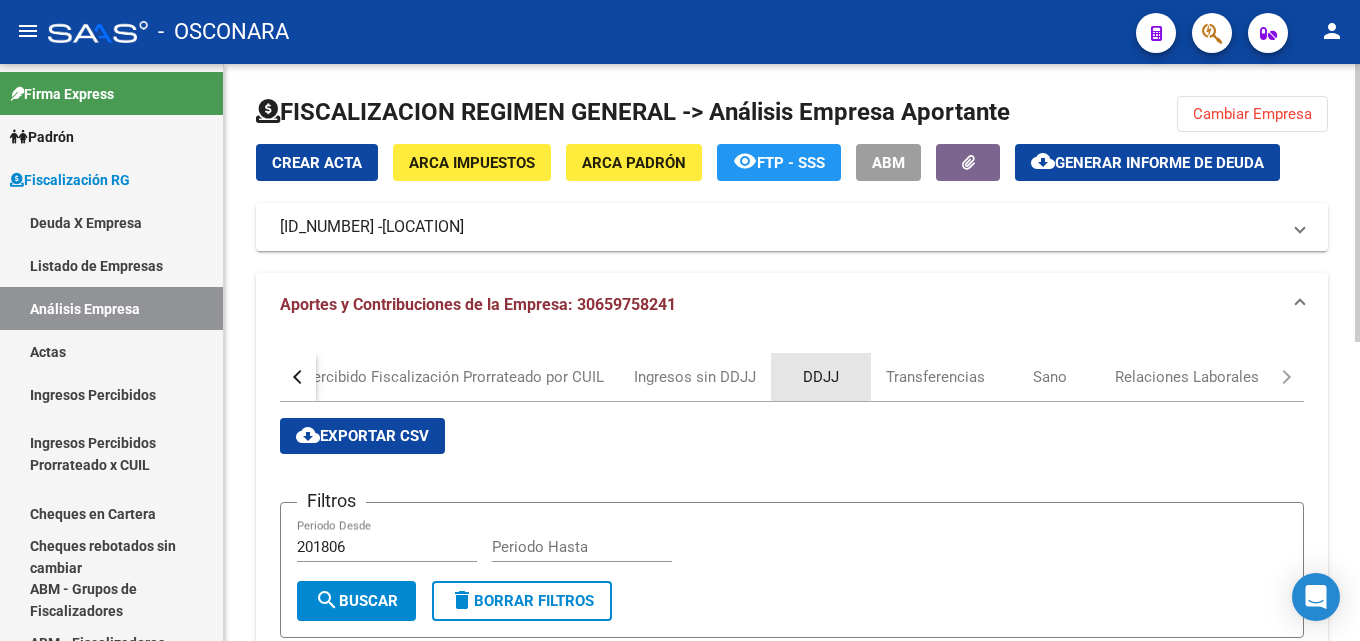 click on "DDJJ" at bounding box center (821, 377) 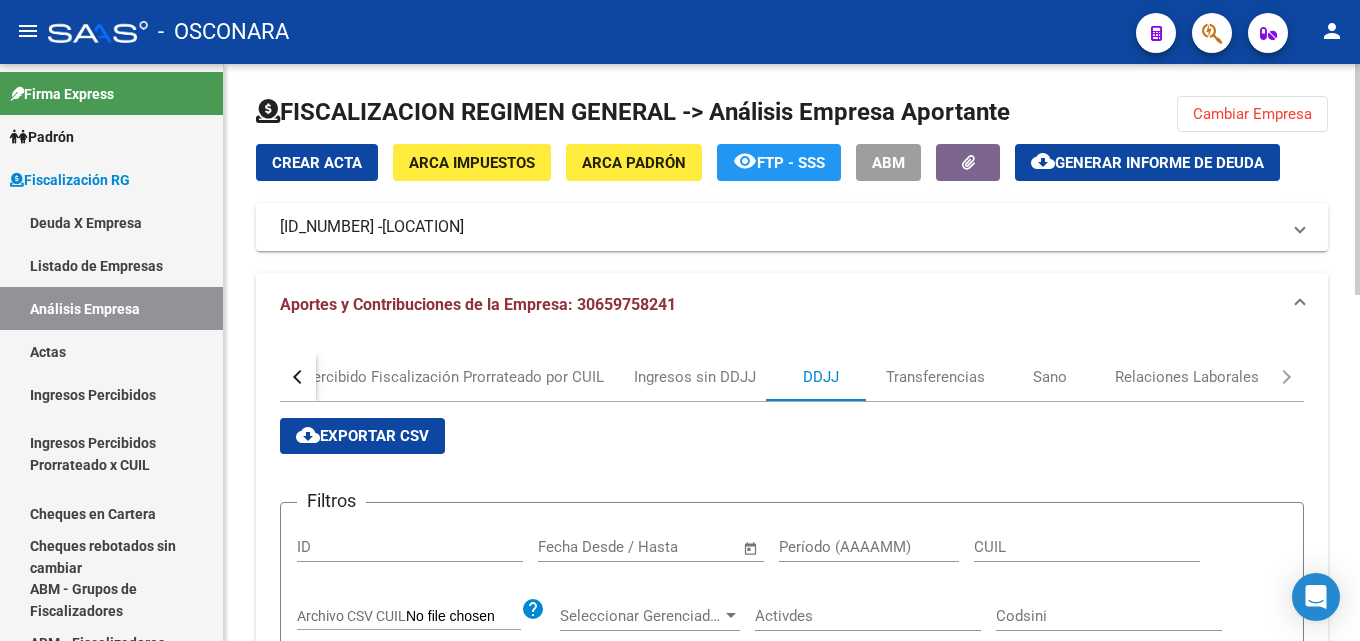click on "DDJJ" at bounding box center [821, 377] 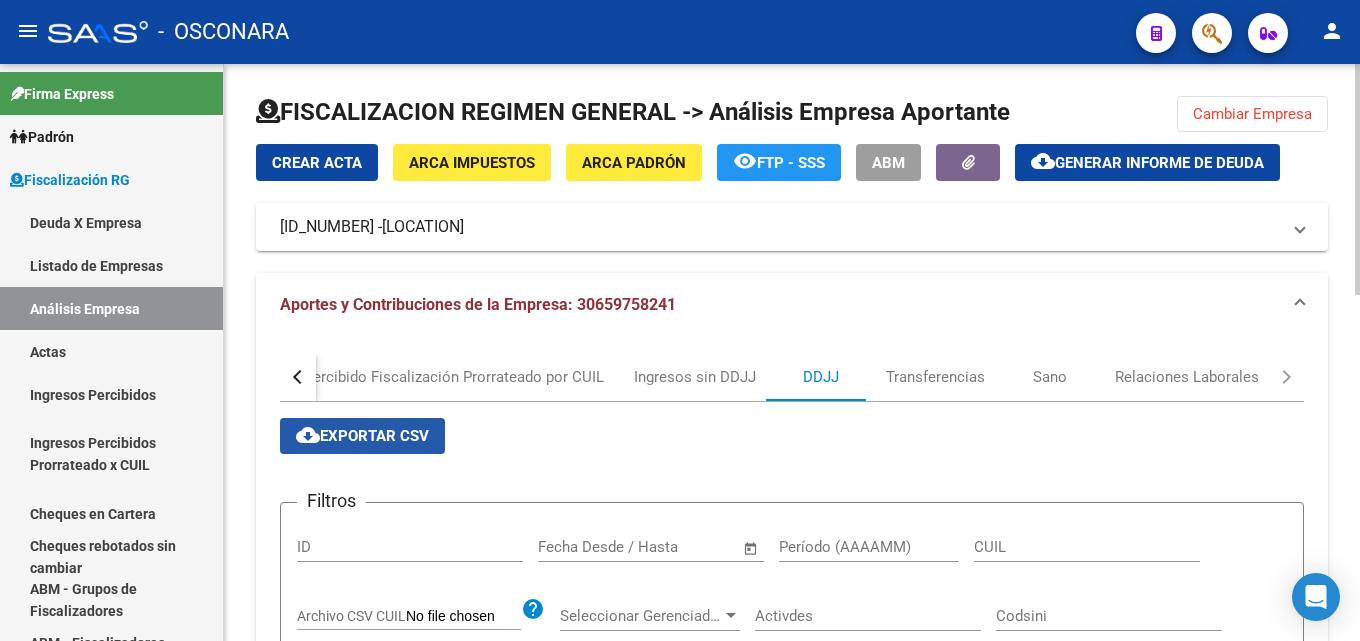 click on "cloud_download  Exportar CSV" at bounding box center (362, 436) 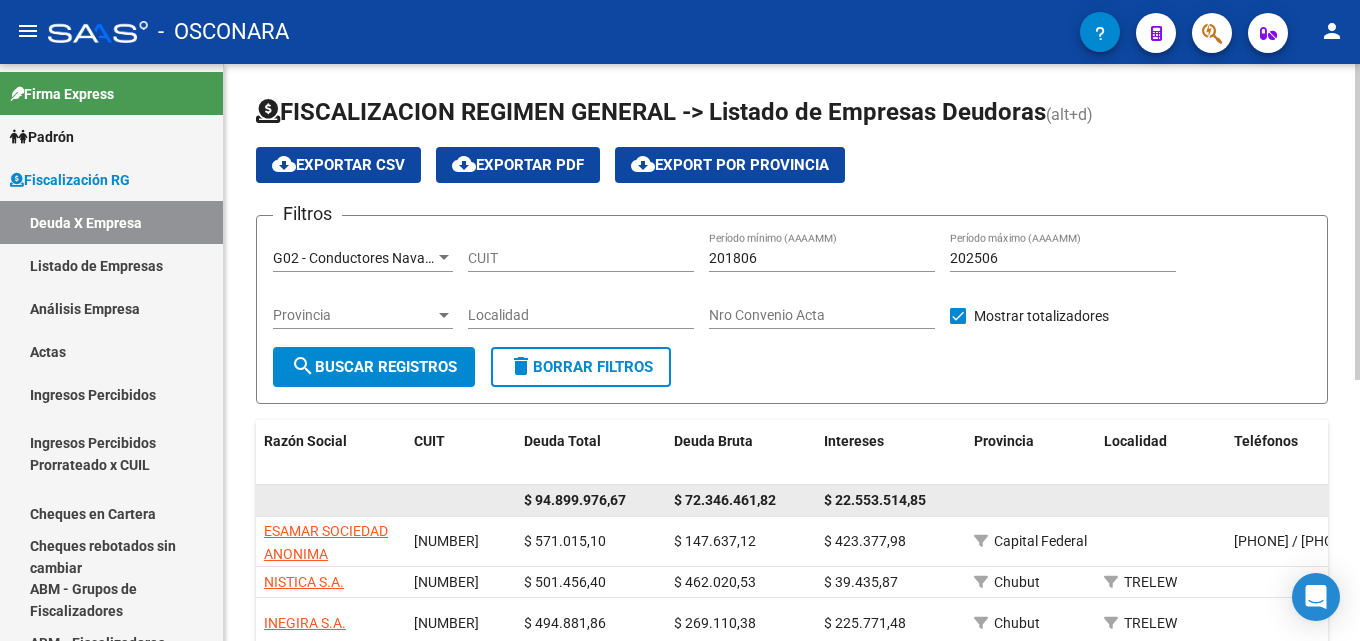 scroll, scrollTop: 0, scrollLeft: 0, axis: both 